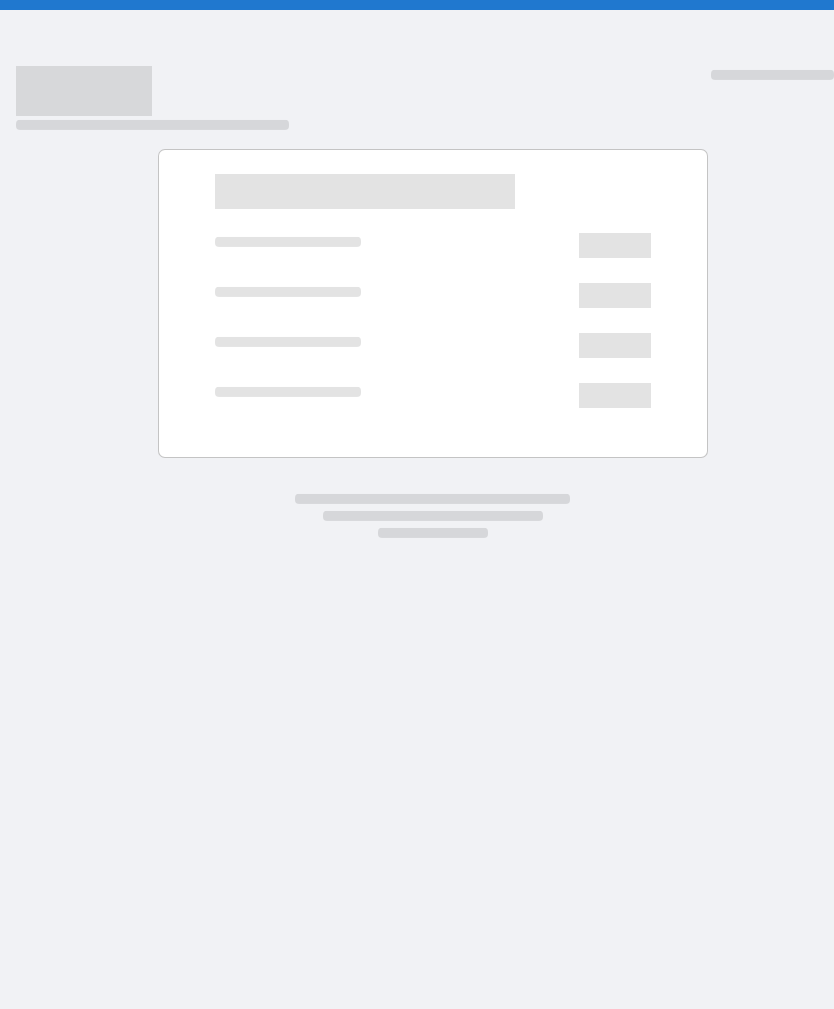scroll, scrollTop: 0, scrollLeft: 0, axis: both 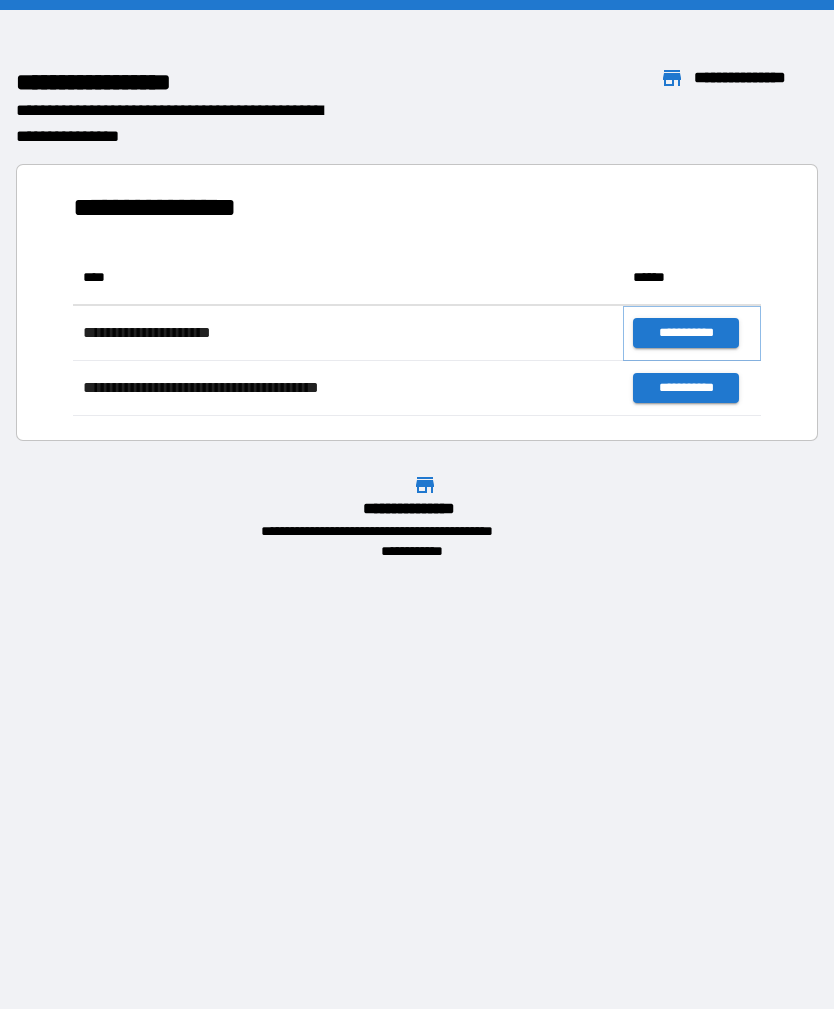 click on "**********" at bounding box center [685, 333] 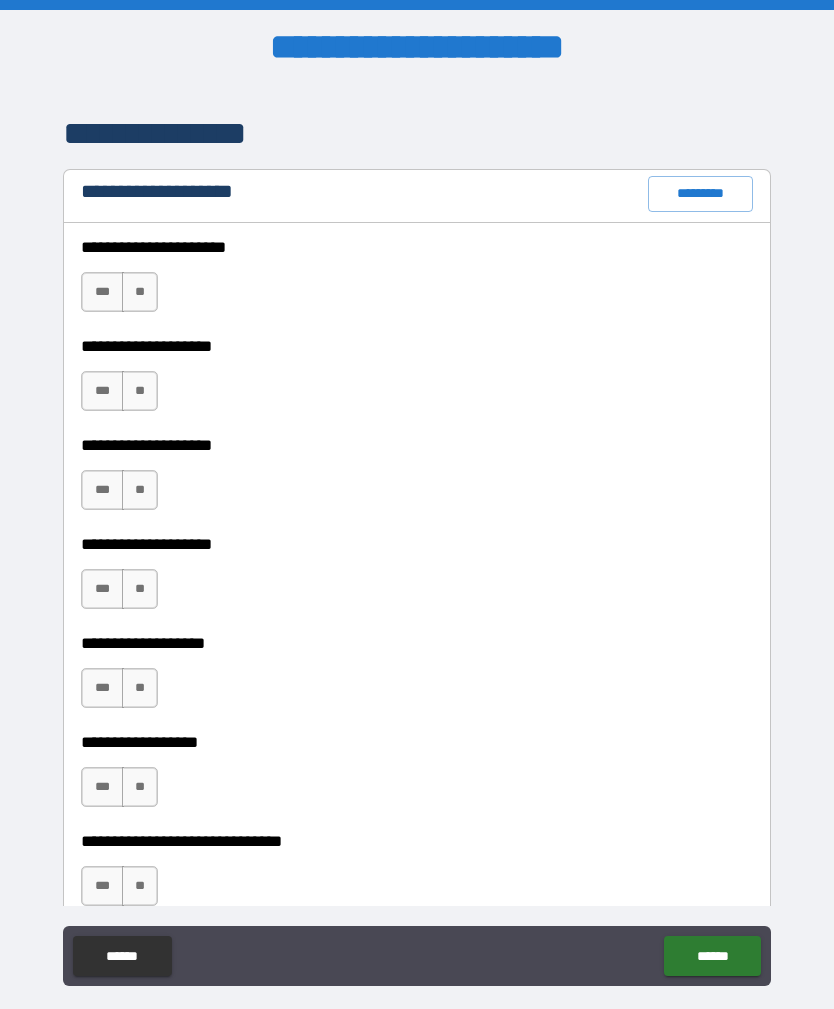 scroll, scrollTop: 425, scrollLeft: 0, axis: vertical 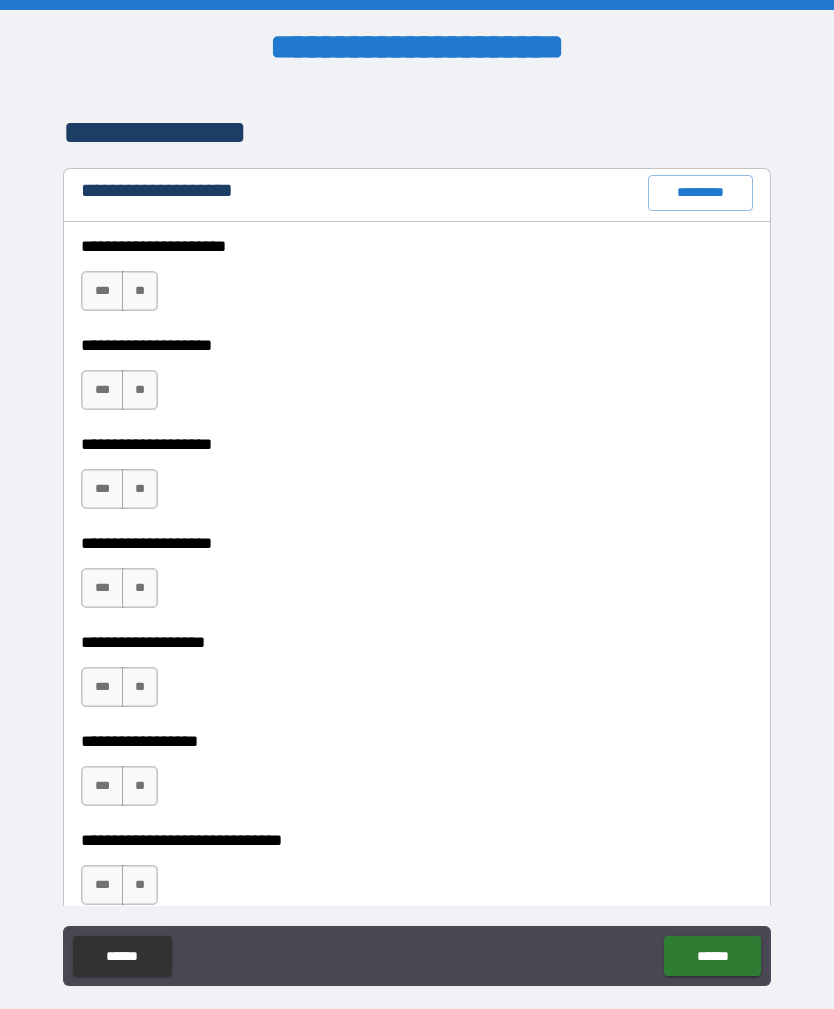 click on "**" at bounding box center [140, 291] 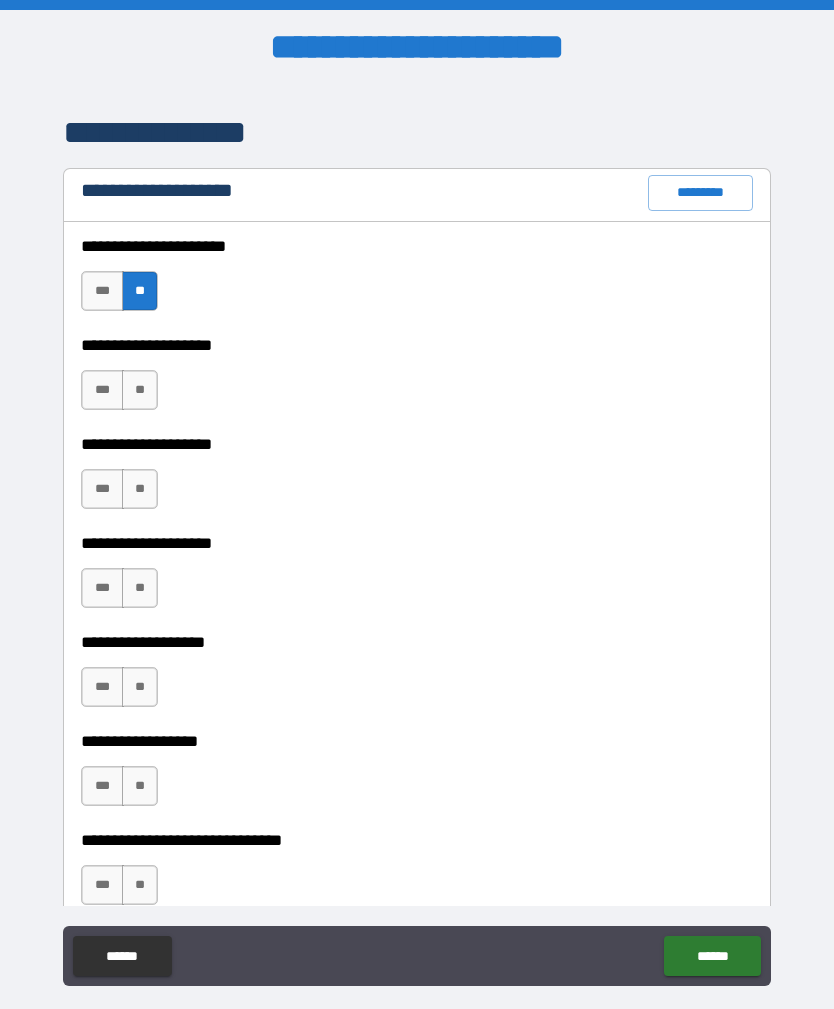 click on "**" at bounding box center [140, 390] 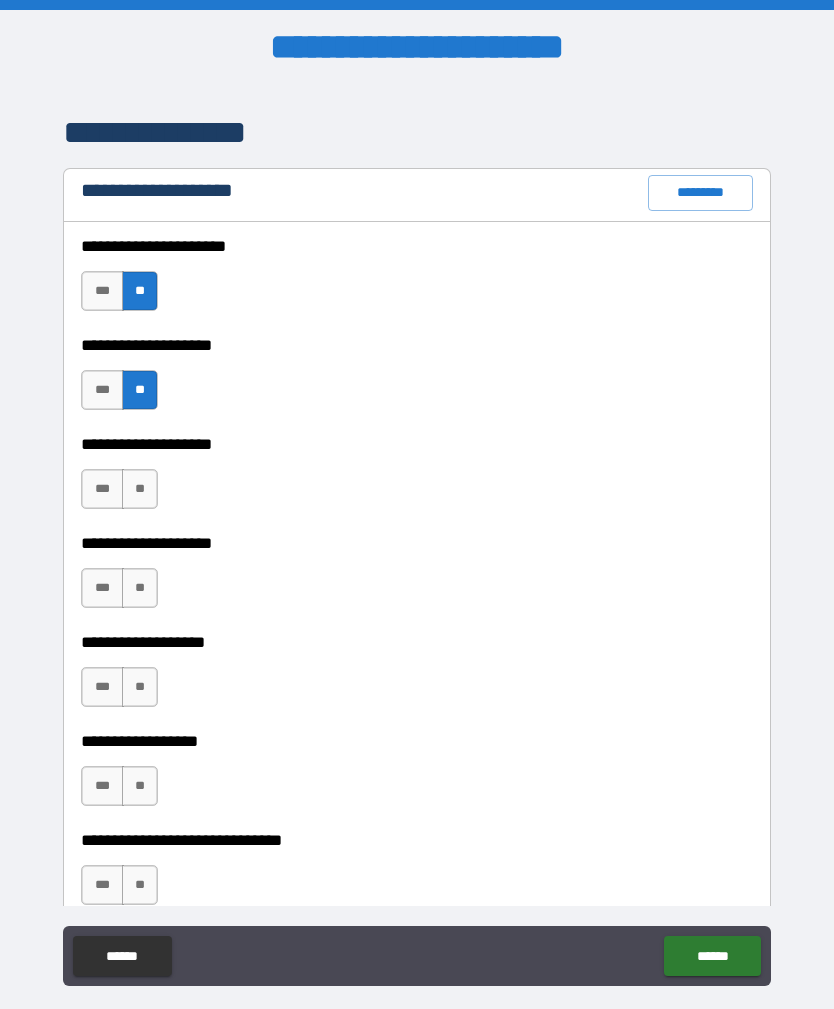 click on "**" at bounding box center (140, 489) 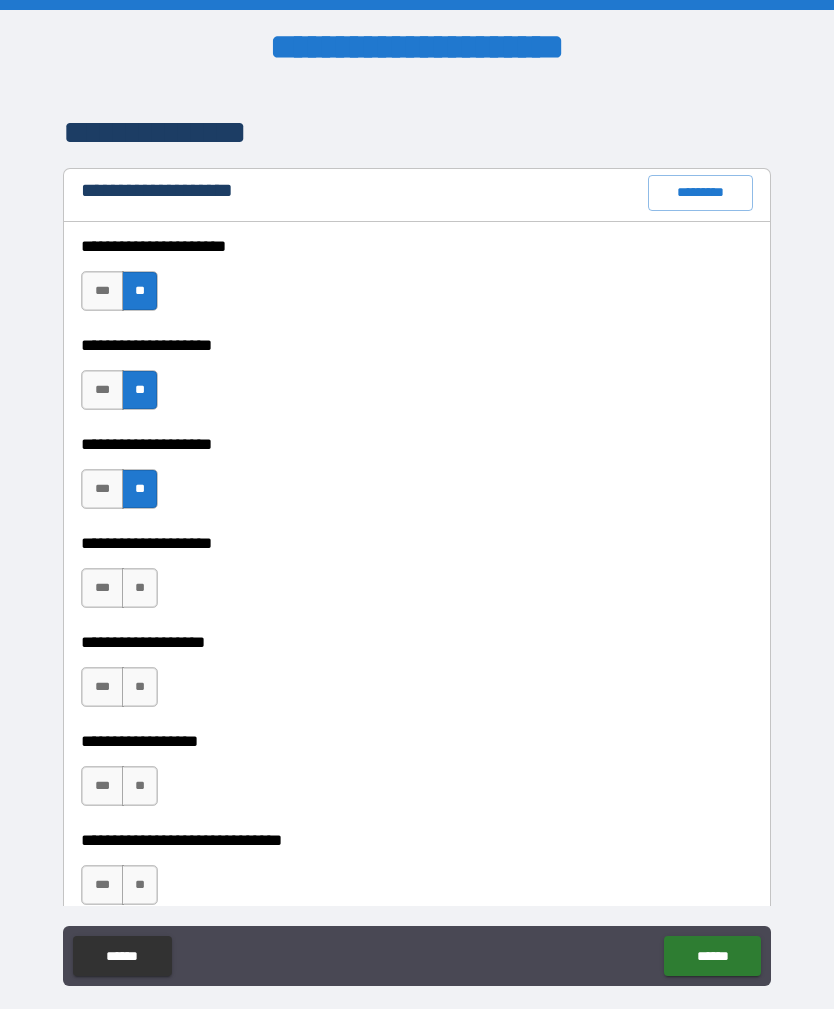 click on "**" at bounding box center [140, 588] 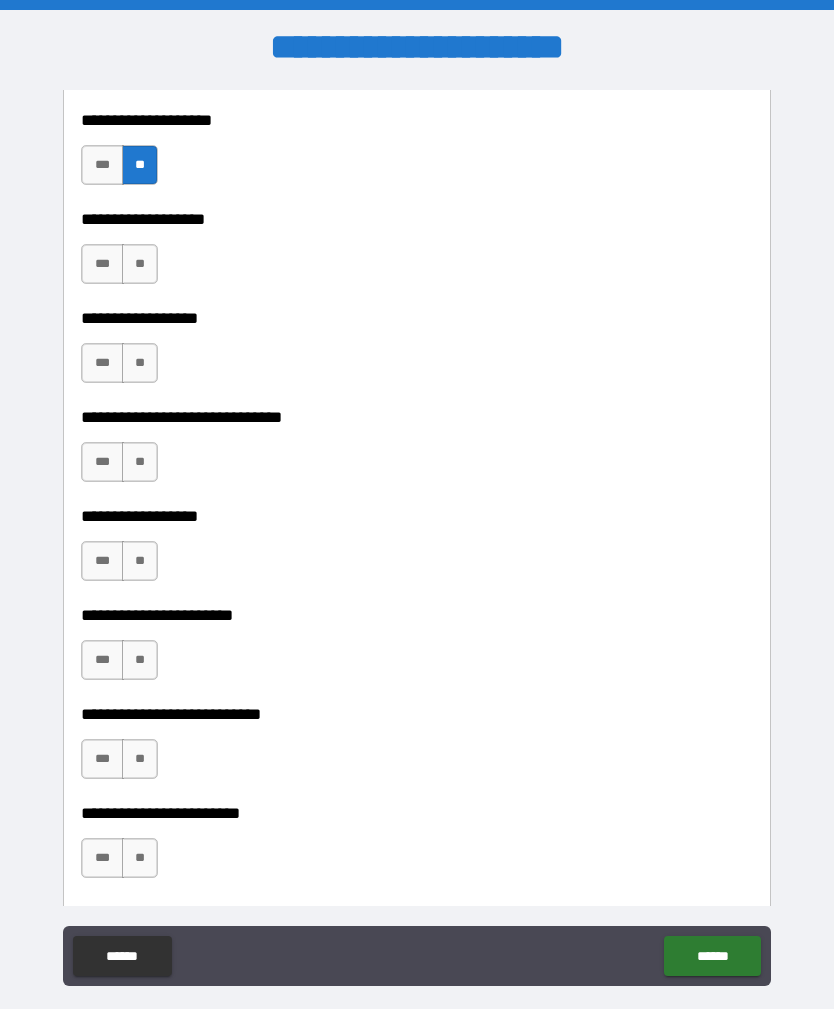scroll, scrollTop: 849, scrollLeft: 0, axis: vertical 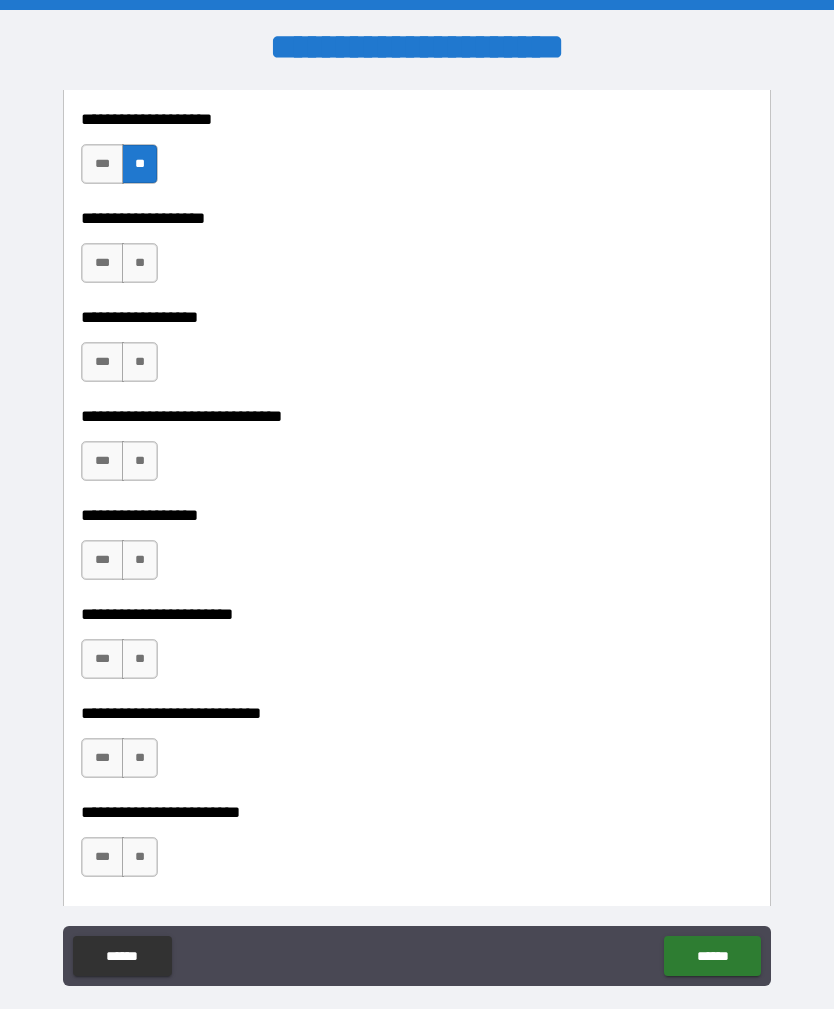 click on "**" at bounding box center (140, 263) 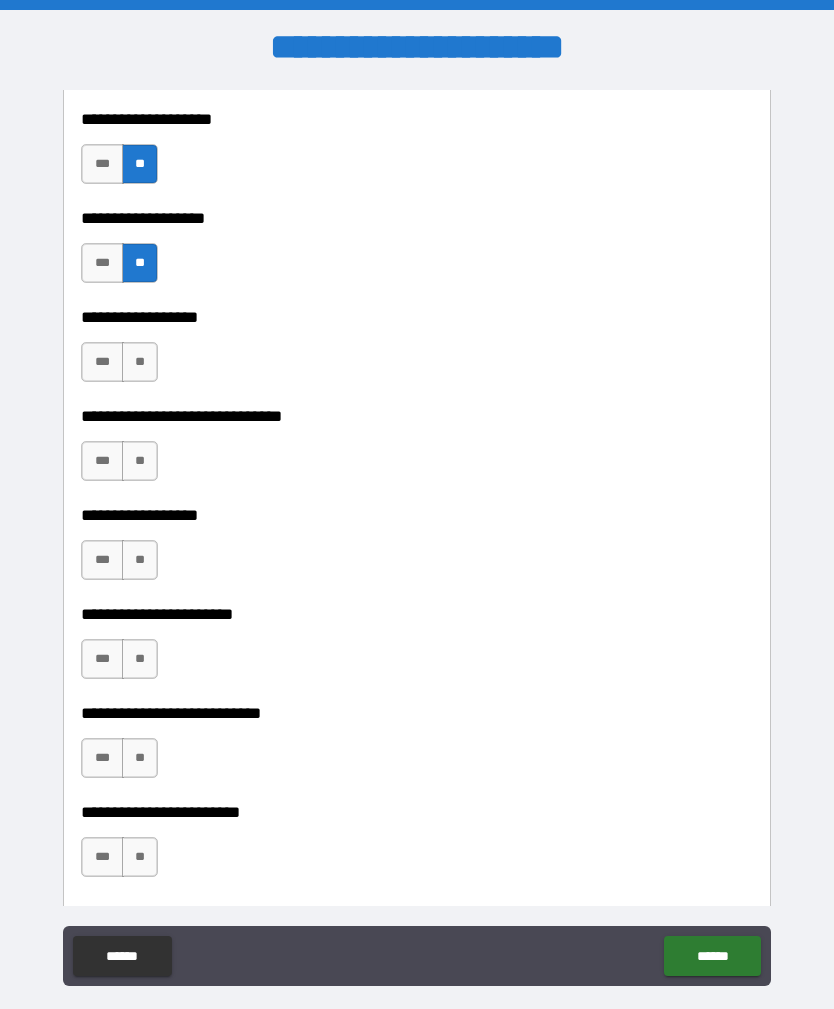 click on "**" at bounding box center (140, 362) 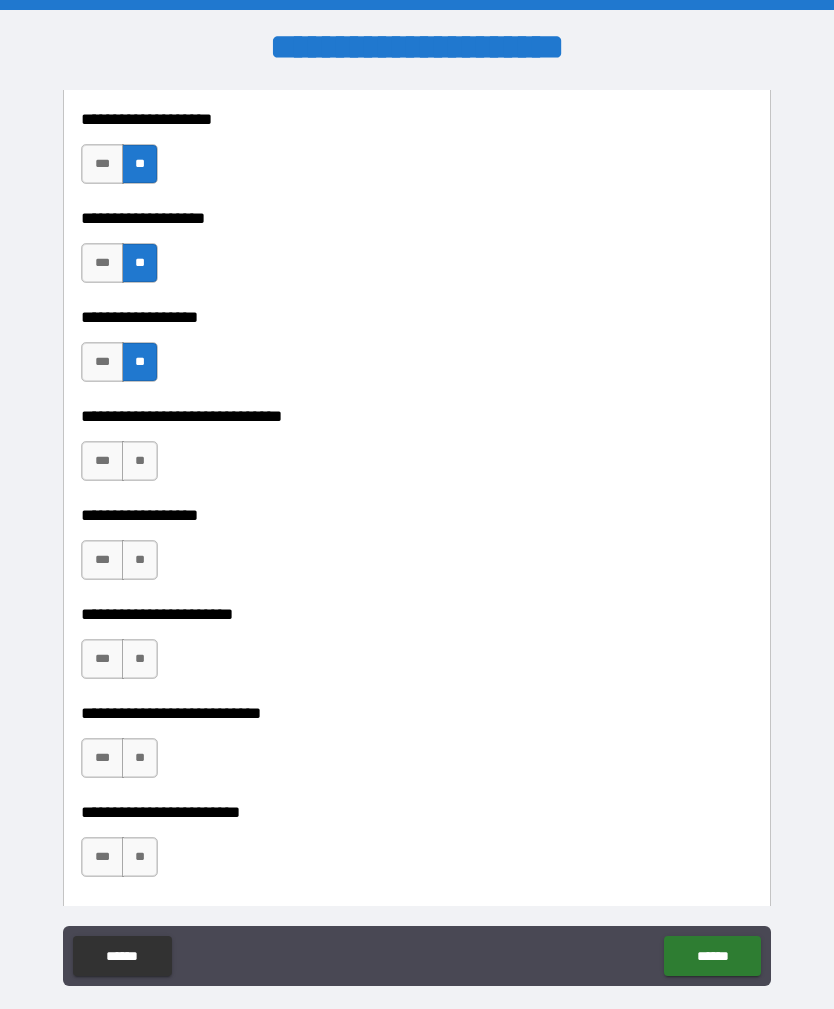 click on "**" at bounding box center [140, 461] 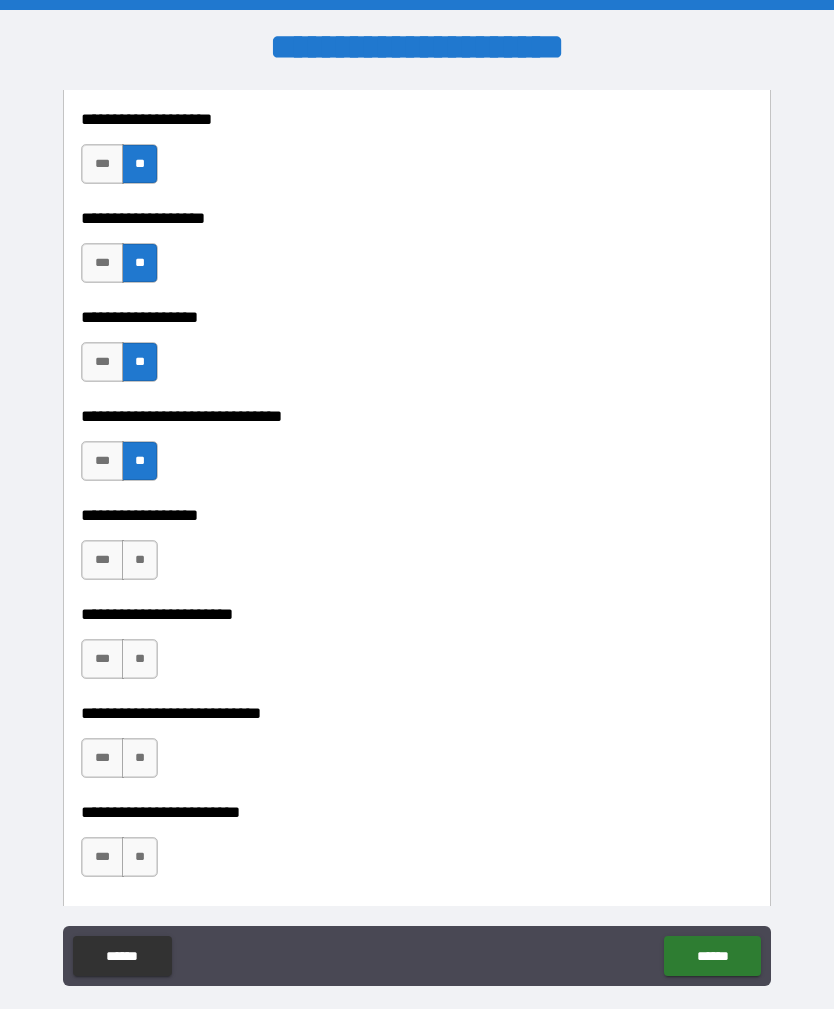 click on "**" at bounding box center [140, 560] 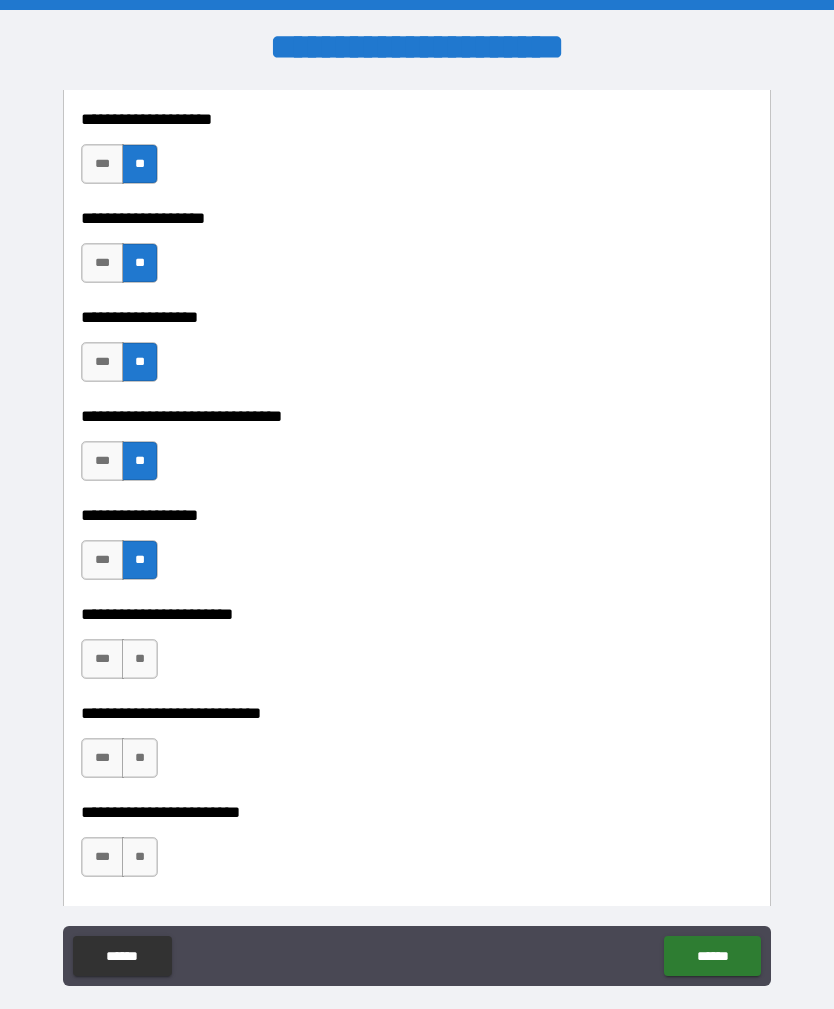 click on "**" at bounding box center [140, 659] 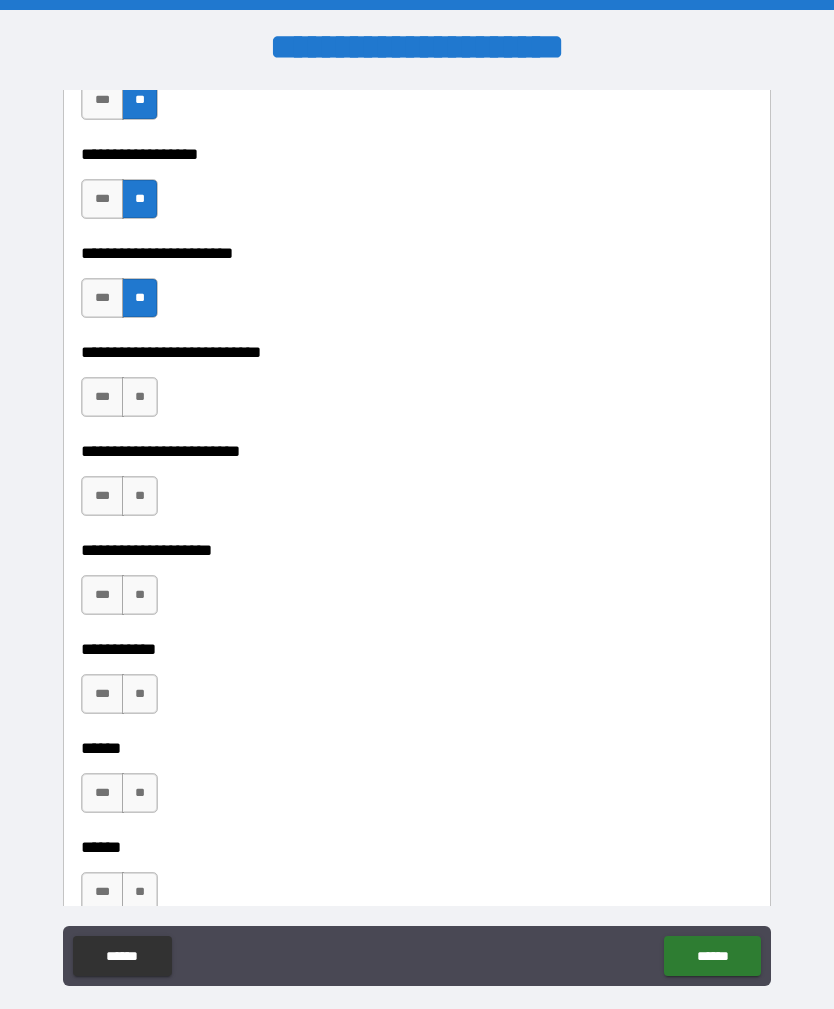 scroll, scrollTop: 1209, scrollLeft: 0, axis: vertical 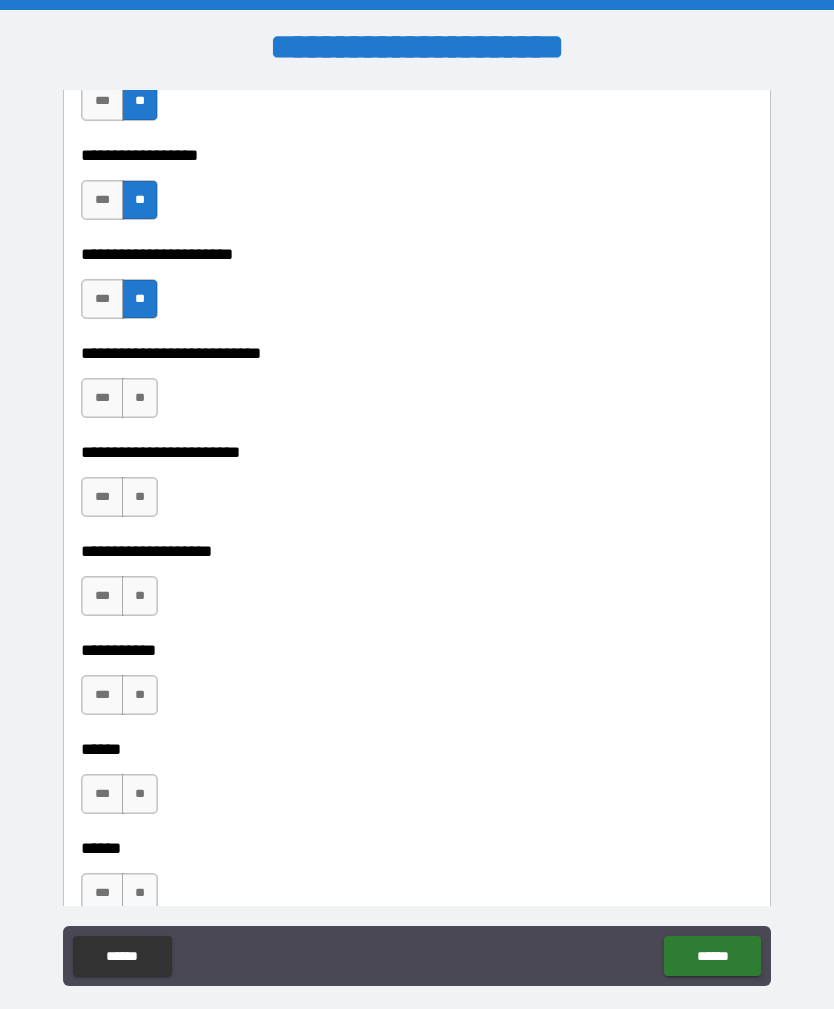 click on "**" at bounding box center [140, 398] 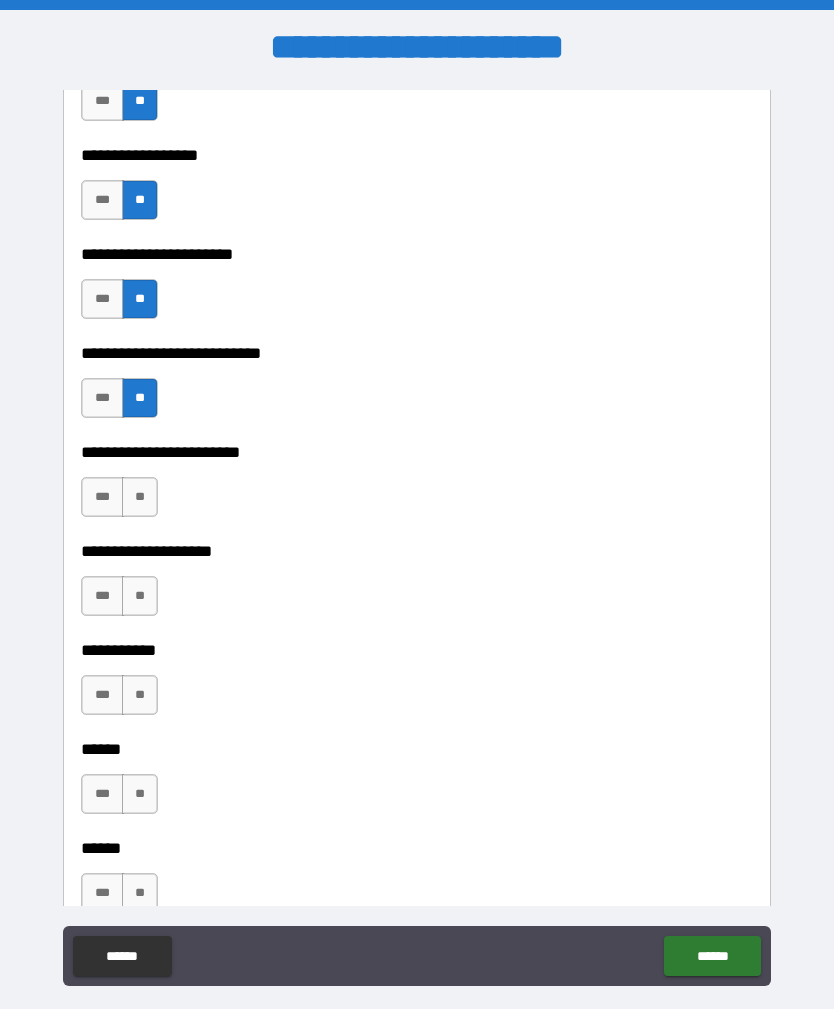 click on "**" at bounding box center (140, 497) 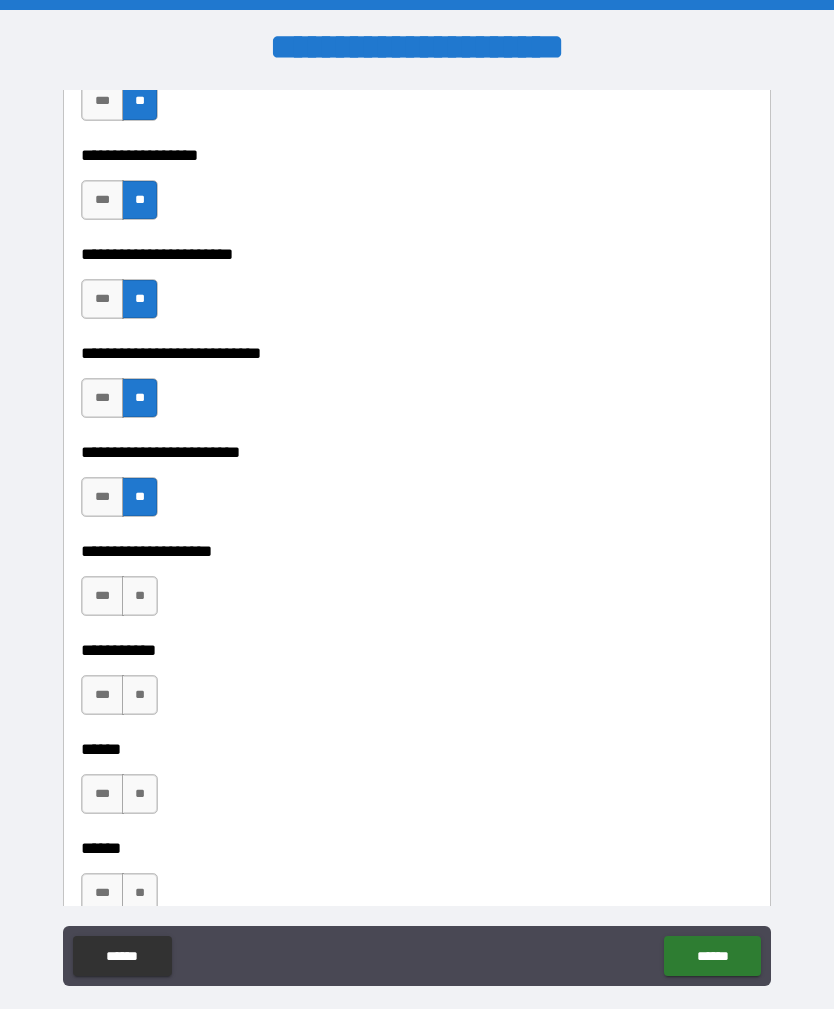 click on "**" at bounding box center [140, 596] 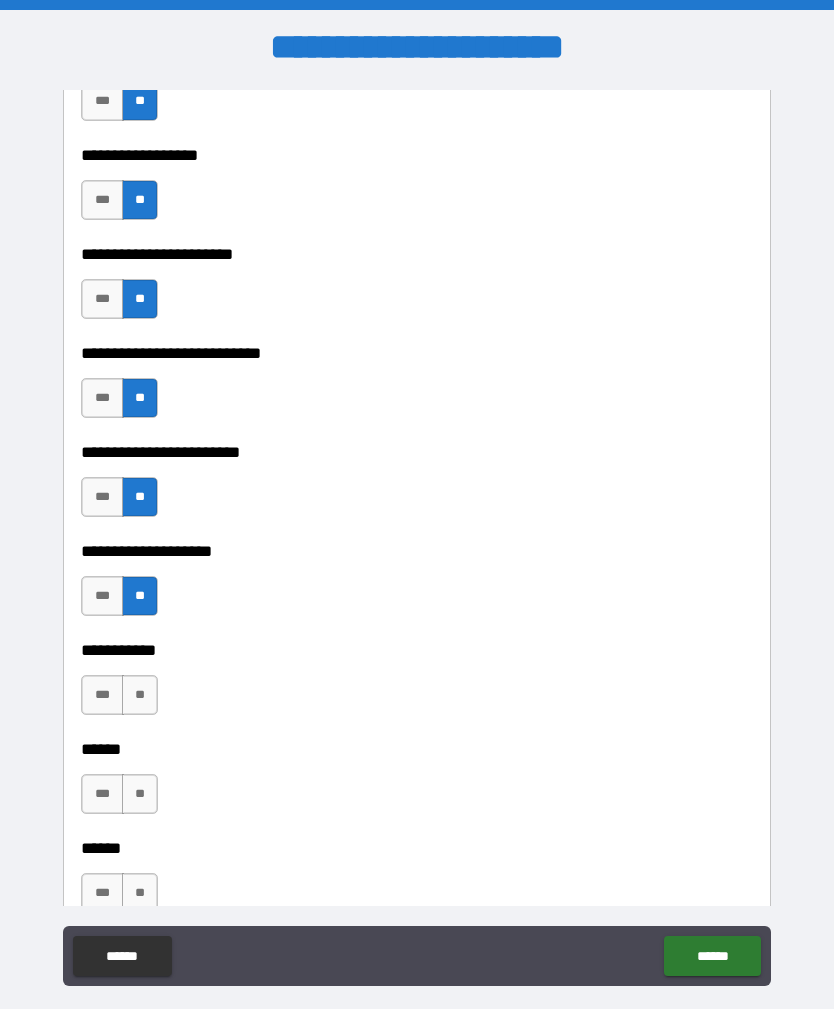 click on "**" at bounding box center (140, 695) 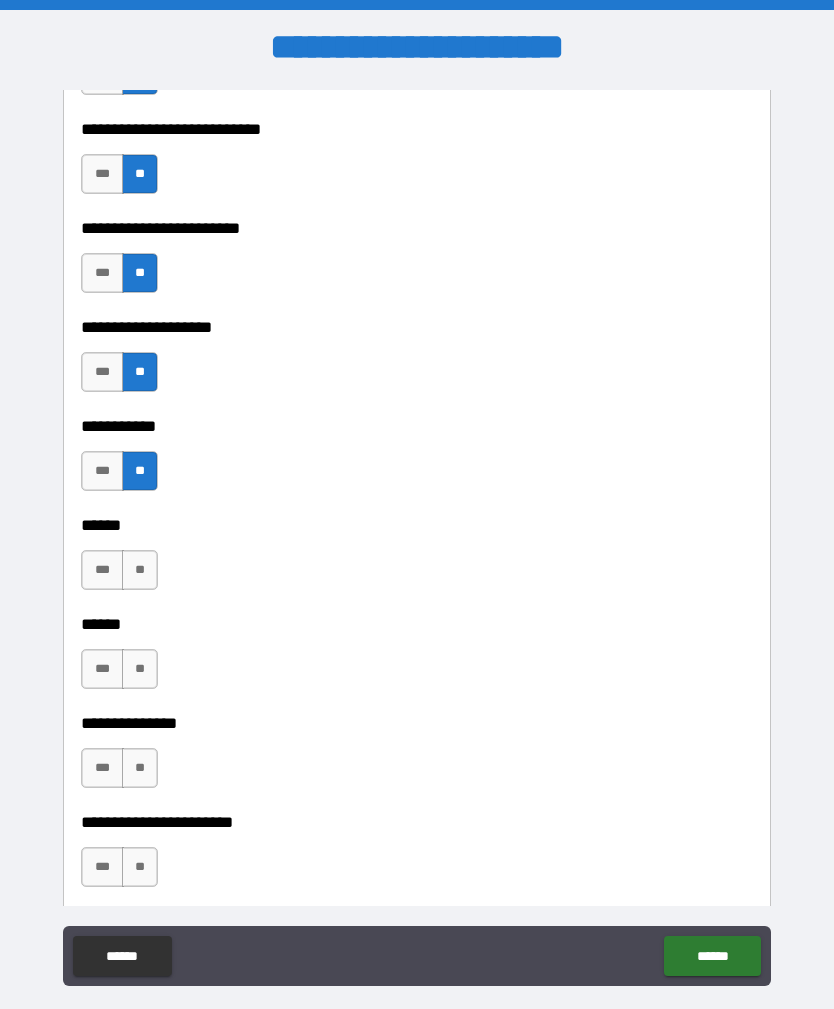 scroll, scrollTop: 1566, scrollLeft: 0, axis: vertical 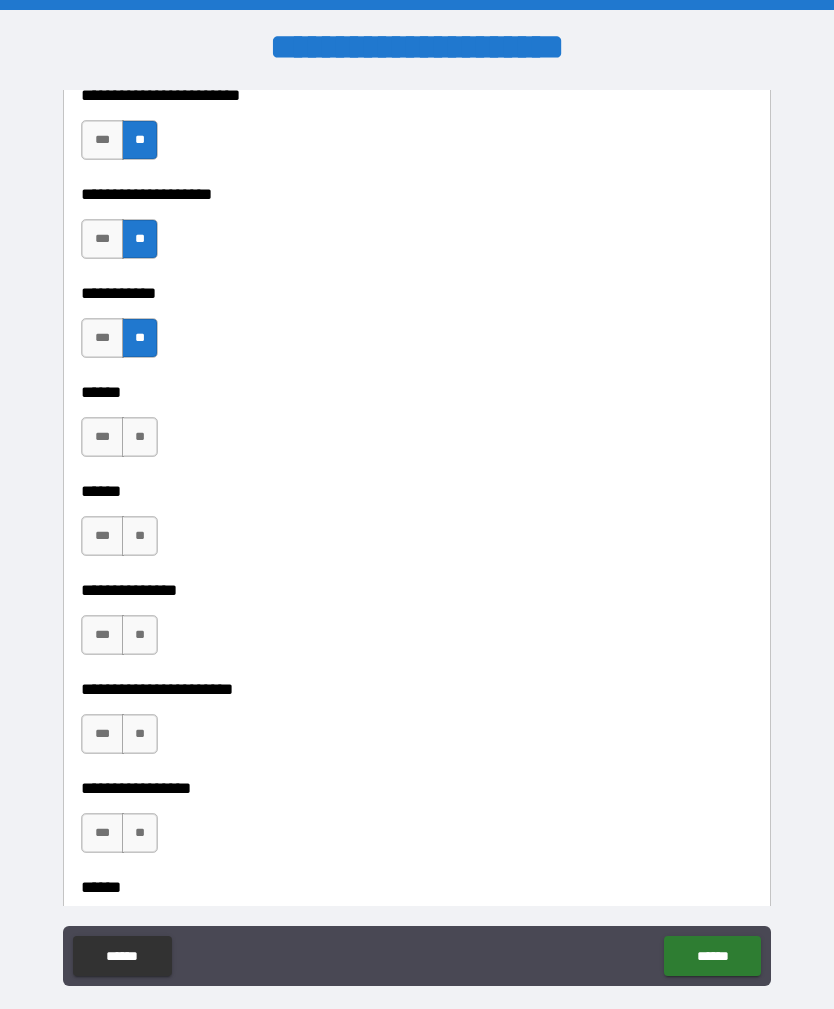click on "**********" at bounding box center [417, 378] 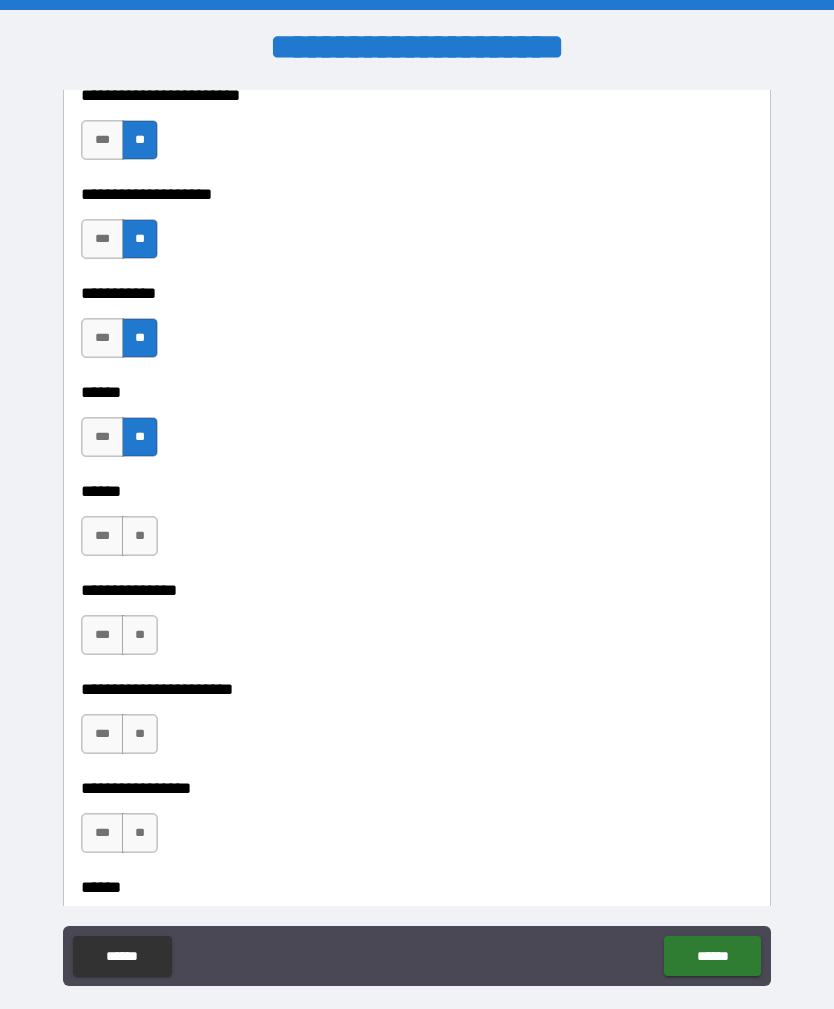click on "**" at bounding box center [140, 536] 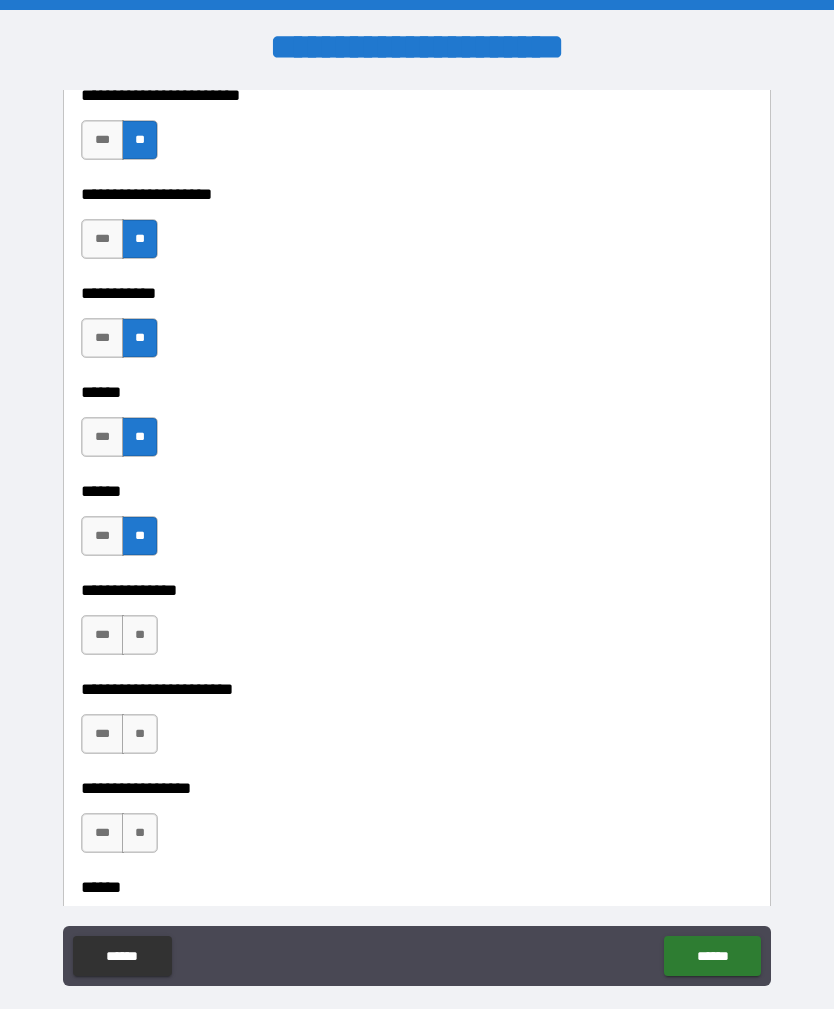 click on "**" at bounding box center (140, 635) 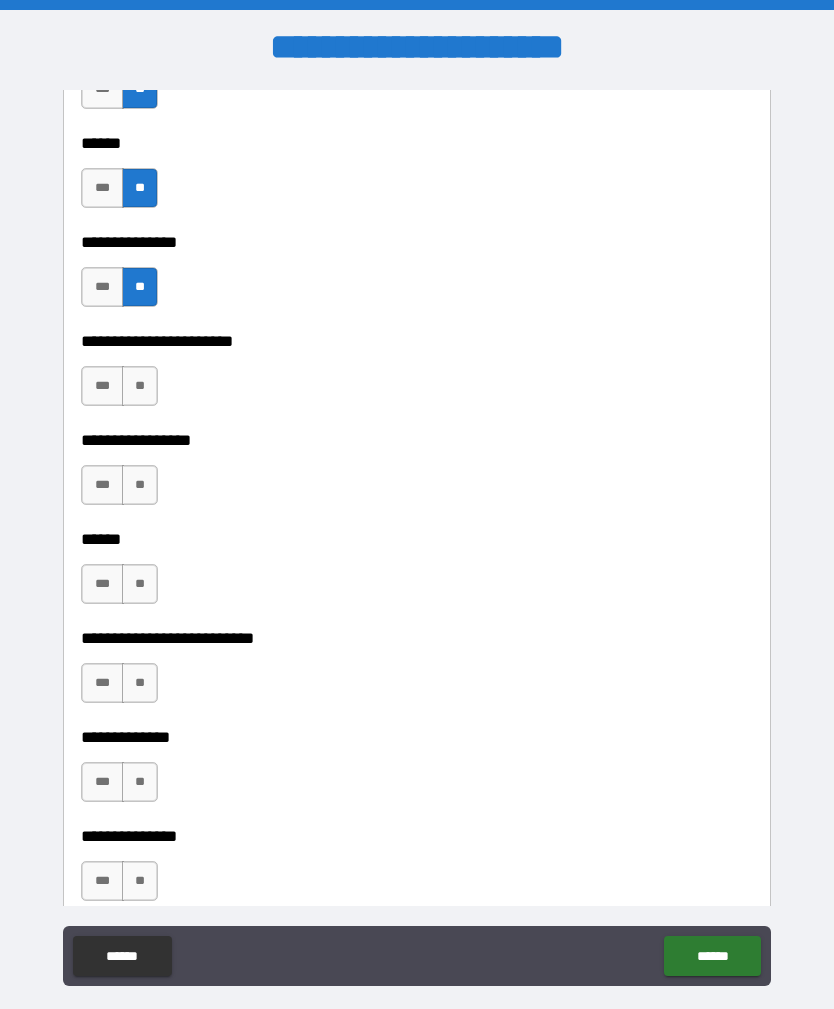 scroll, scrollTop: 1913, scrollLeft: 0, axis: vertical 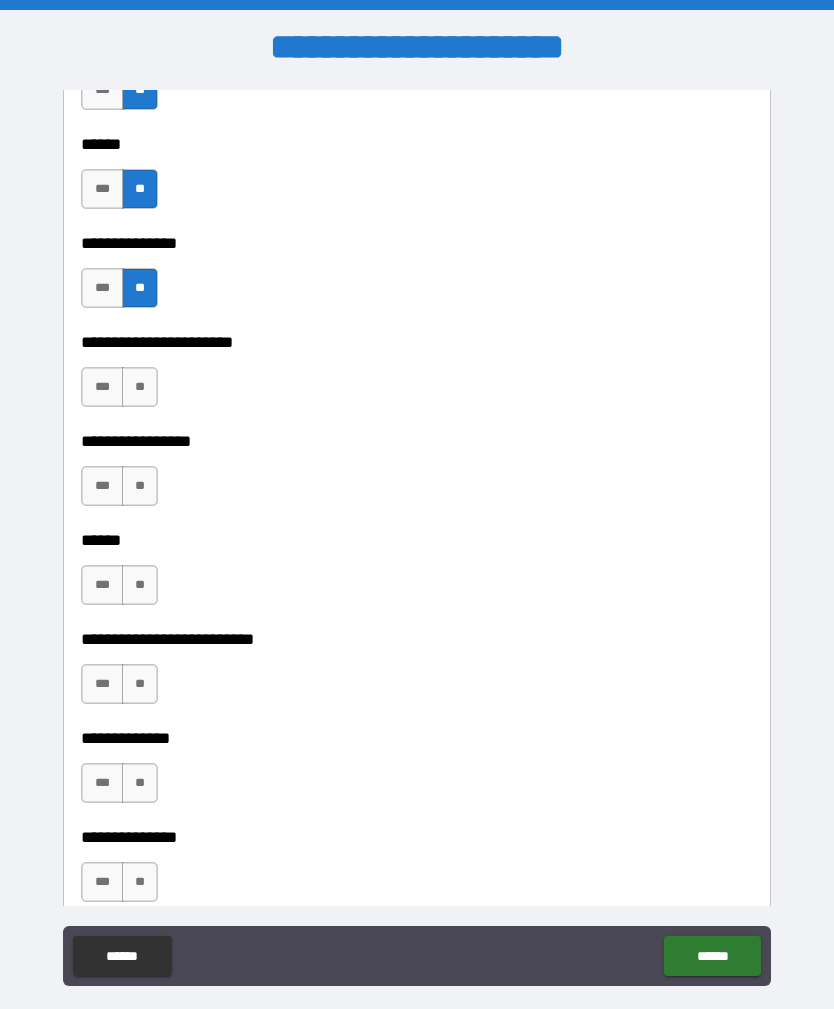 click on "**" at bounding box center [140, 387] 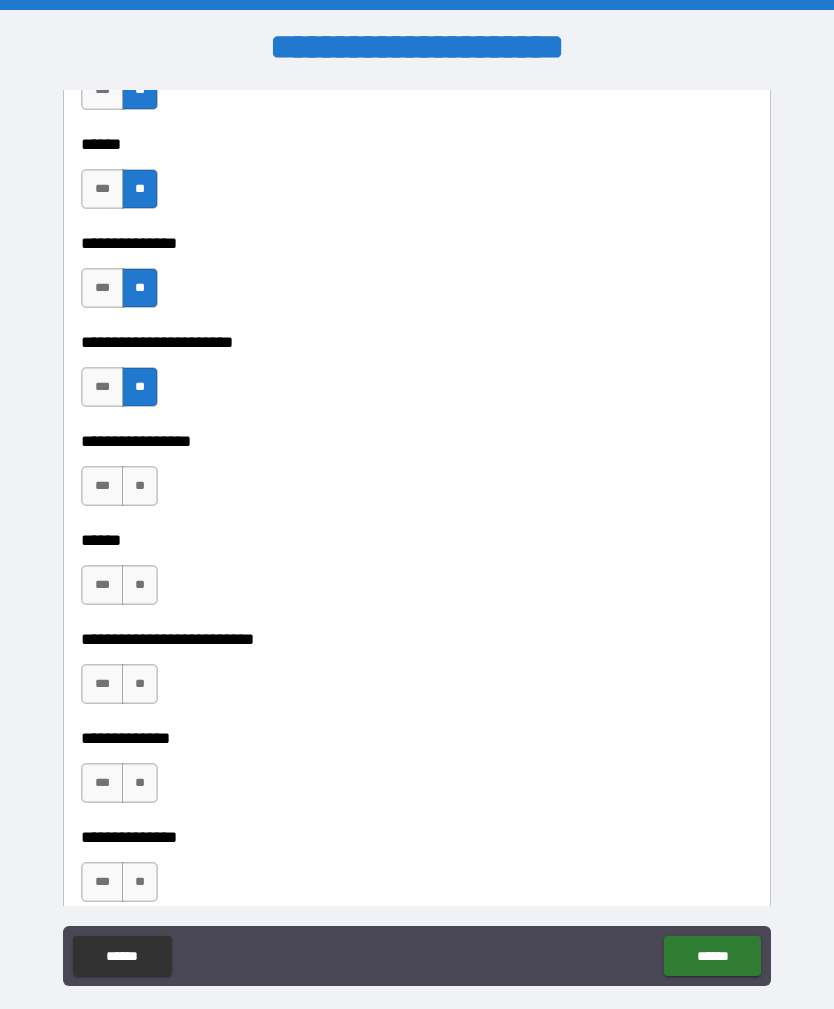 click on "**" at bounding box center (140, 486) 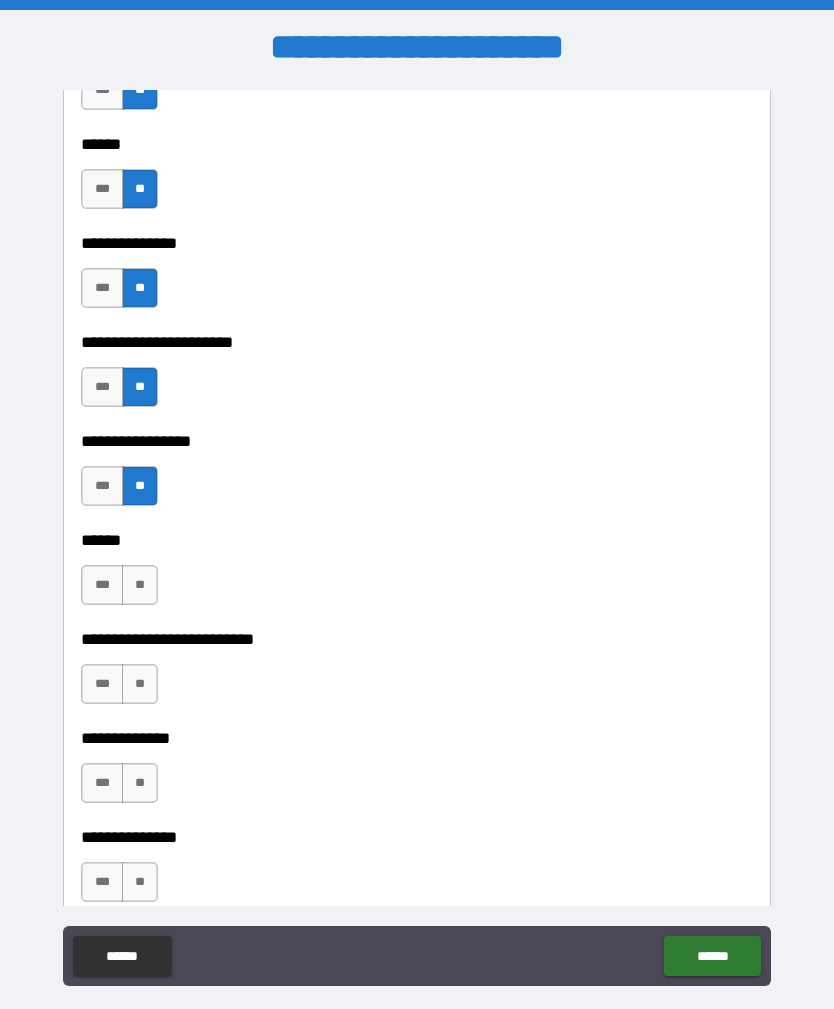 click on "**" at bounding box center (140, 585) 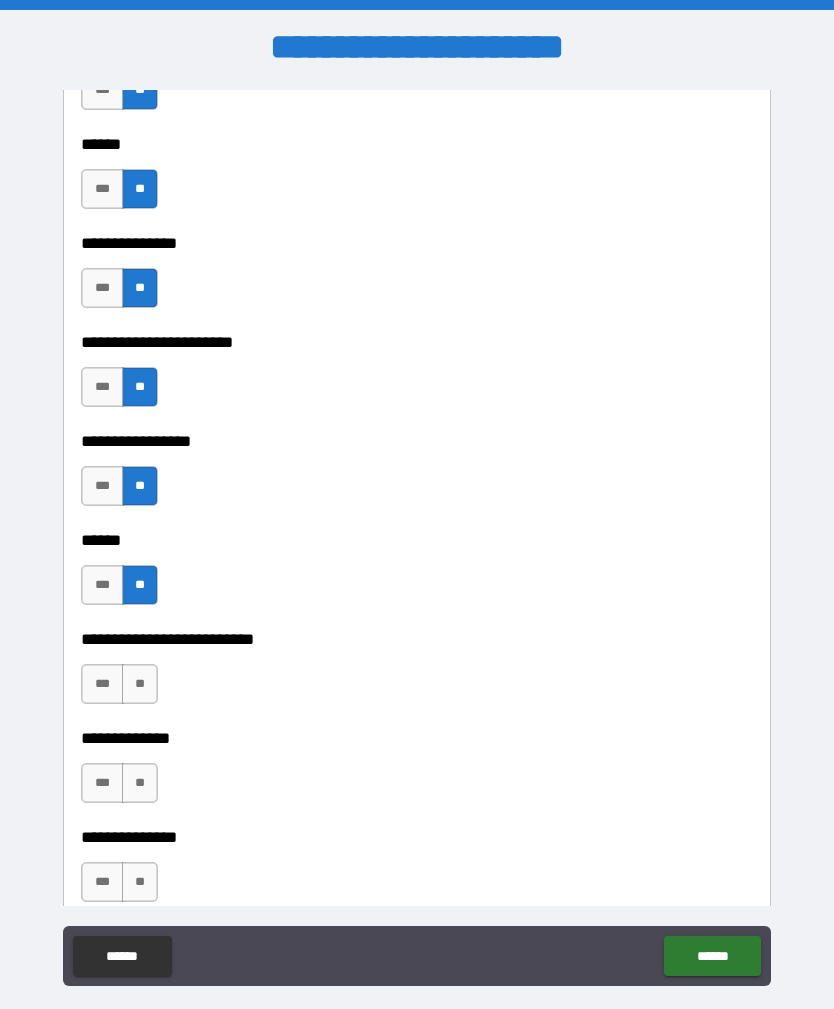 click on "**" at bounding box center (140, 684) 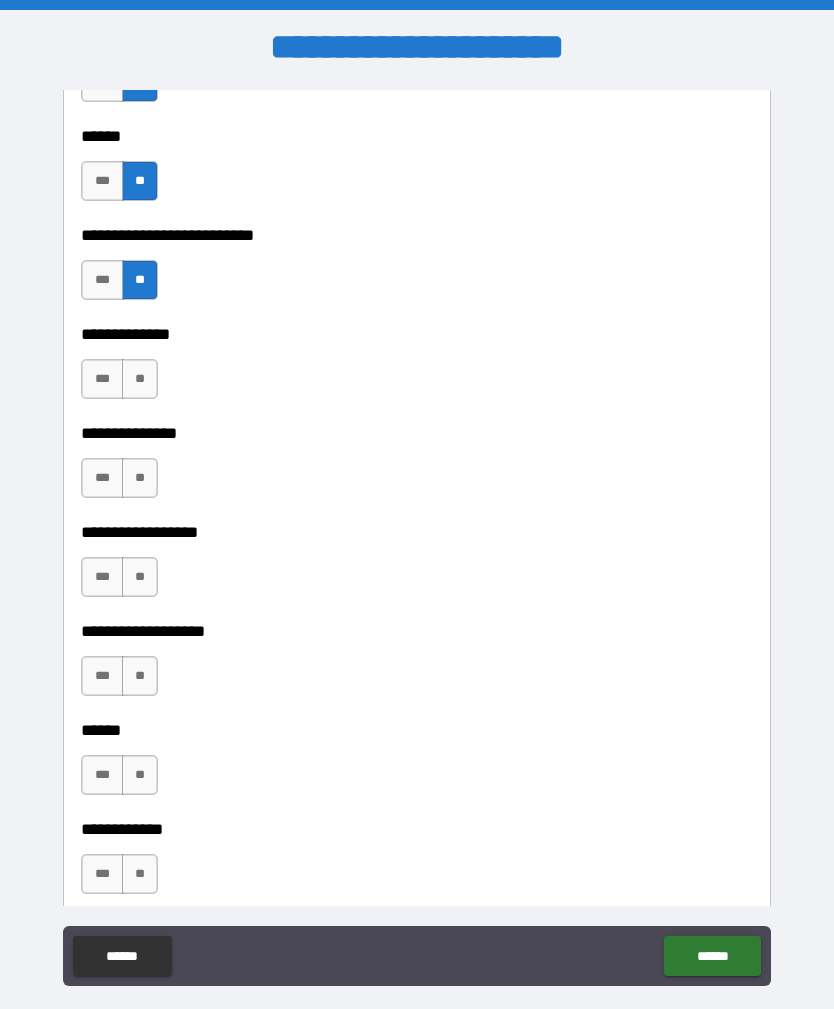 scroll, scrollTop: 2316, scrollLeft: 0, axis: vertical 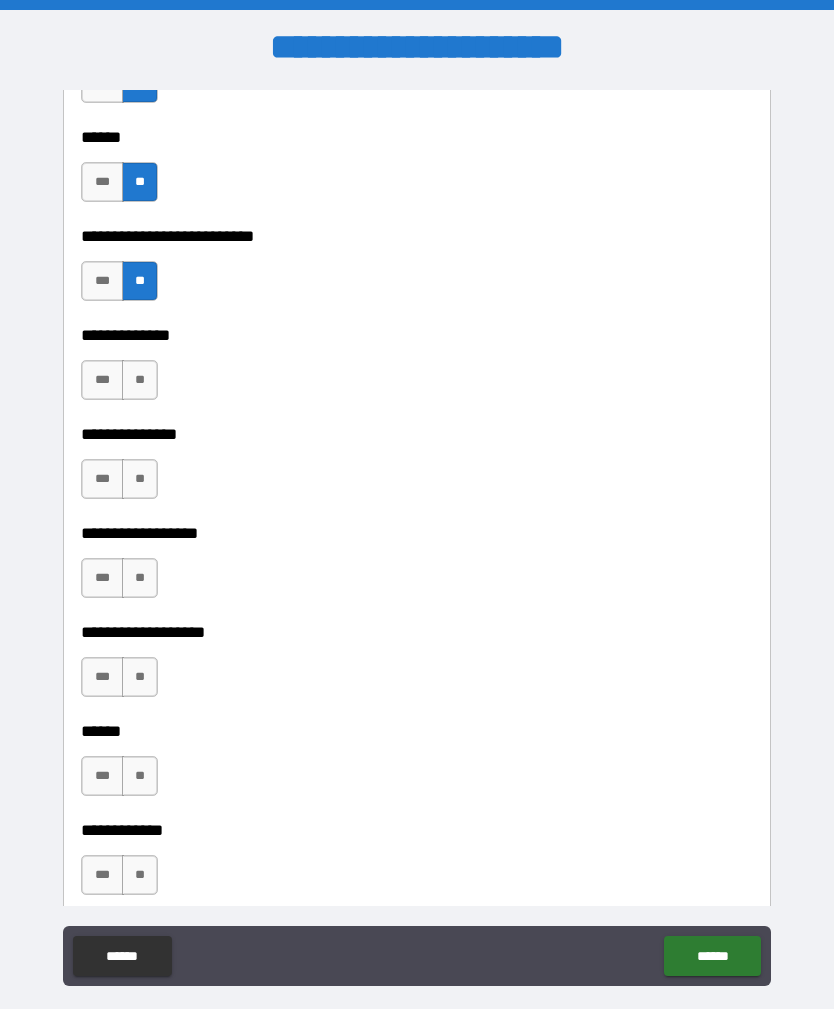 click on "**" at bounding box center [140, 380] 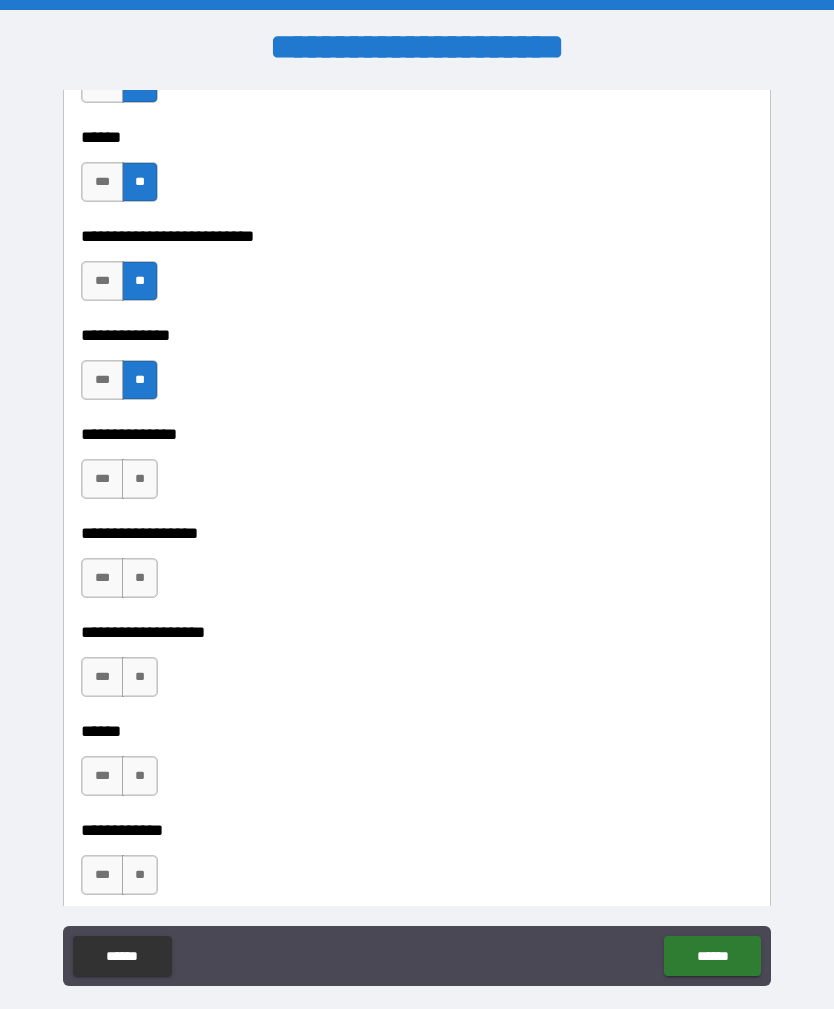 click on "**" at bounding box center (140, 479) 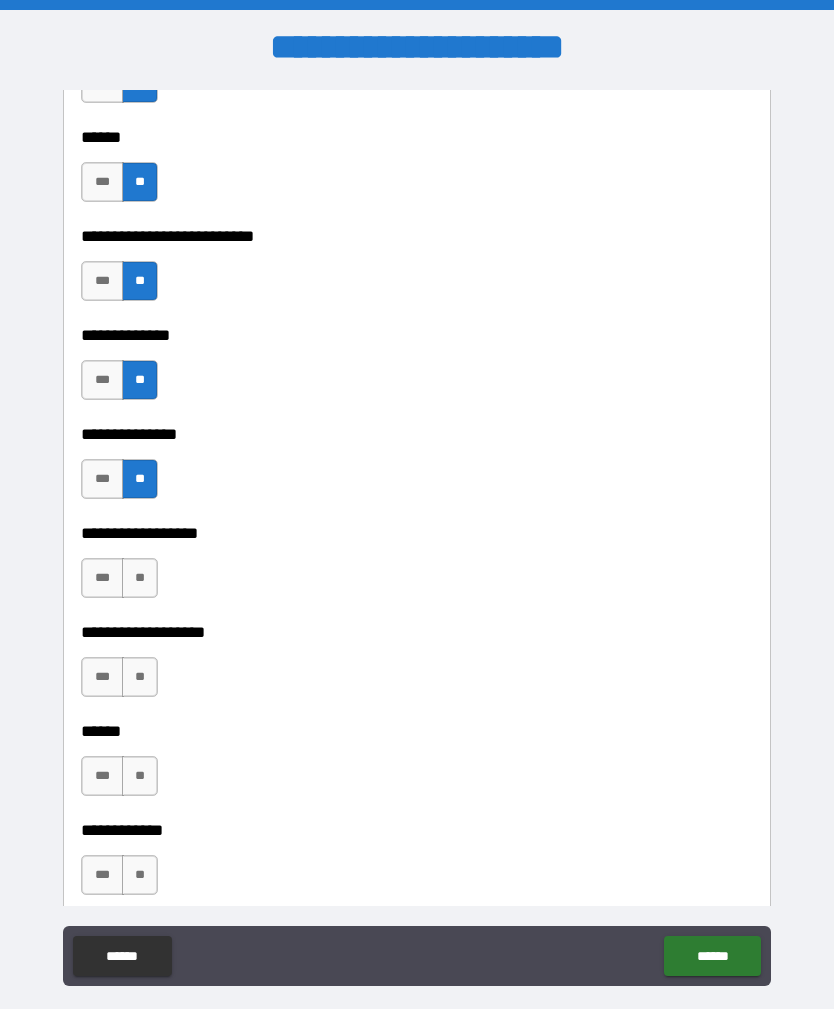 click on "**" at bounding box center (140, 578) 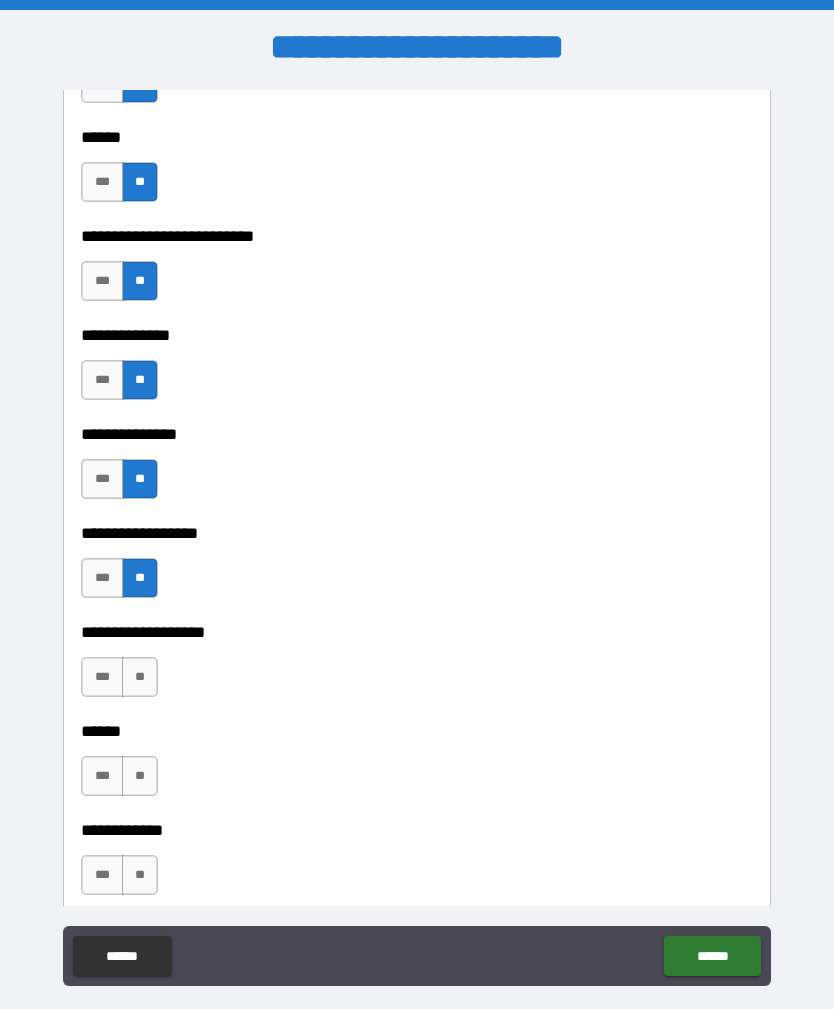 click on "**" at bounding box center (140, 677) 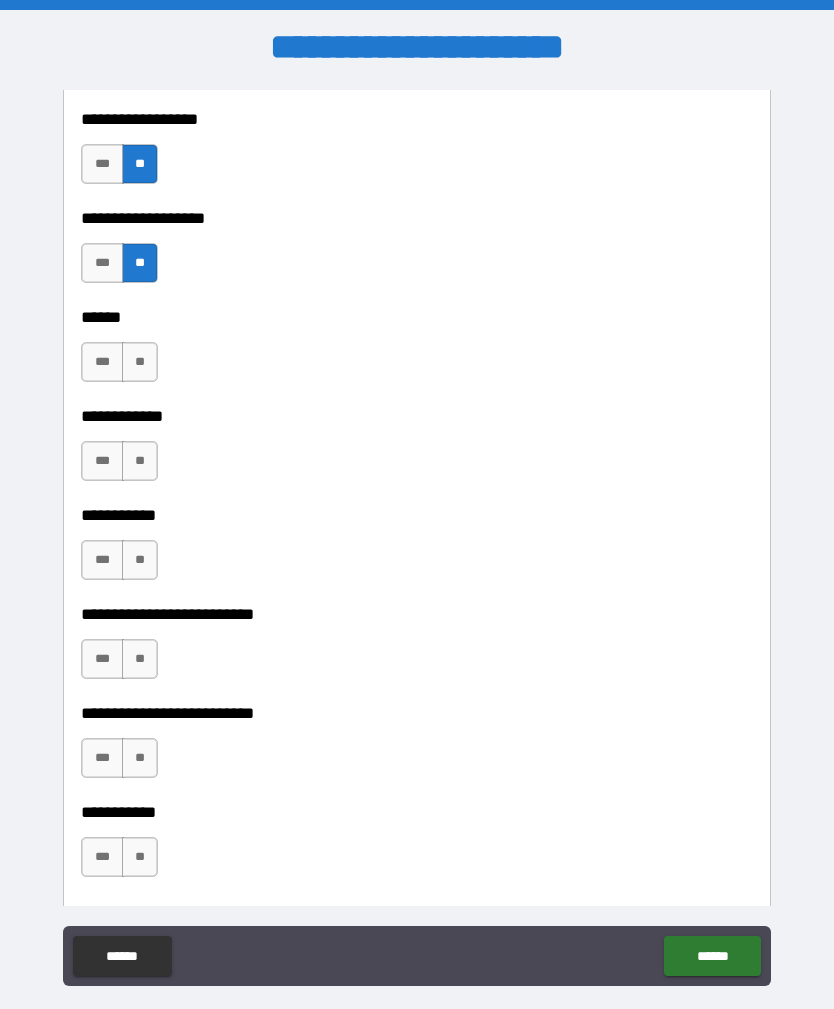 scroll, scrollTop: 2729, scrollLeft: 0, axis: vertical 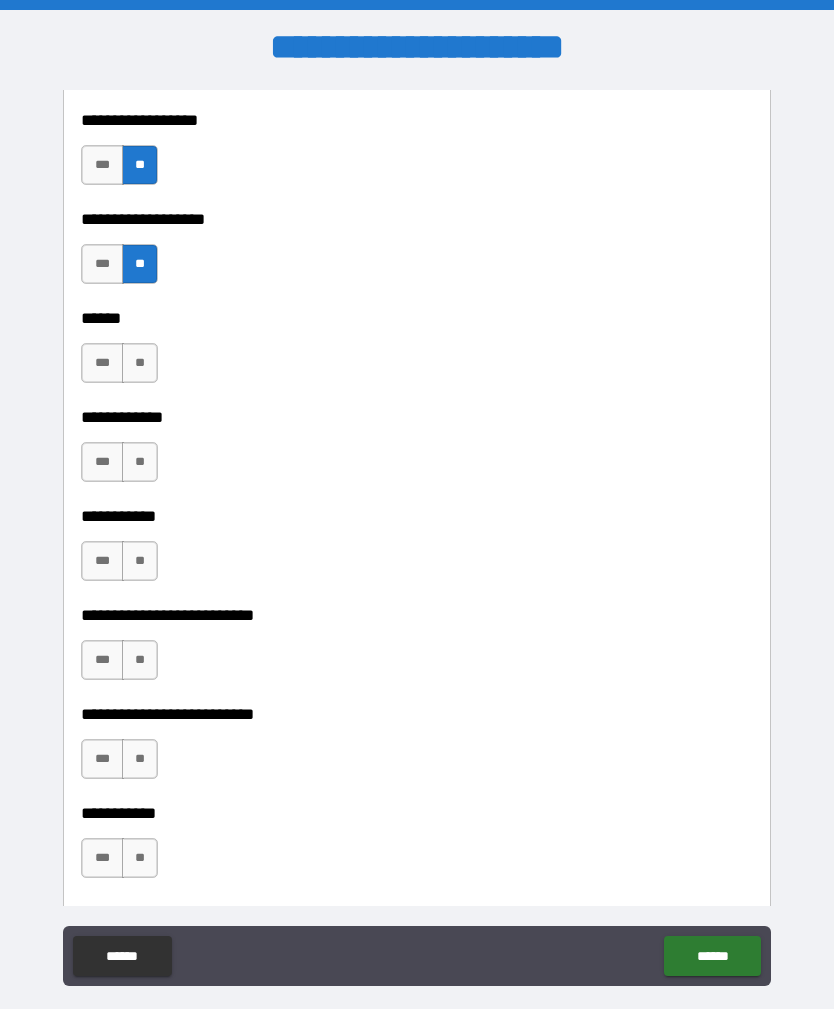 click on "**" at bounding box center [140, 363] 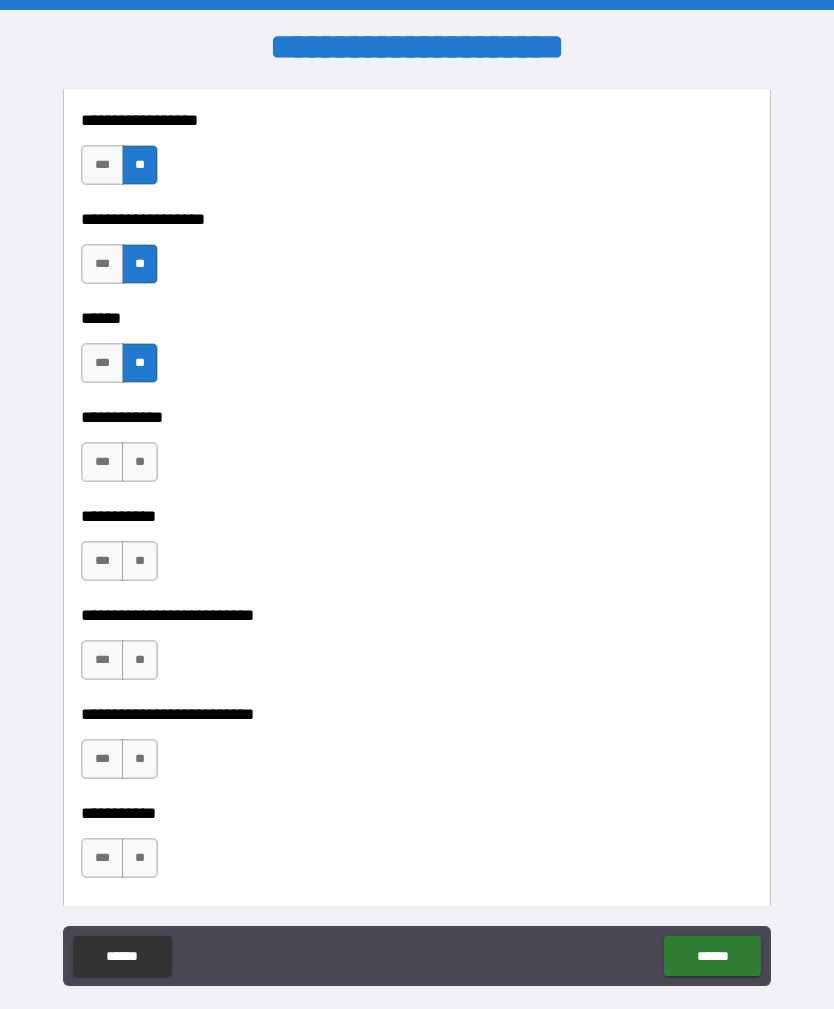 click on "**" at bounding box center (140, 462) 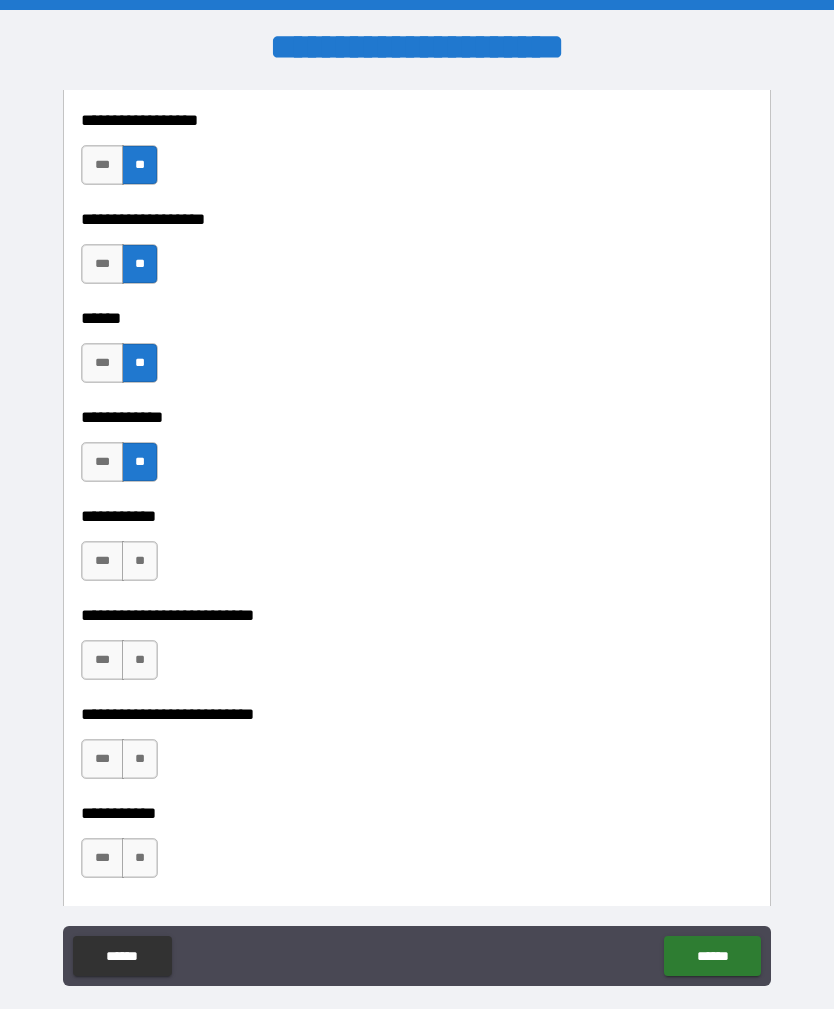 click on "**" at bounding box center (140, 561) 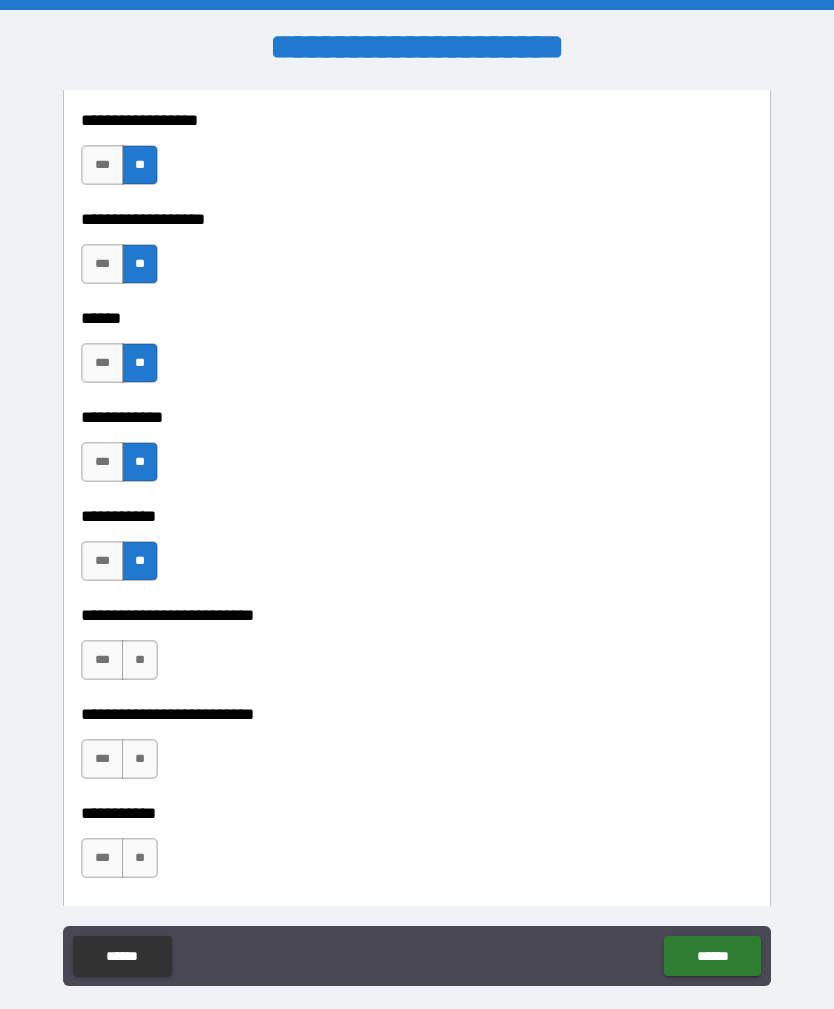 click on "***" at bounding box center [102, 660] 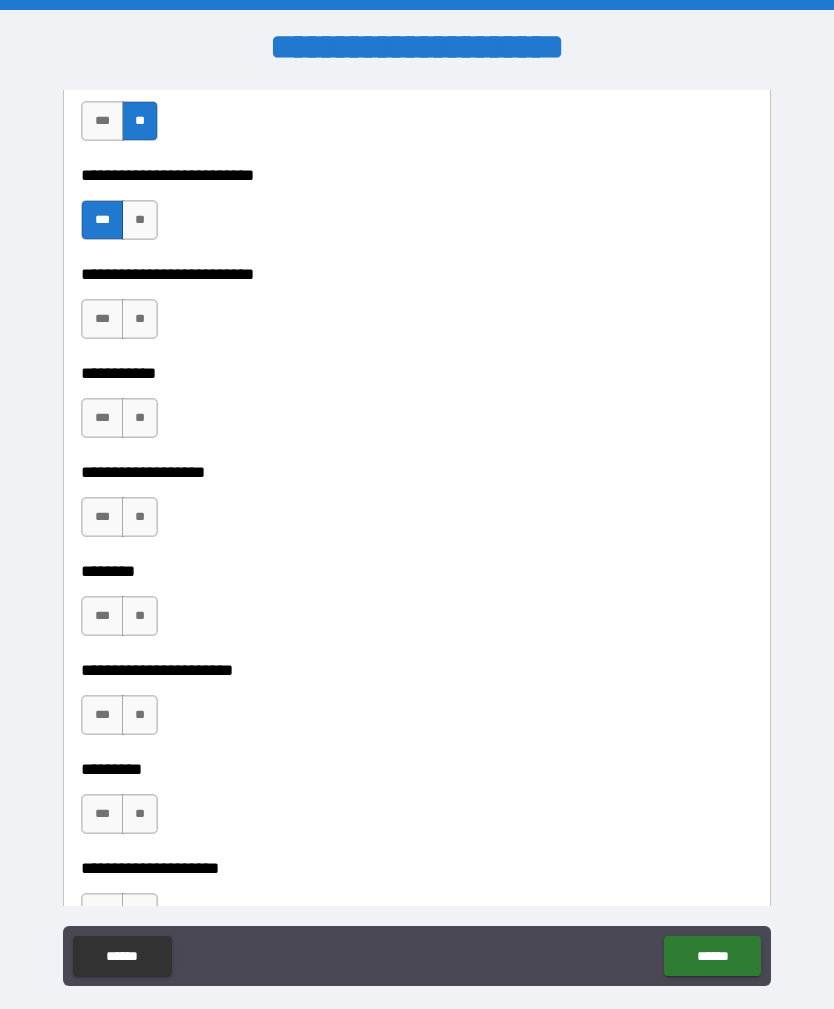 scroll, scrollTop: 3170, scrollLeft: 0, axis: vertical 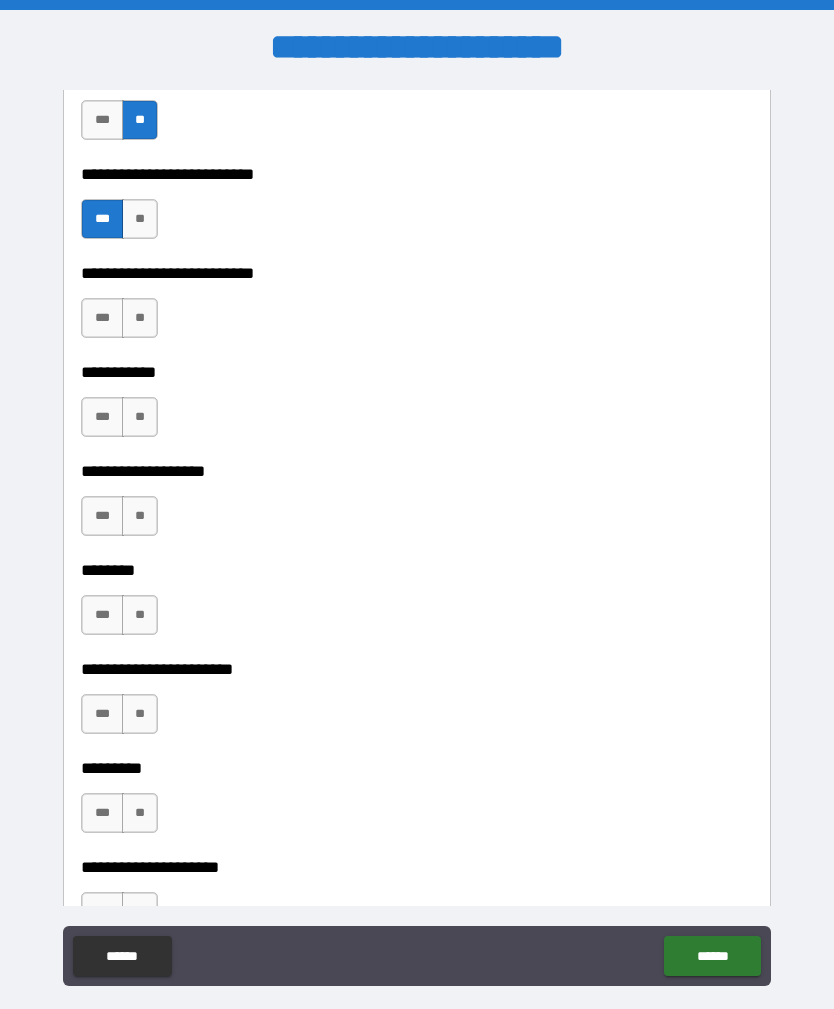 click on "**" at bounding box center [140, 318] 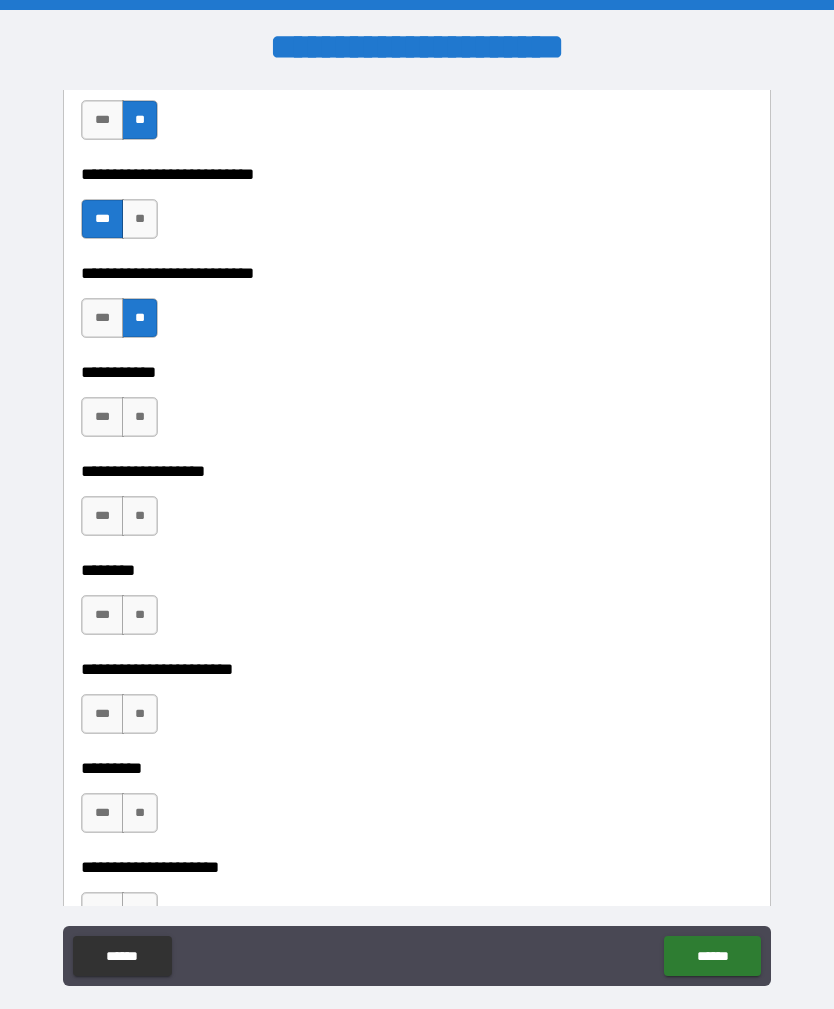 click on "**" at bounding box center (140, 417) 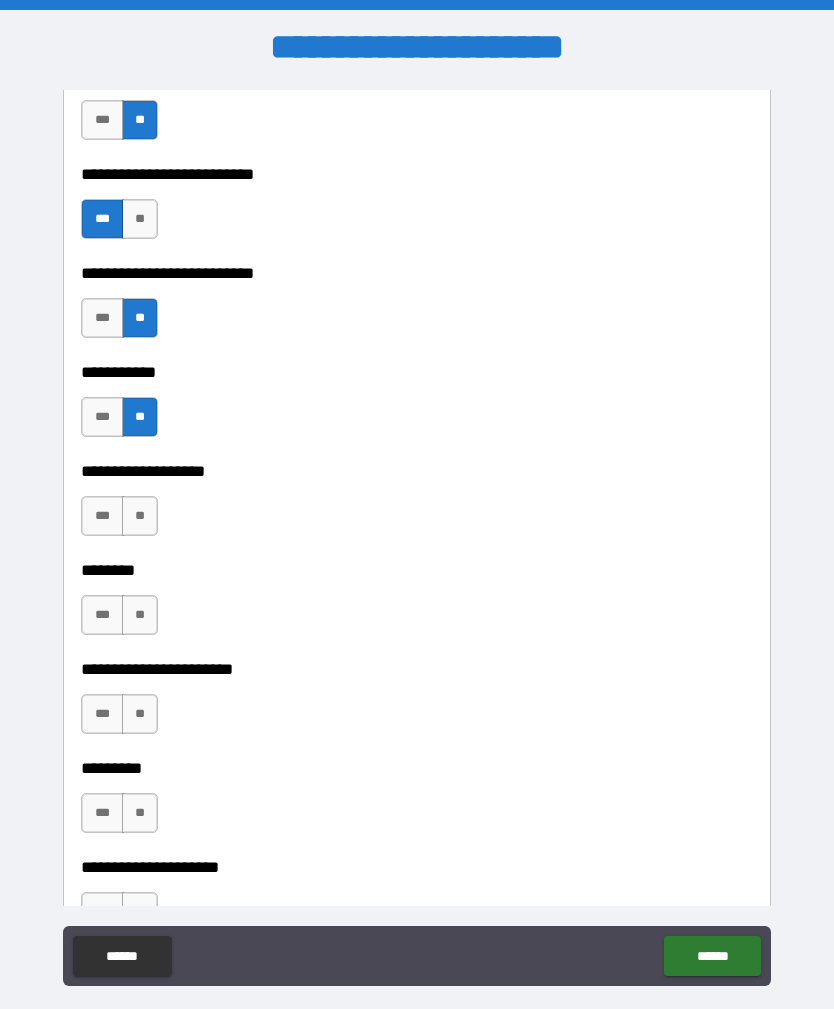 click on "**" at bounding box center [140, 516] 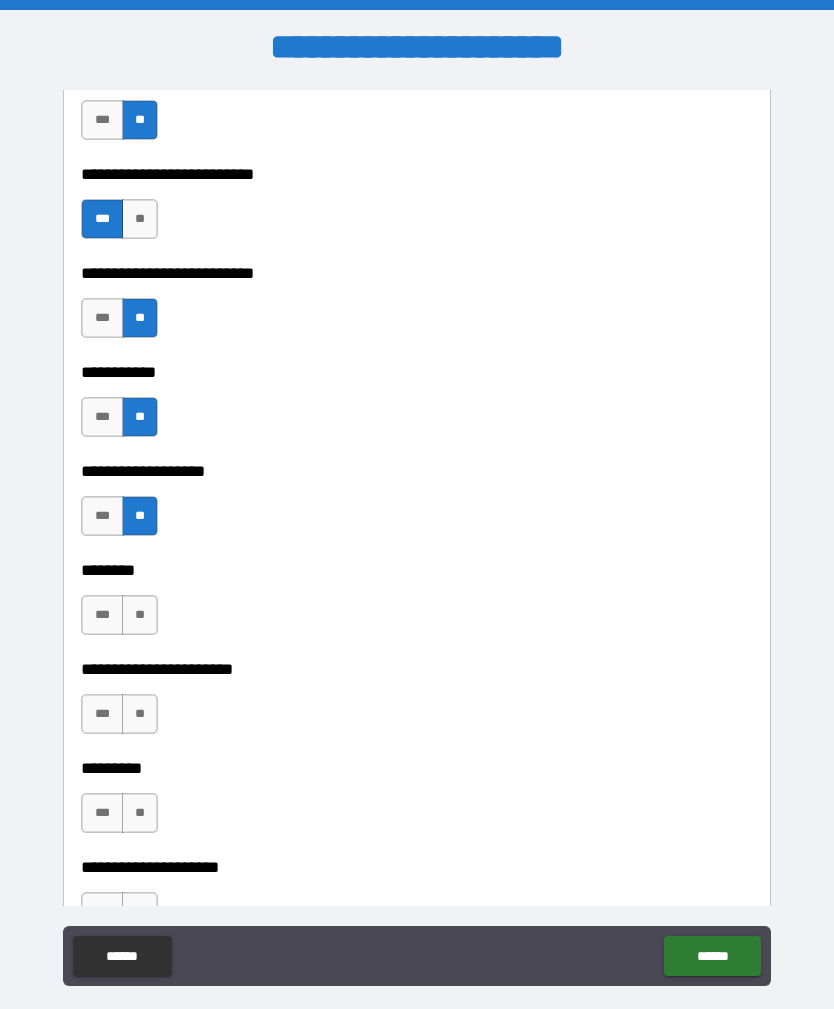 click on "**" at bounding box center [140, 615] 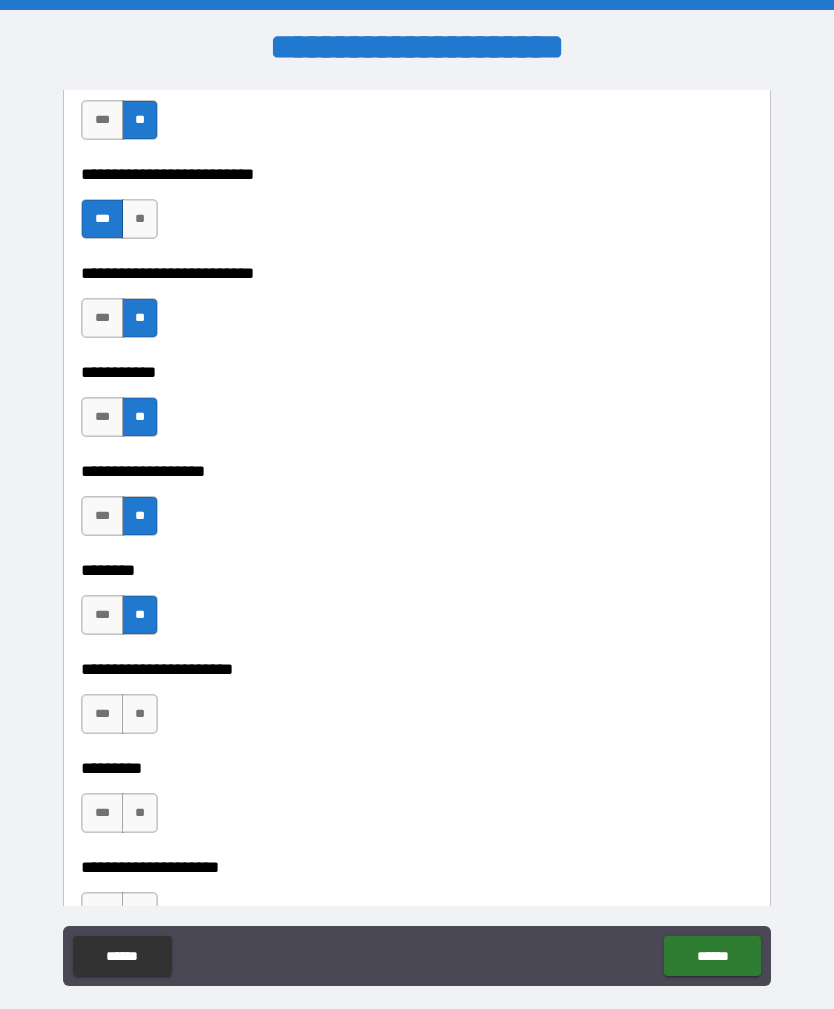 click on "**" at bounding box center [140, 714] 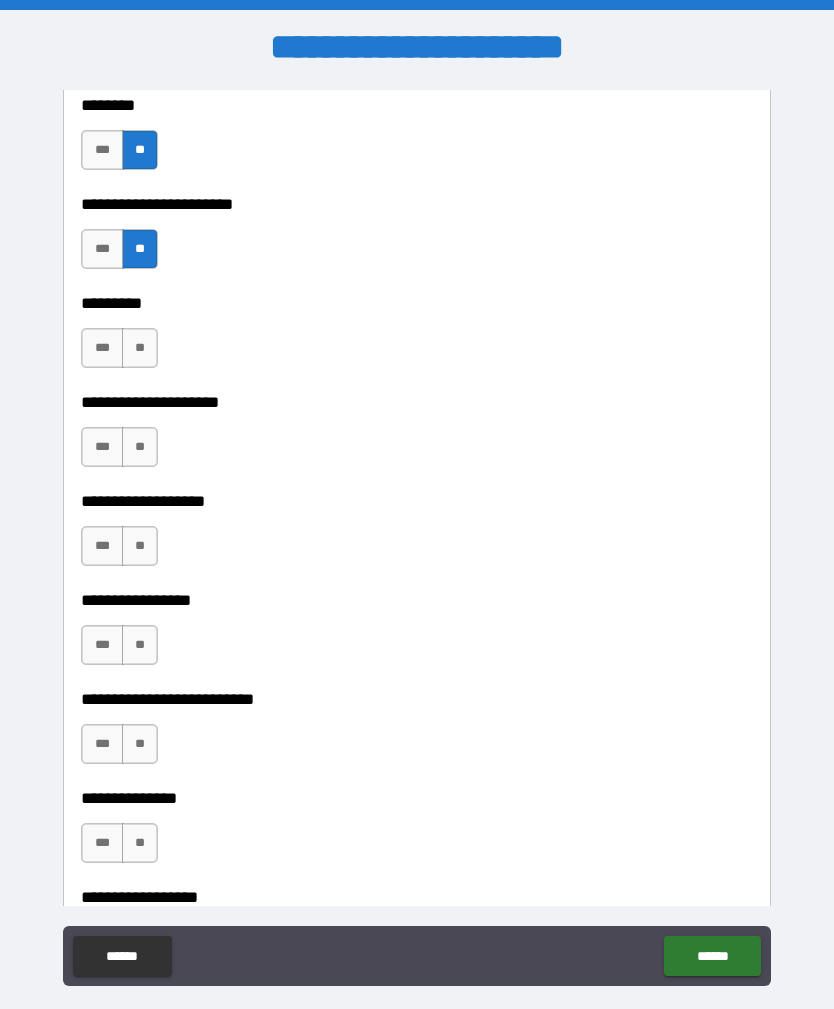 scroll, scrollTop: 3668, scrollLeft: 0, axis: vertical 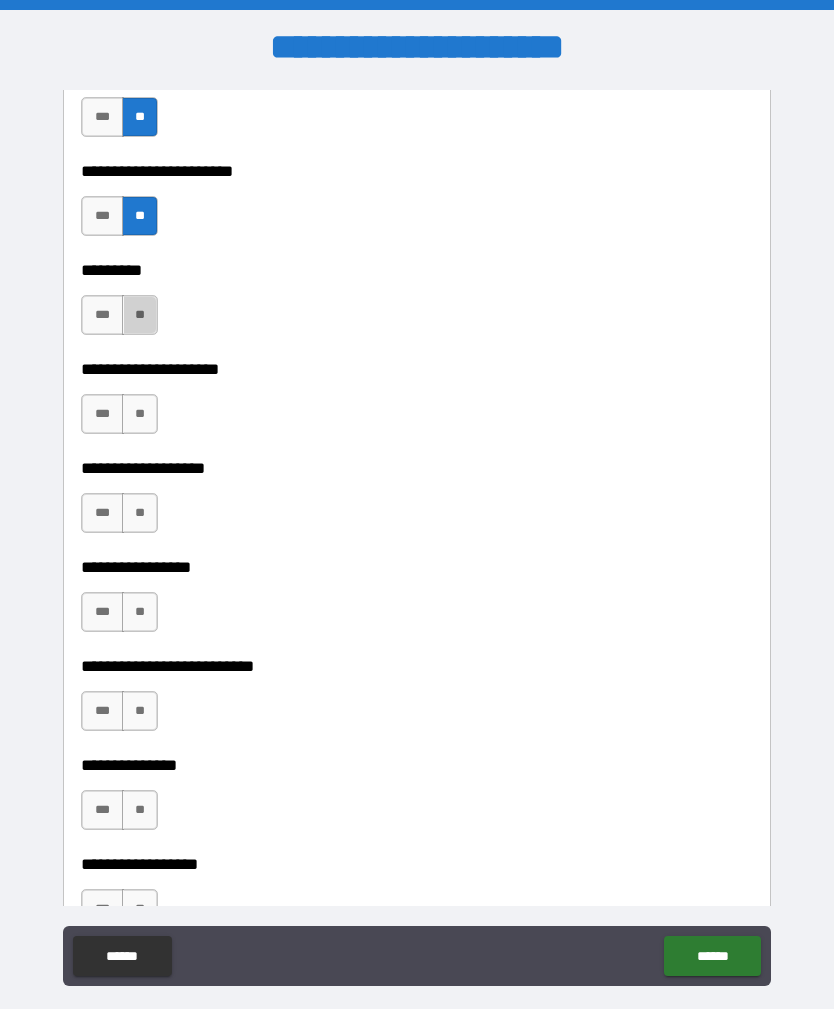 click on "**" at bounding box center [140, 315] 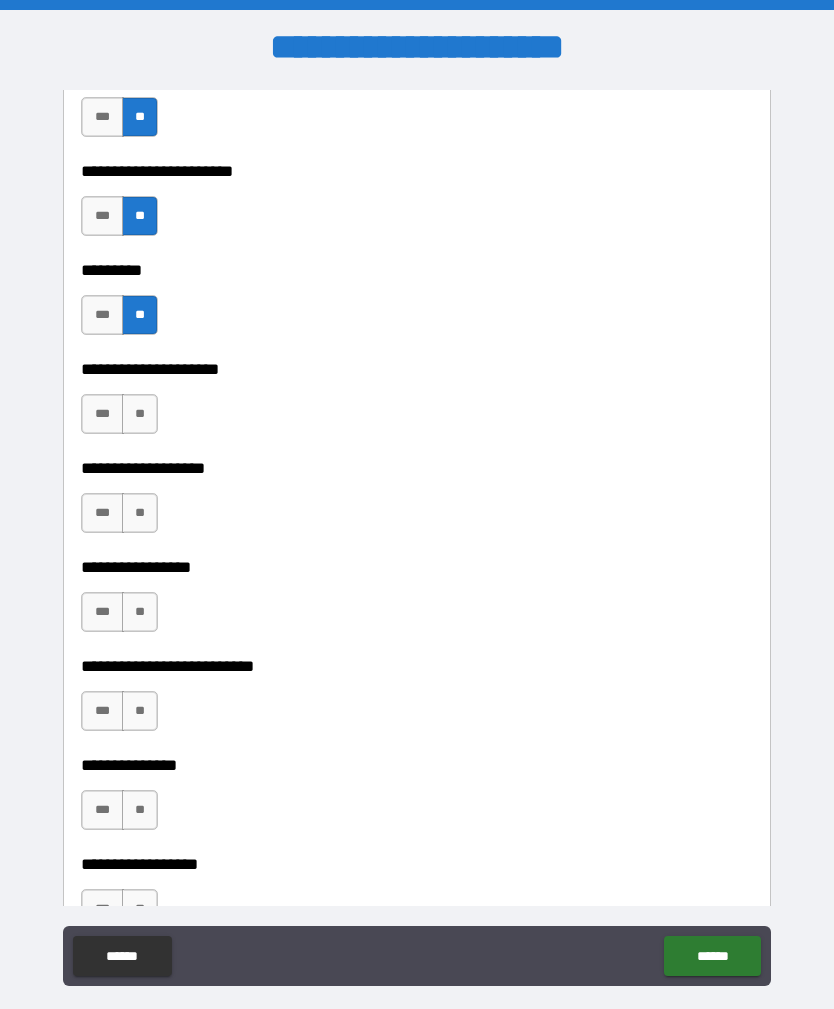 click on "**" at bounding box center (140, 414) 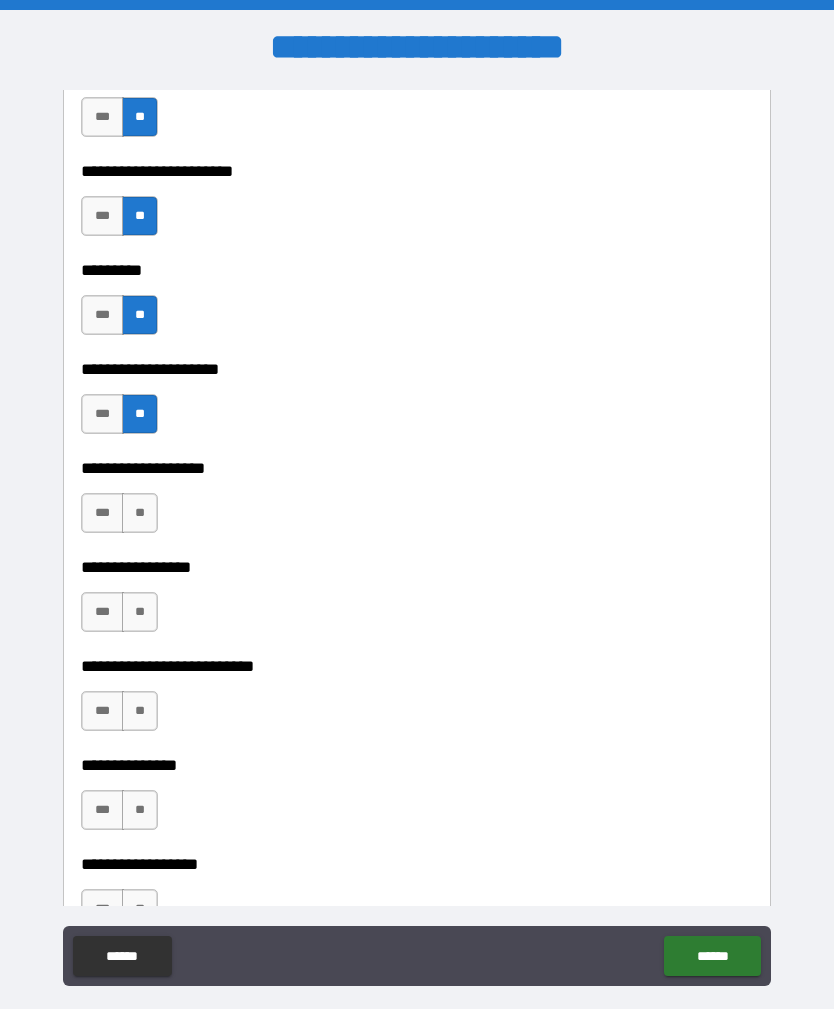 click on "**" at bounding box center [140, 513] 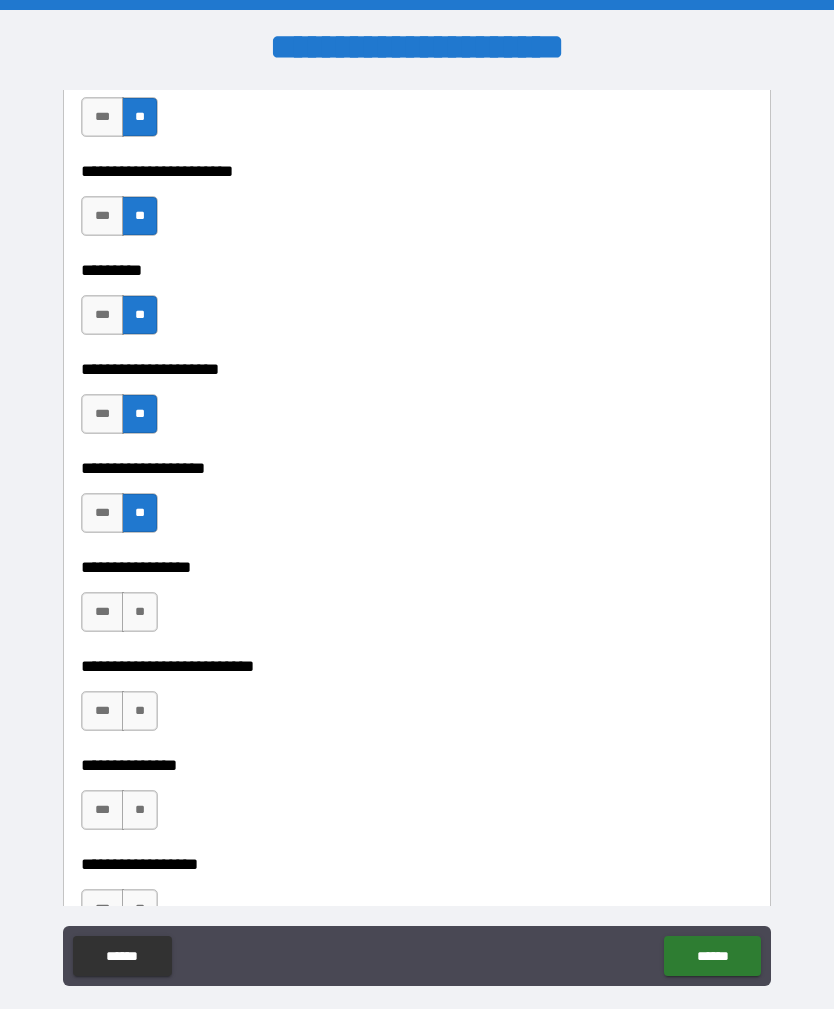 click on "**" at bounding box center (140, 612) 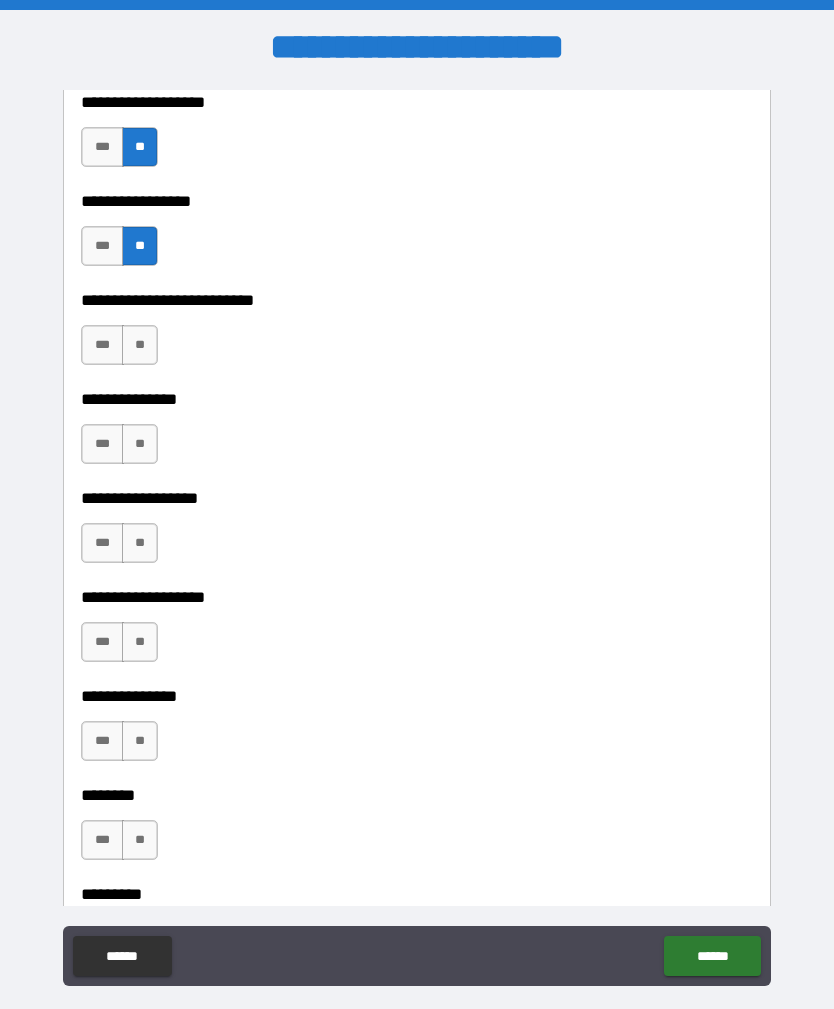 scroll, scrollTop: 4041, scrollLeft: 0, axis: vertical 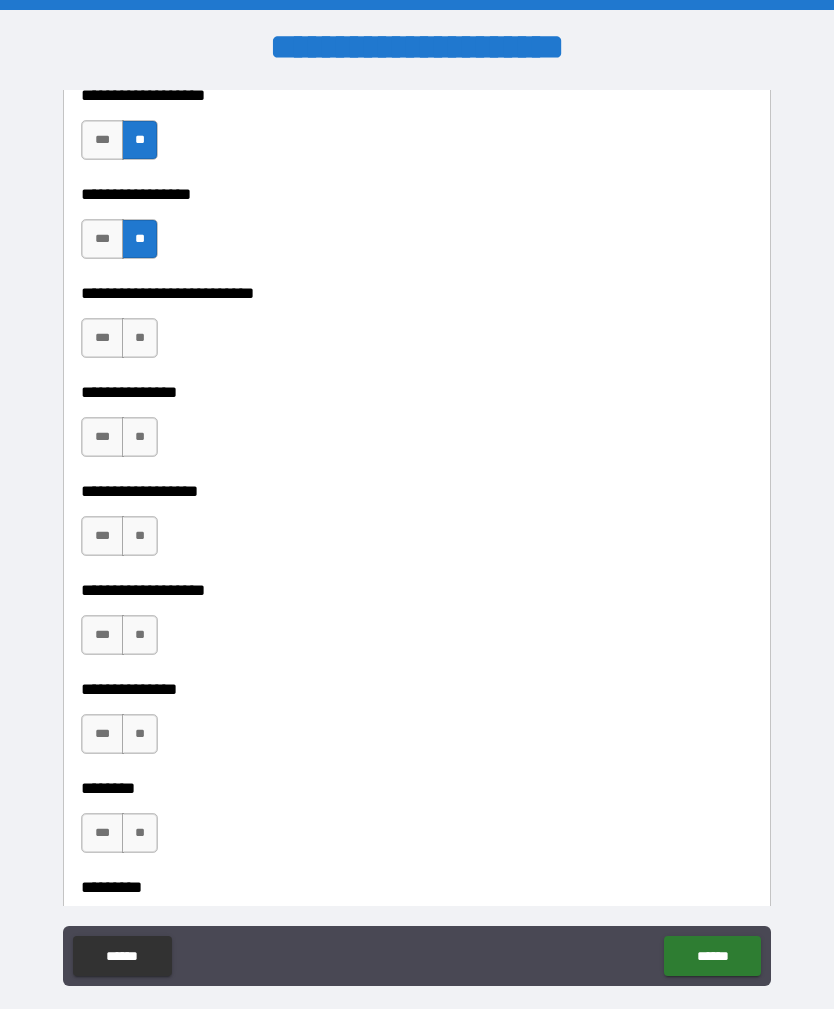 click on "**" at bounding box center (140, 338) 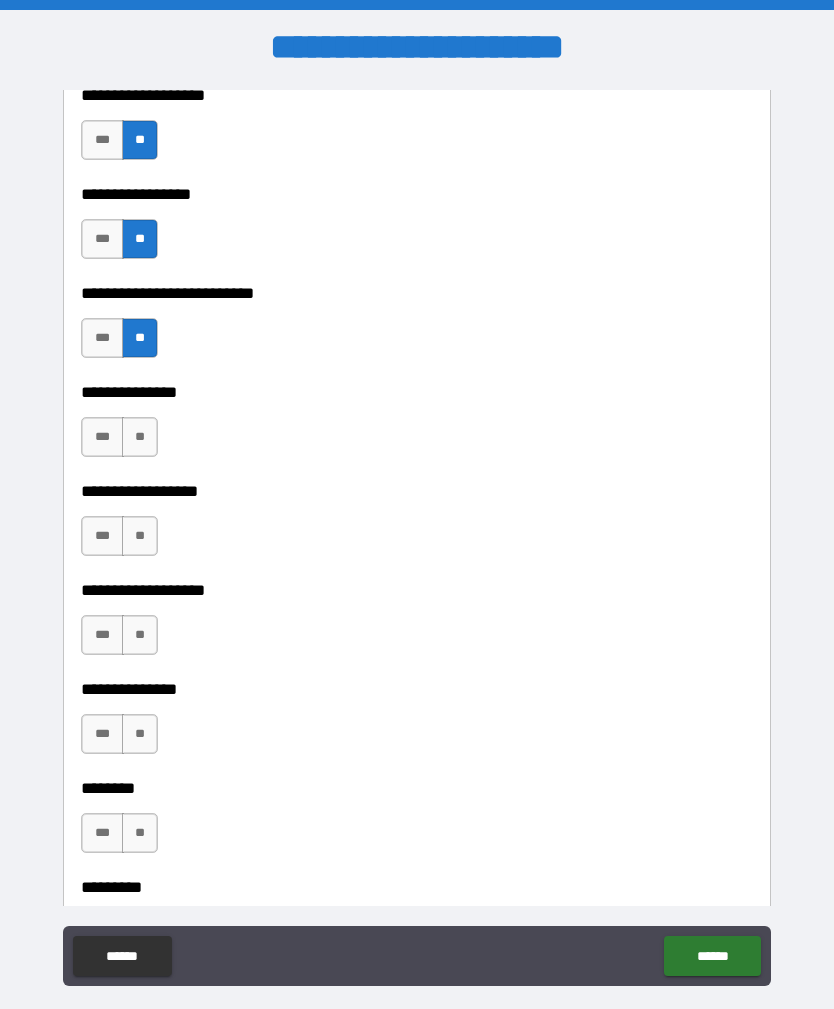 click on "**" at bounding box center (140, 437) 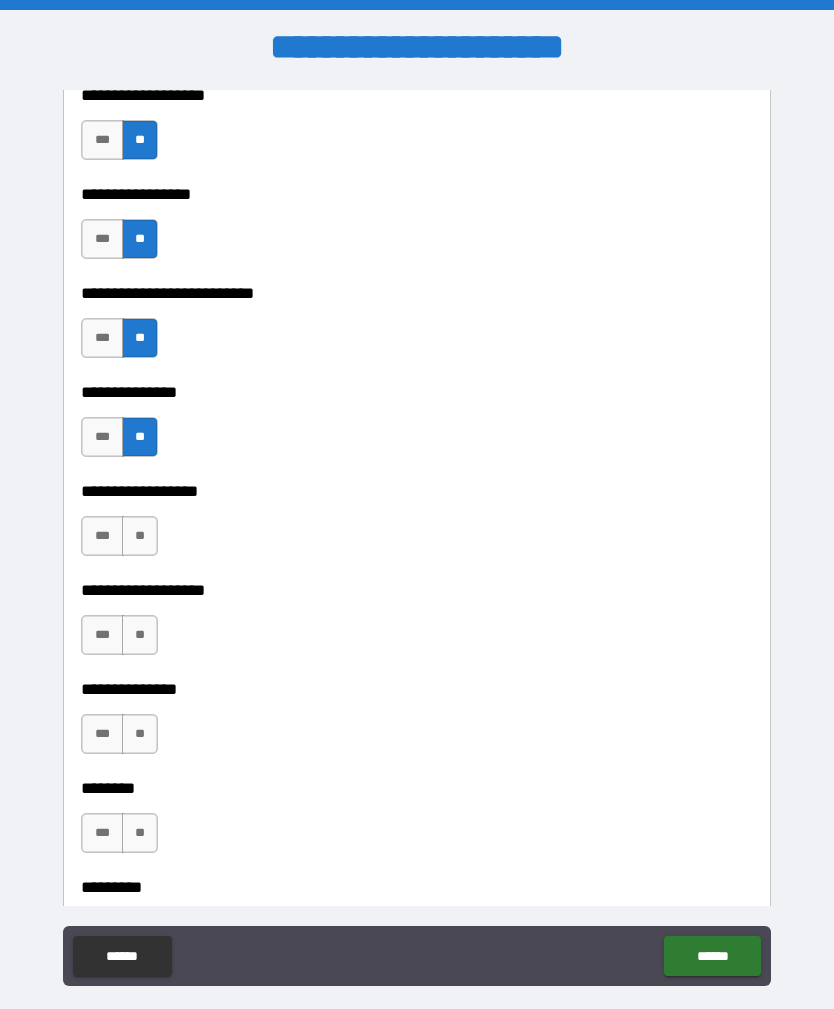 click on "**" at bounding box center (140, 536) 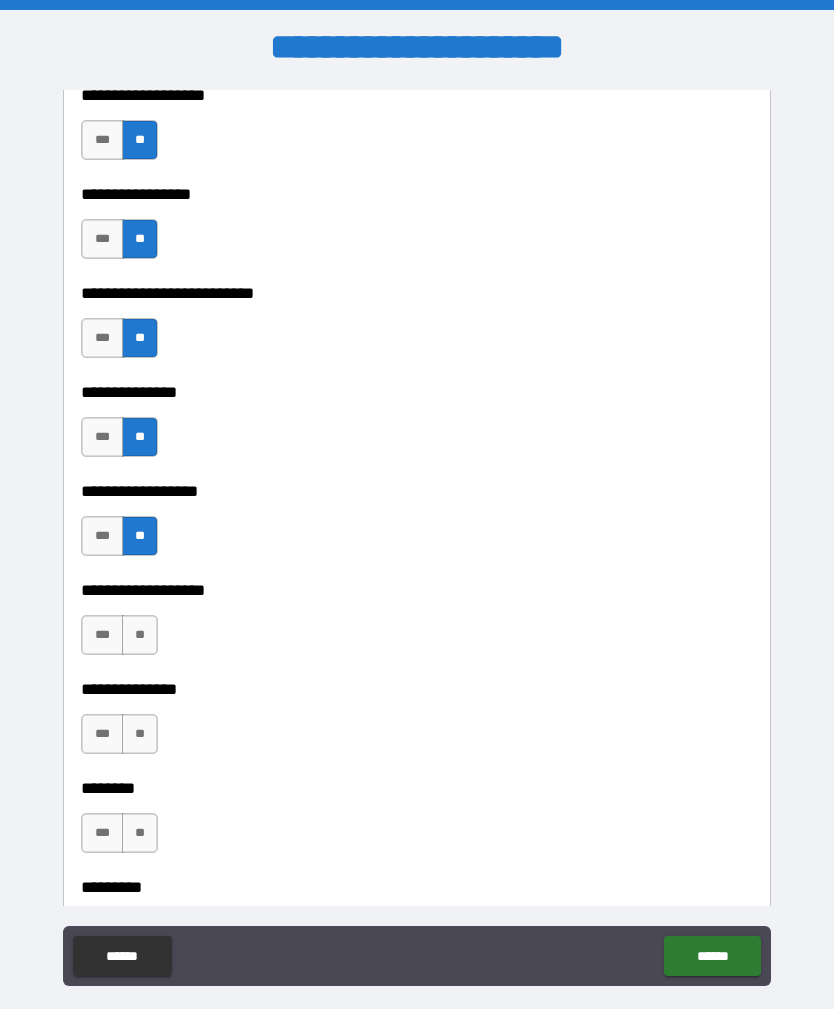 click on "**" at bounding box center [140, 635] 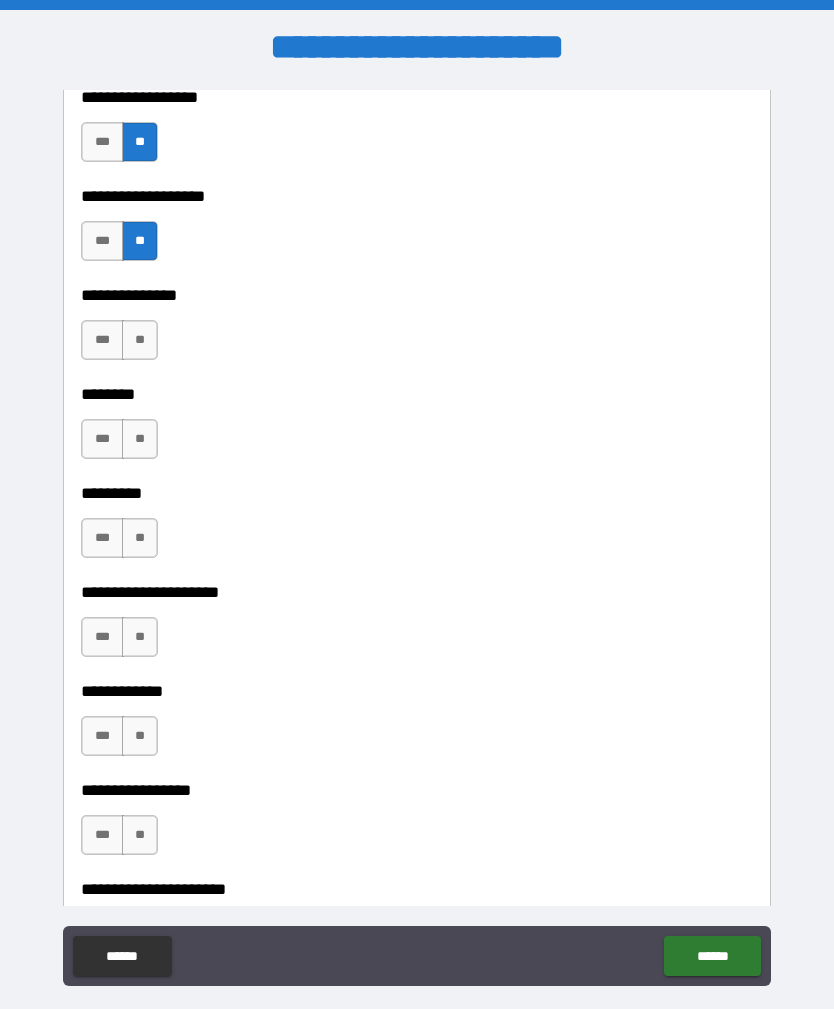 scroll, scrollTop: 4447, scrollLeft: 0, axis: vertical 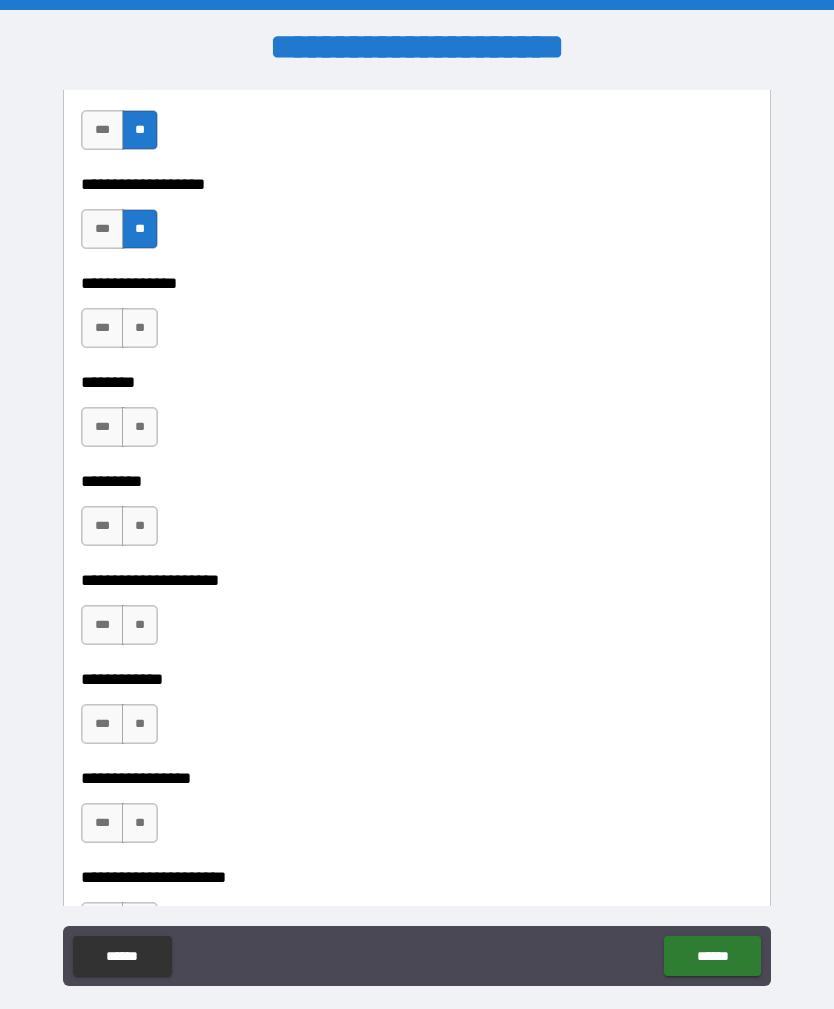click on "**" at bounding box center (140, 328) 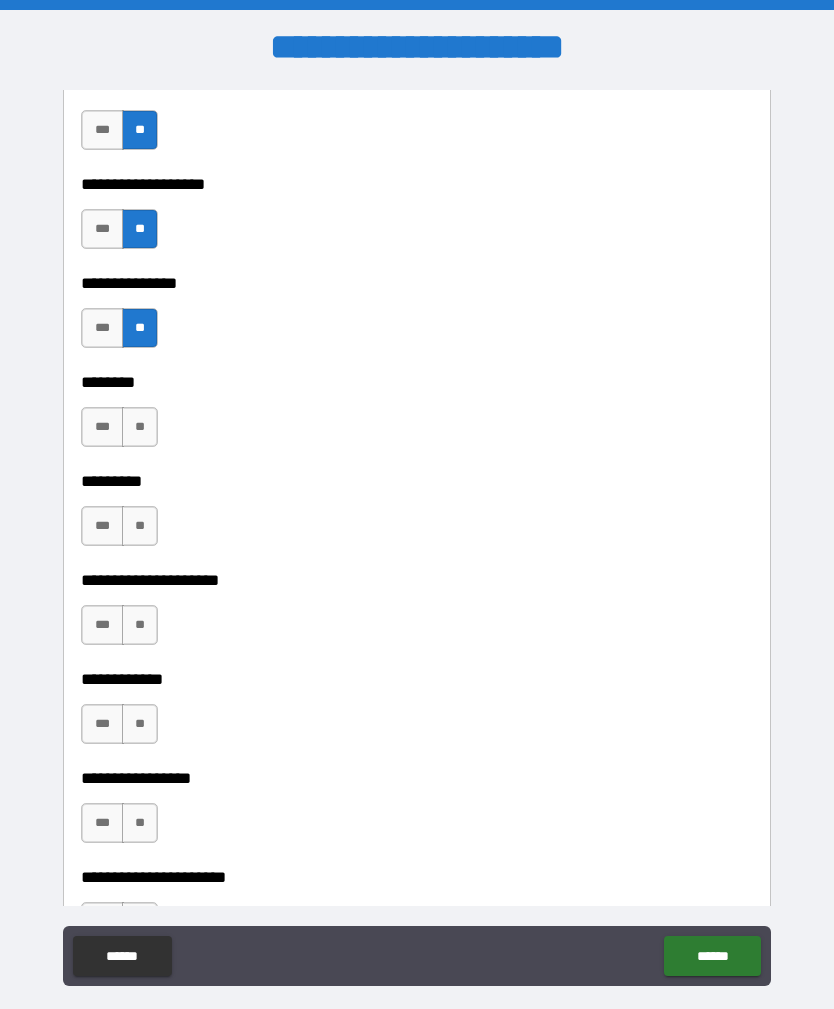 click on "**" at bounding box center (140, 427) 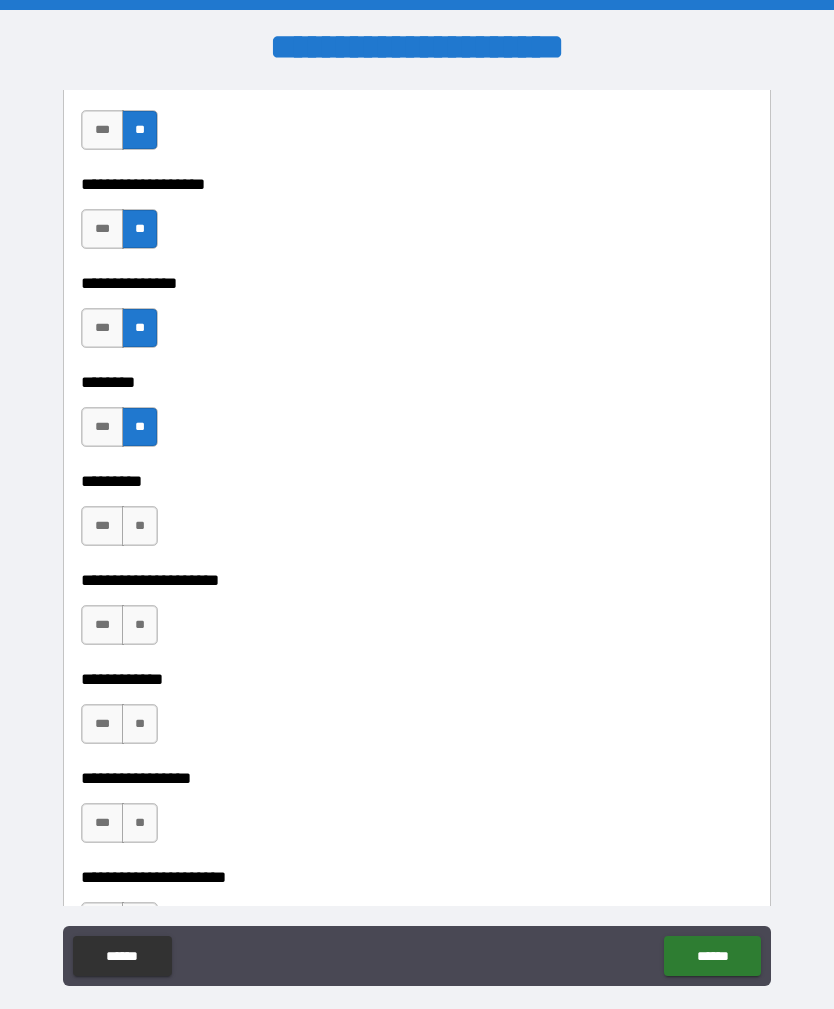 click on "**" at bounding box center [140, 526] 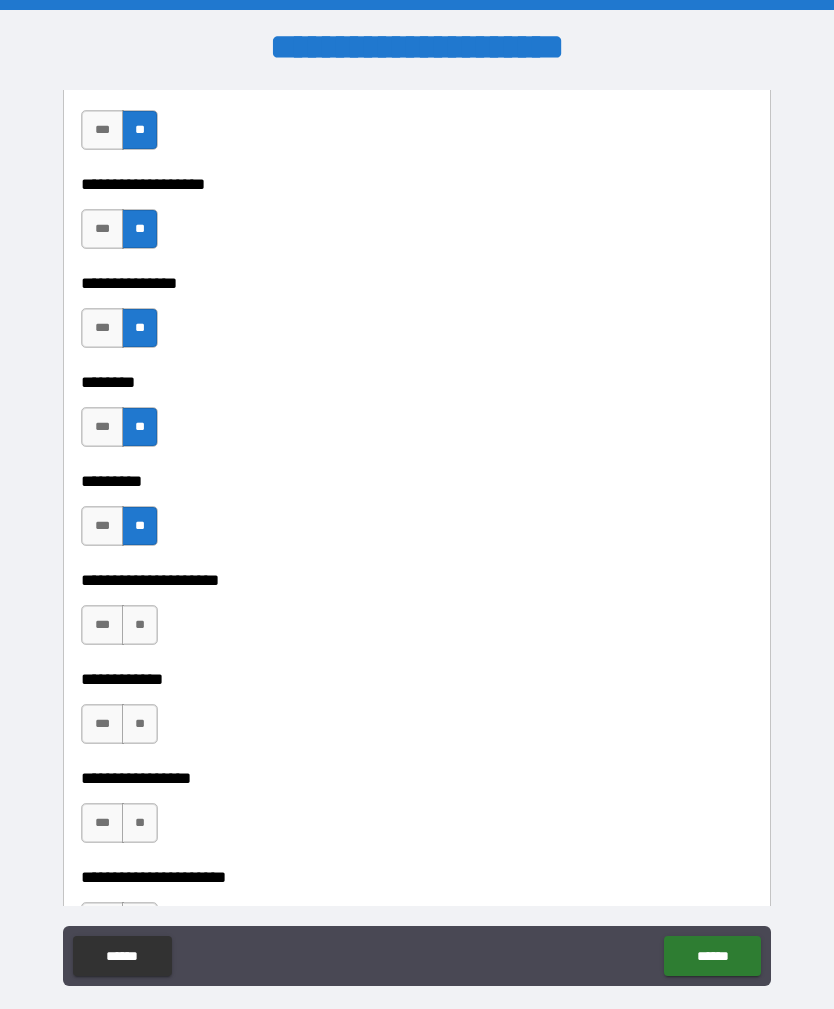 click on "**" at bounding box center [140, 625] 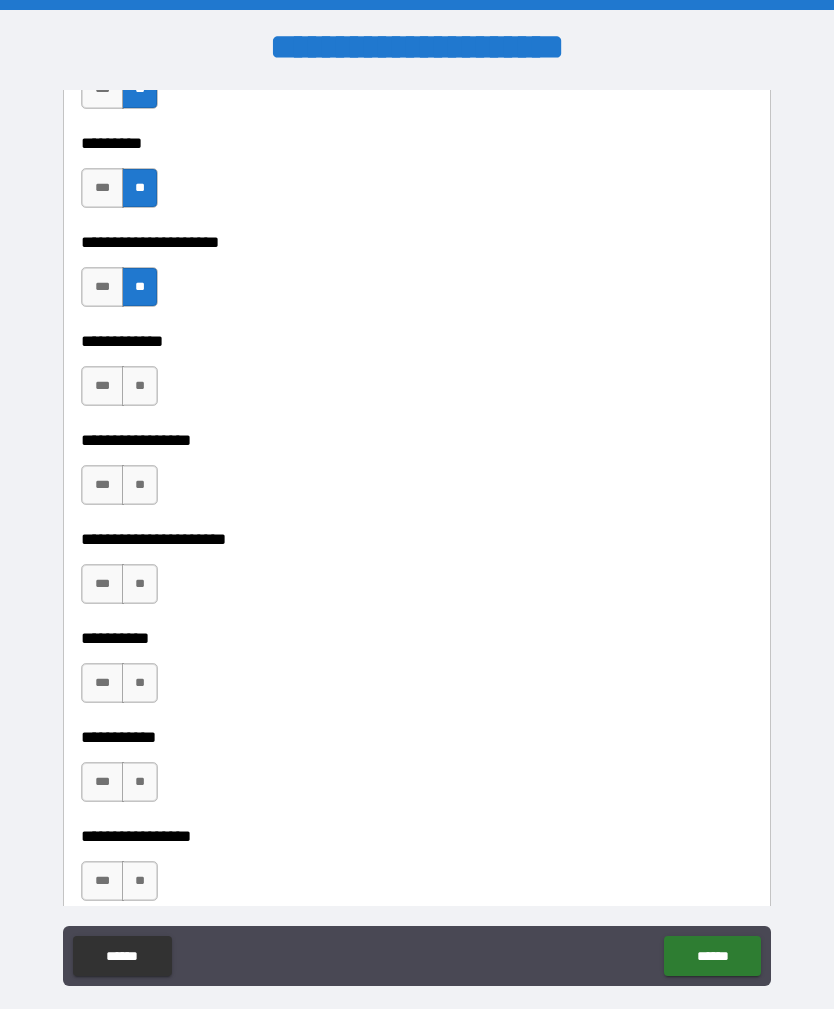 scroll, scrollTop: 4836, scrollLeft: 0, axis: vertical 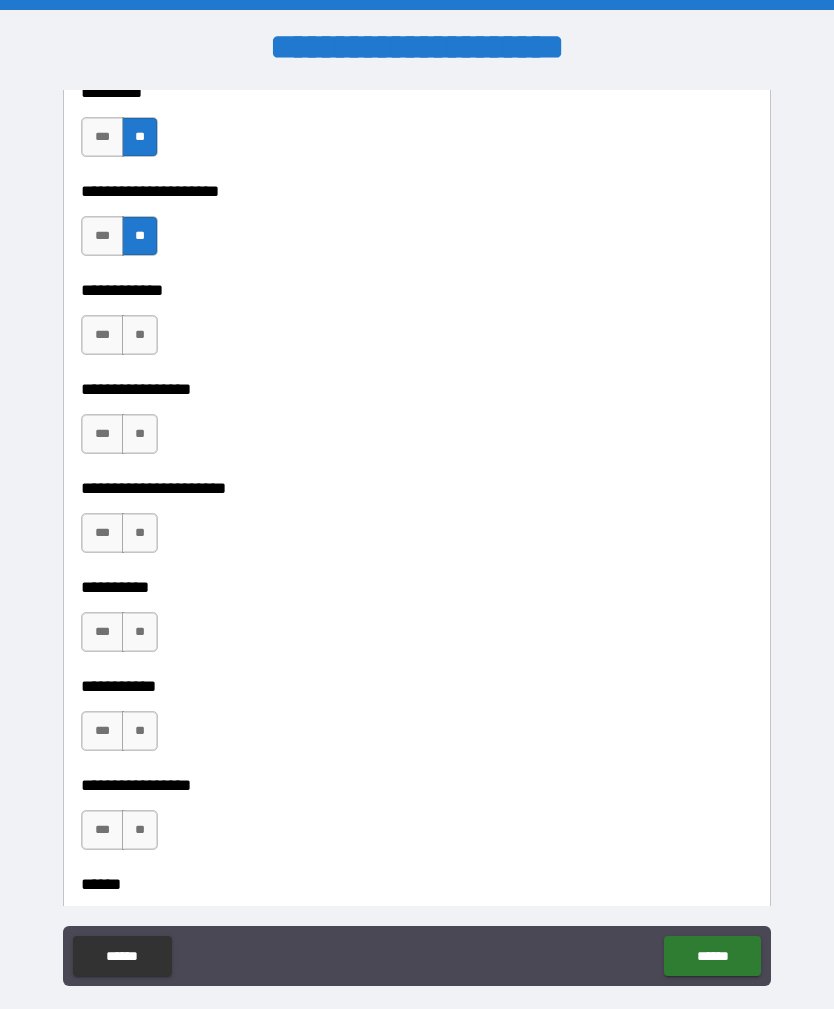 click on "**" at bounding box center [140, 335] 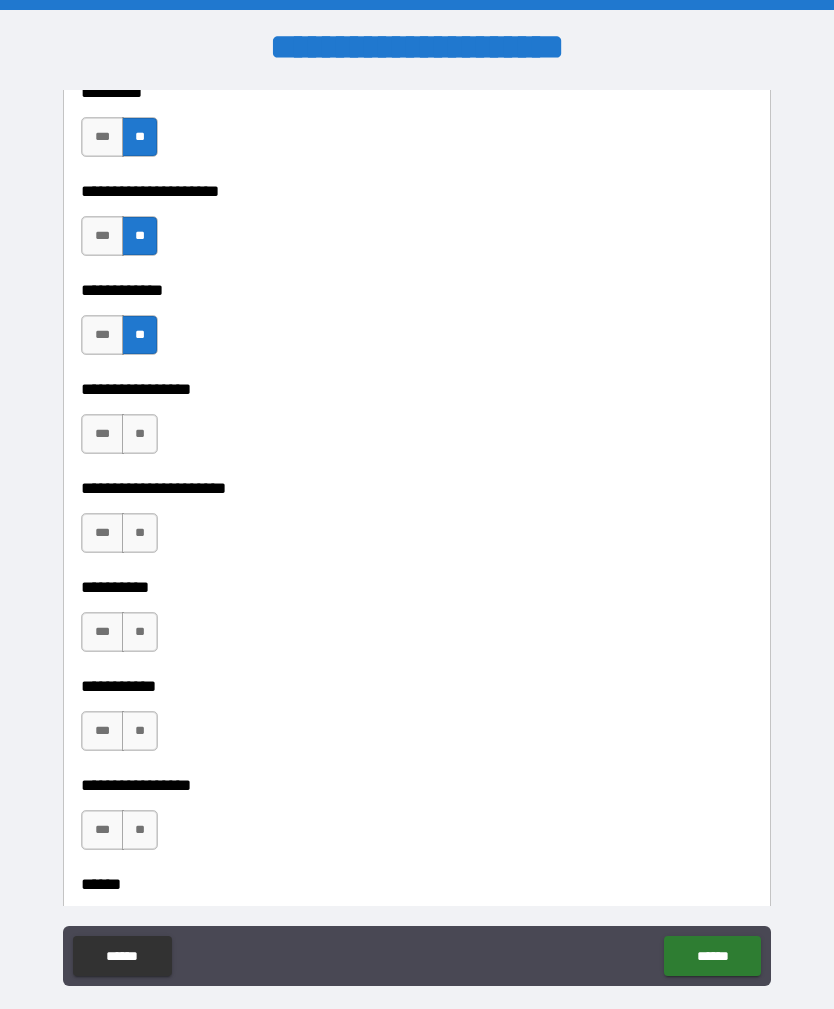 click on "**" at bounding box center (140, 434) 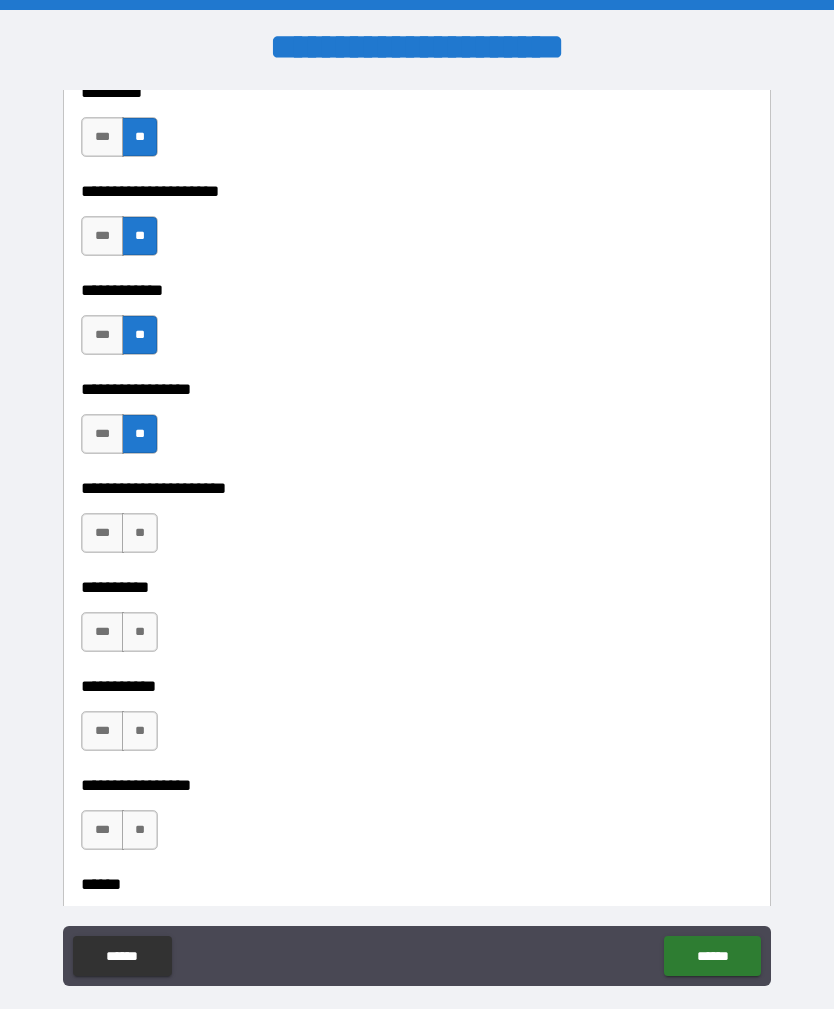 click on "**" at bounding box center (140, 533) 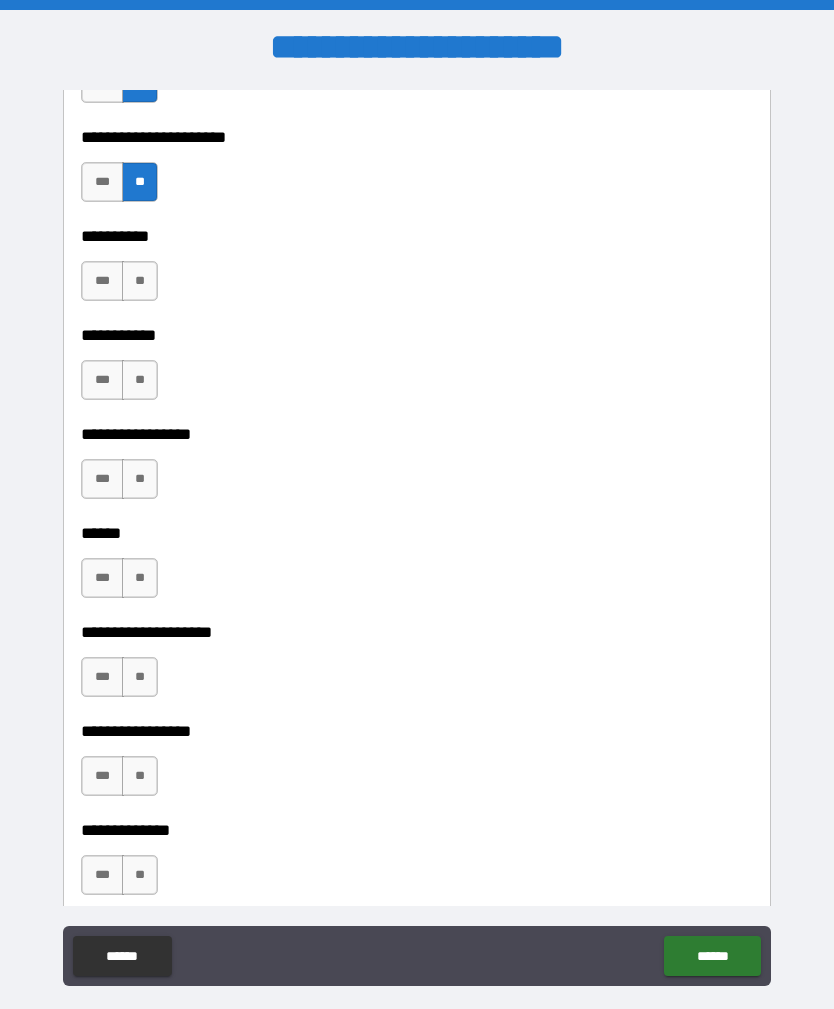 scroll, scrollTop: 5193, scrollLeft: 0, axis: vertical 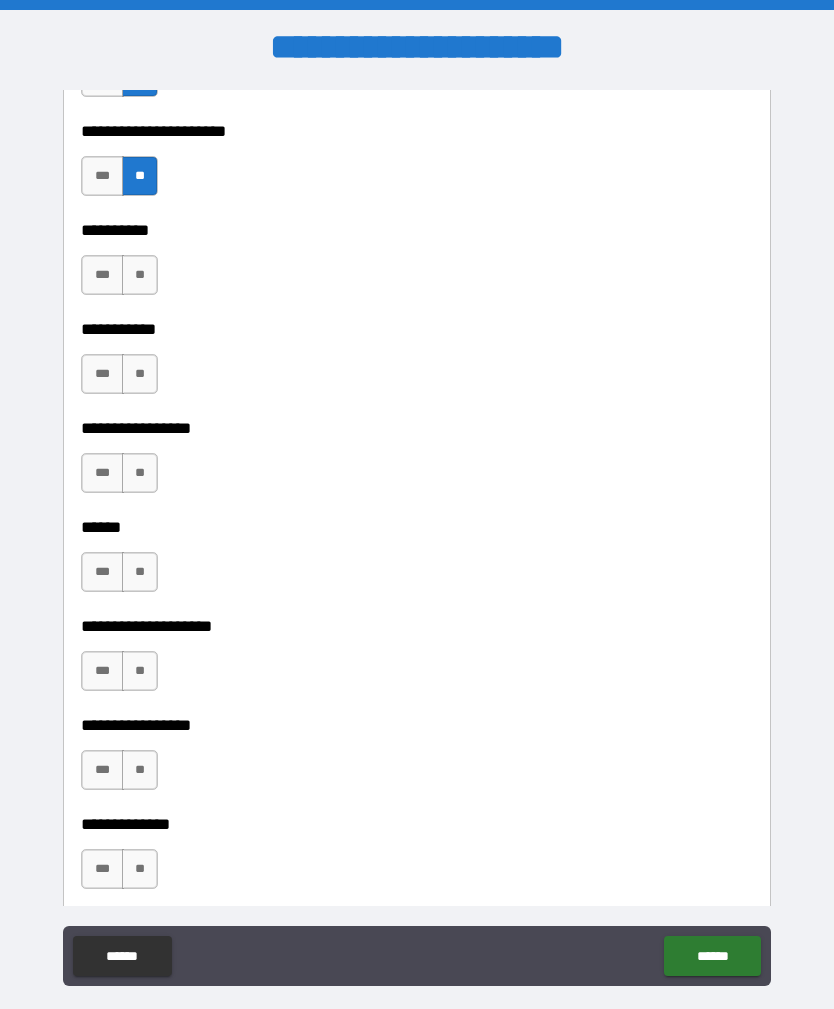 click on "**" at bounding box center (140, 275) 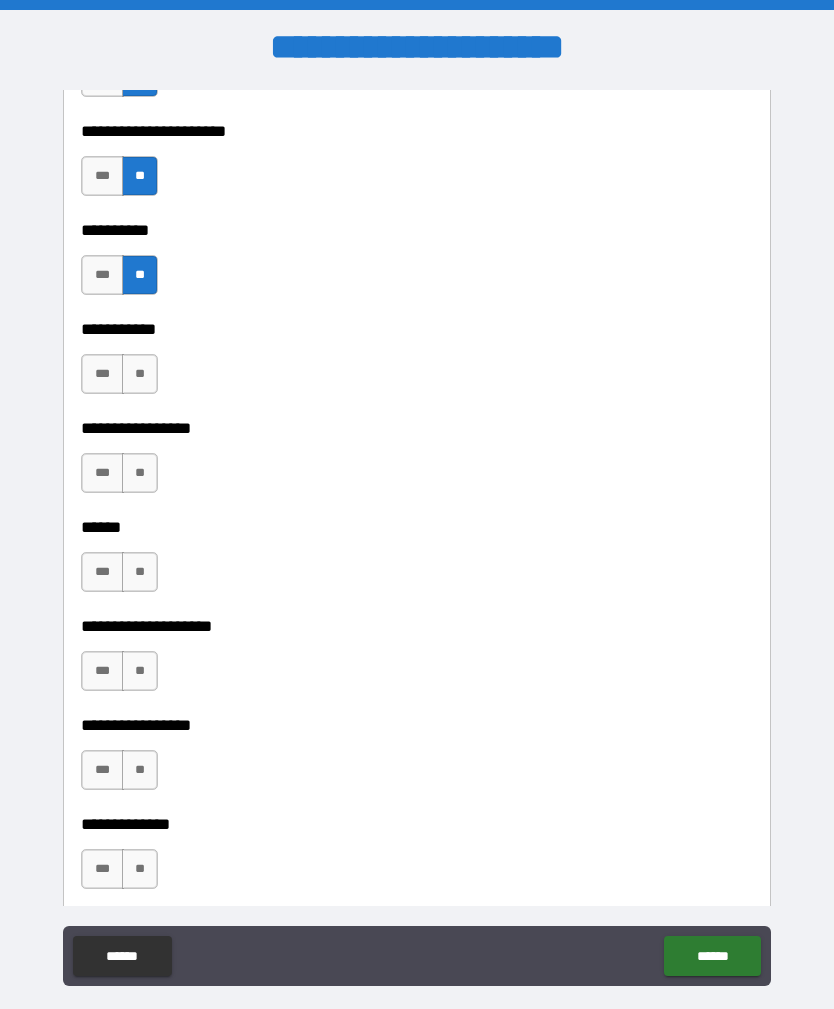 click on "**" at bounding box center (140, 374) 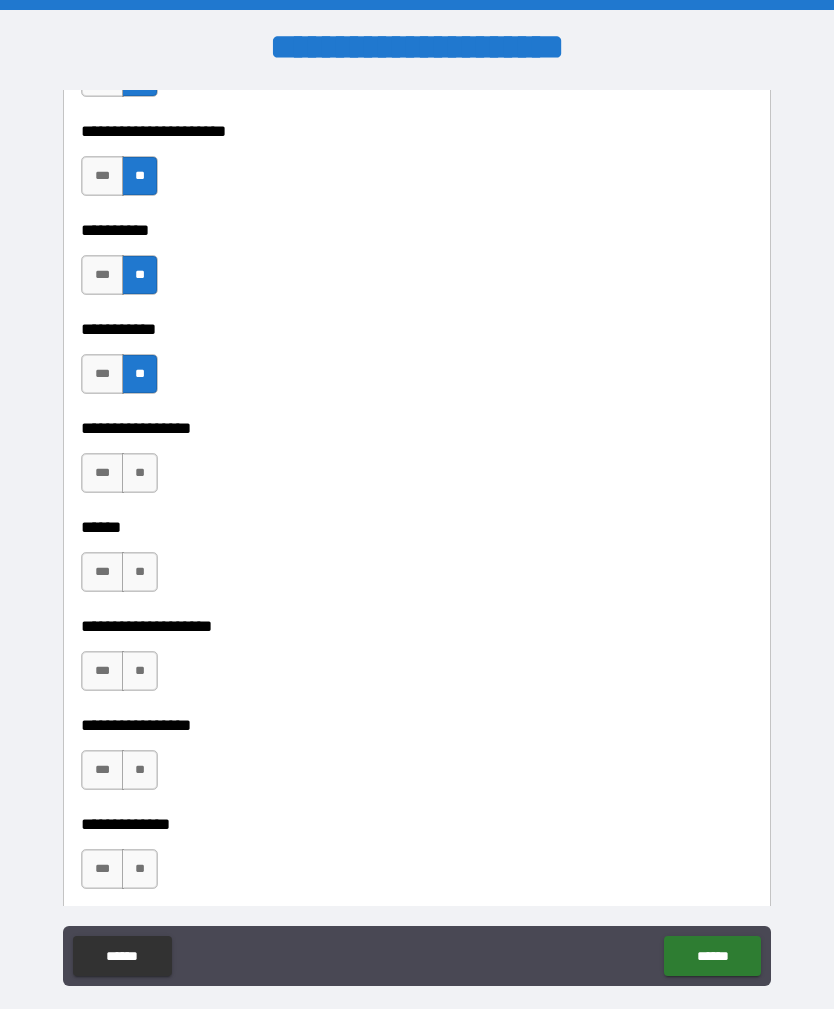click on "**" at bounding box center (140, 473) 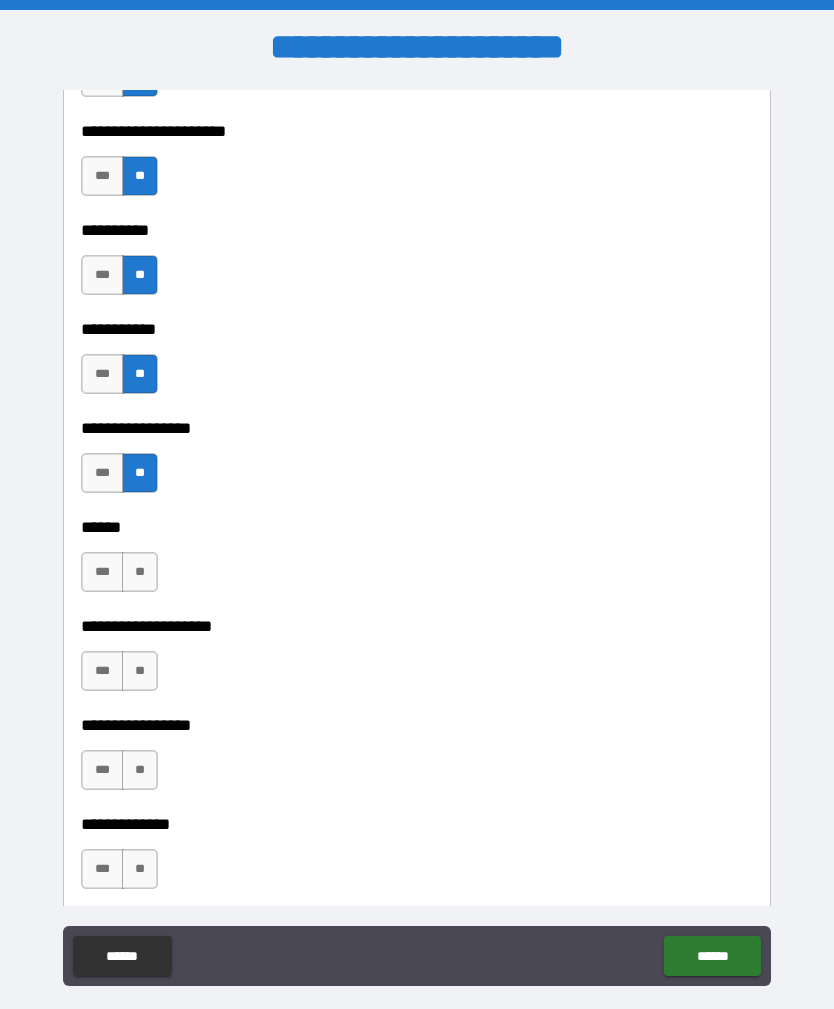 click on "**" at bounding box center [140, 572] 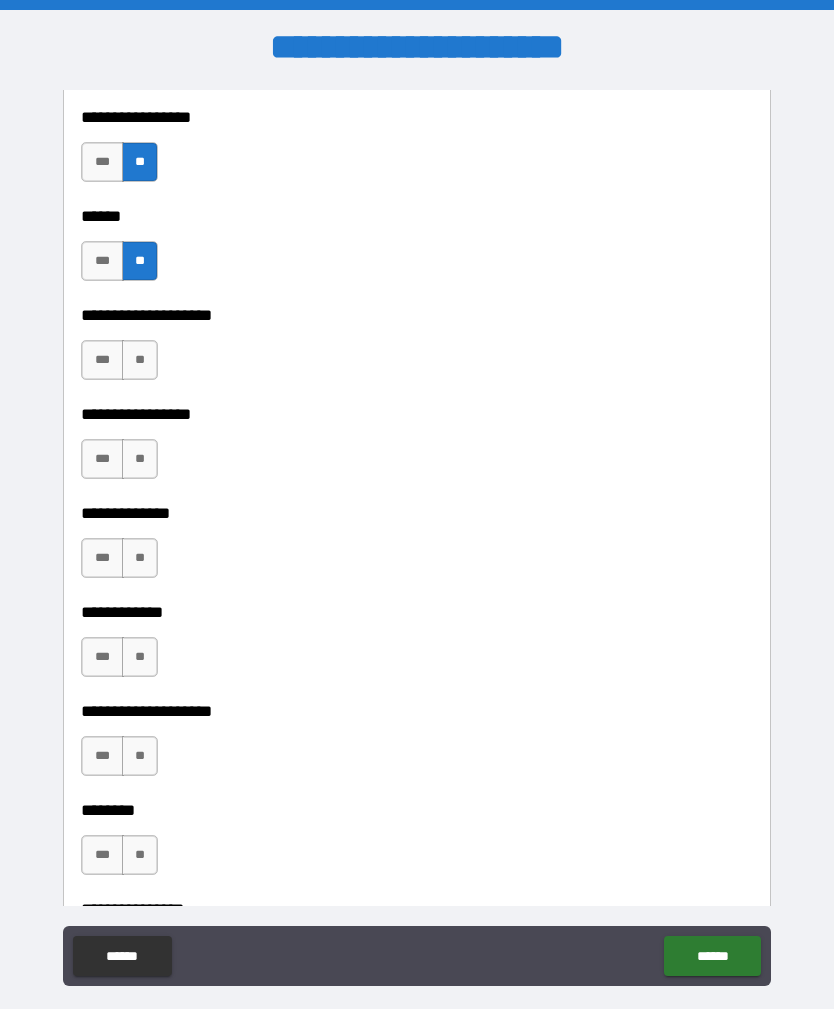 scroll, scrollTop: 5529, scrollLeft: 0, axis: vertical 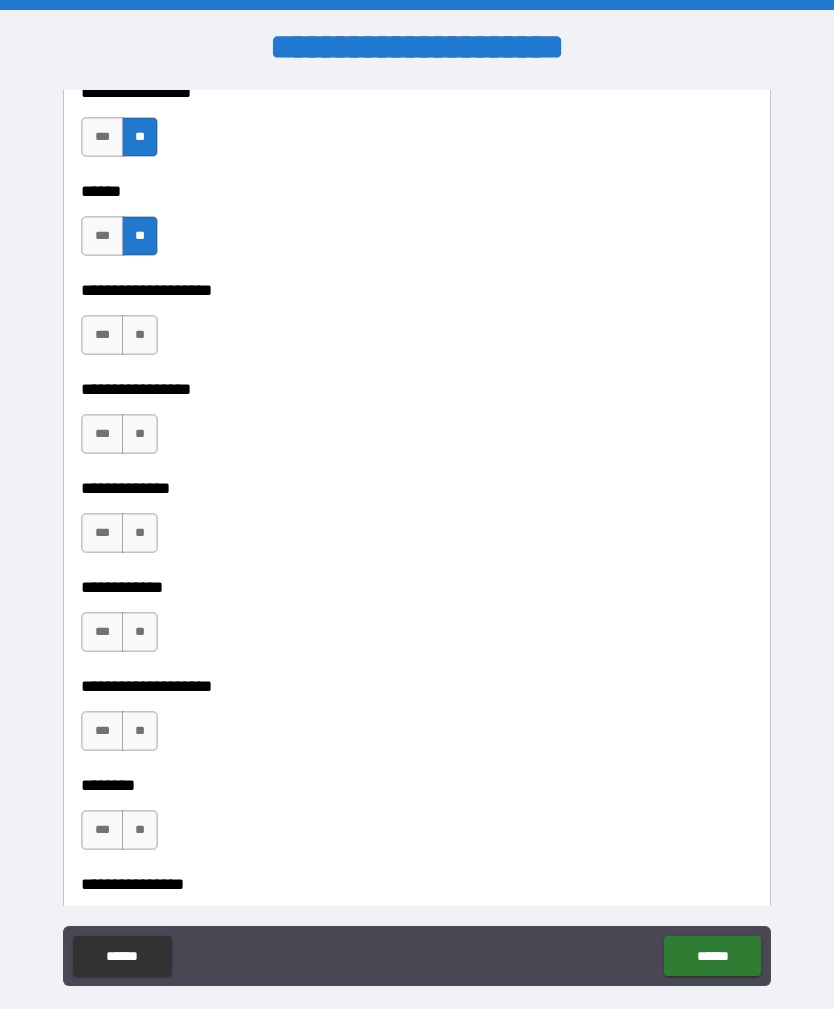 click on "**" at bounding box center (140, 335) 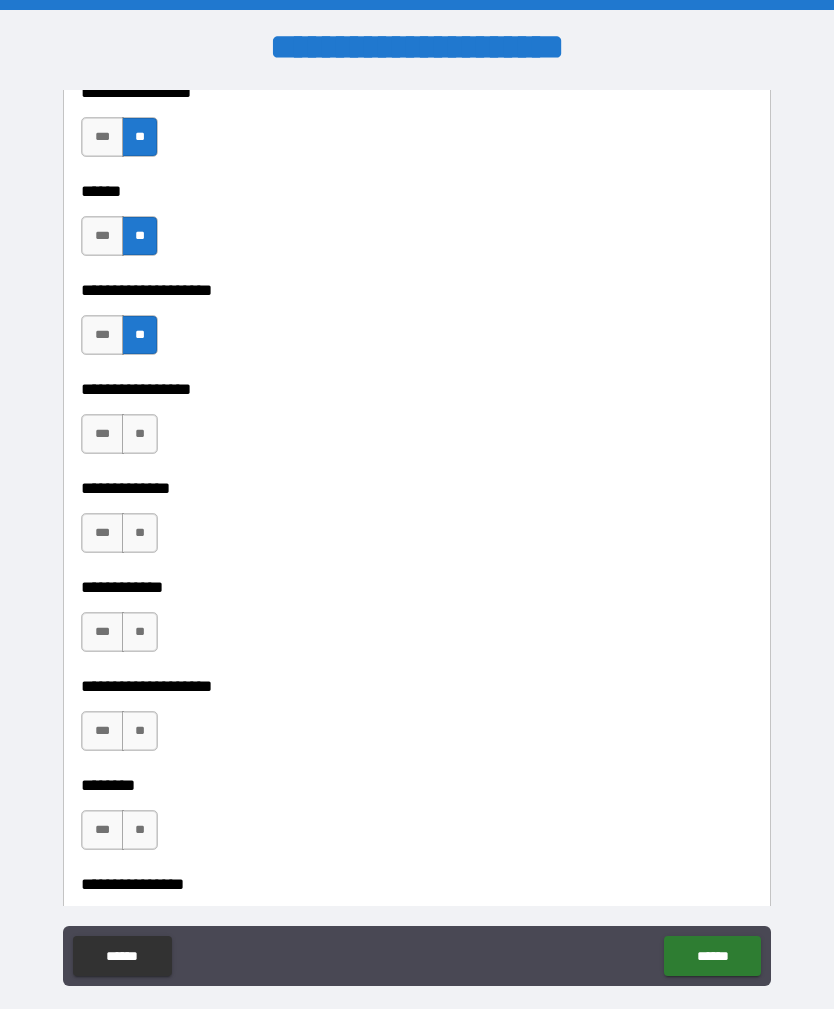 click on "**" at bounding box center (140, 434) 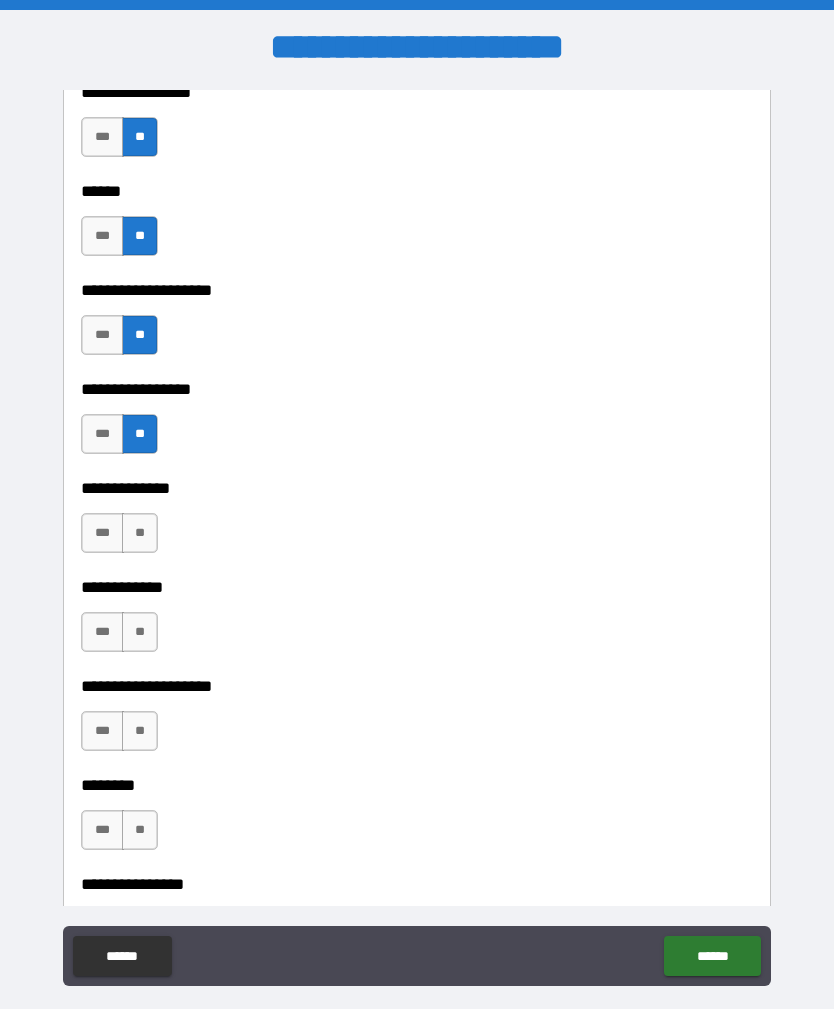 click on "**" at bounding box center [140, 533] 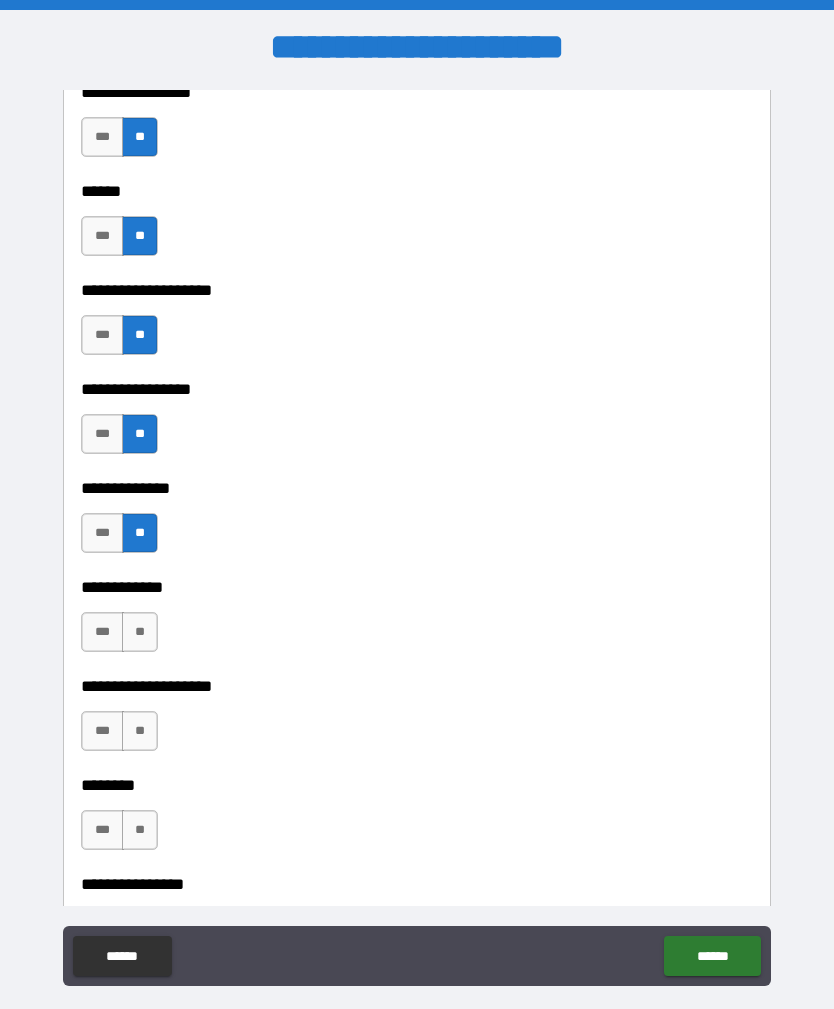 click on "**" at bounding box center (140, 632) 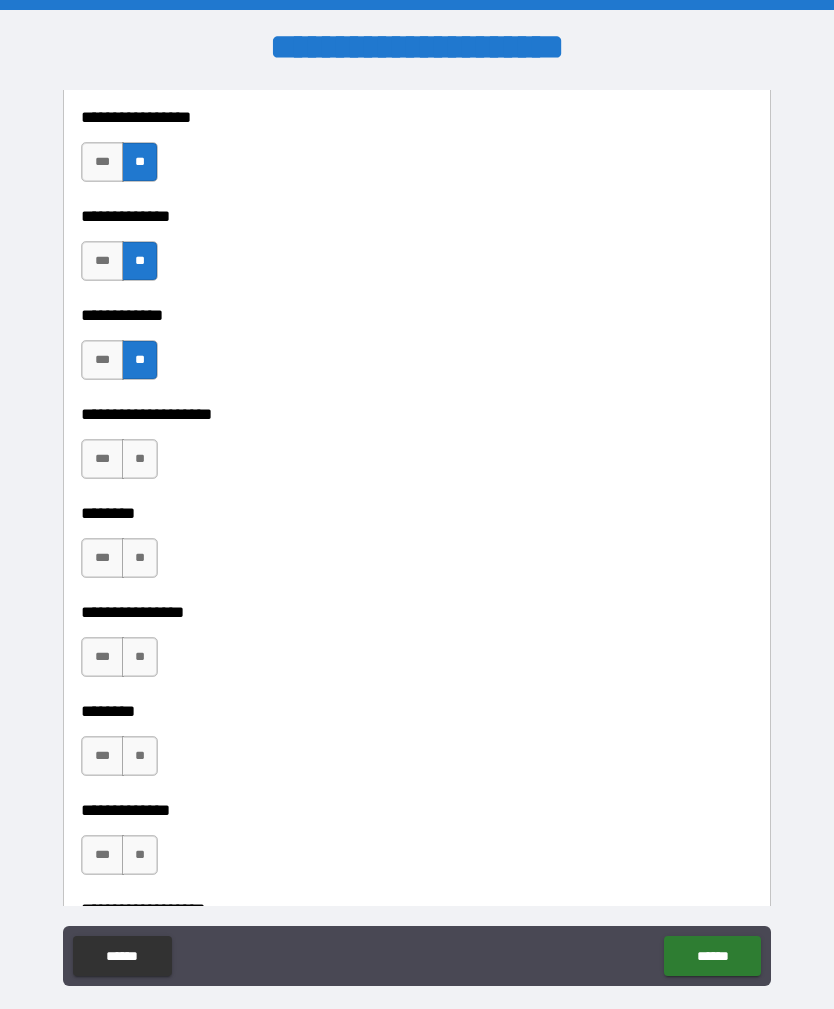 scroll, scrollTop: 5871, scrollLeft: 0, axis: vertical 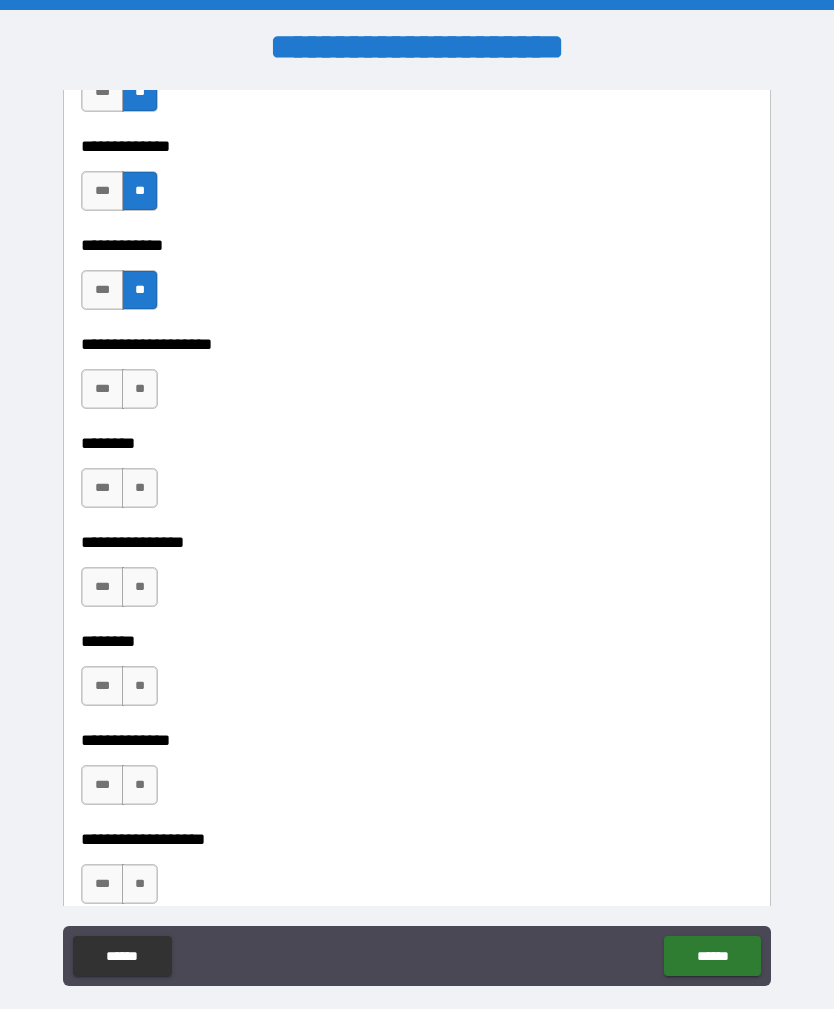 click on "**" at bounding box center (140, 389) 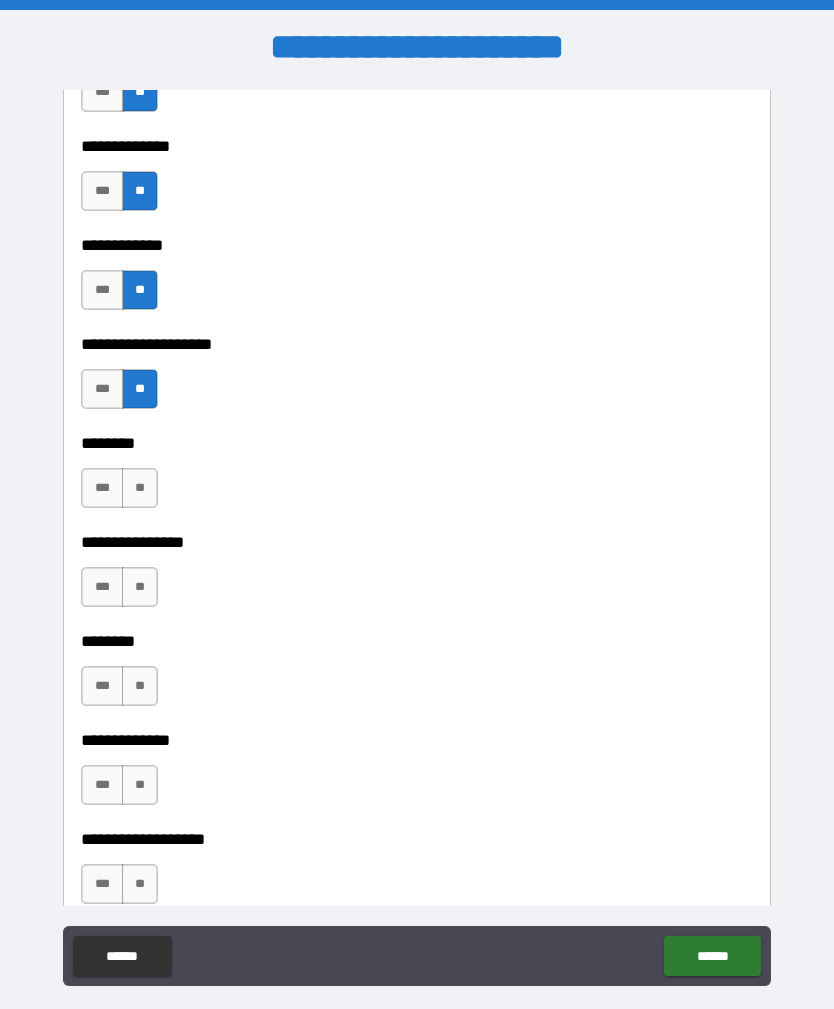 click on "**" at bounding box center (140, 488) 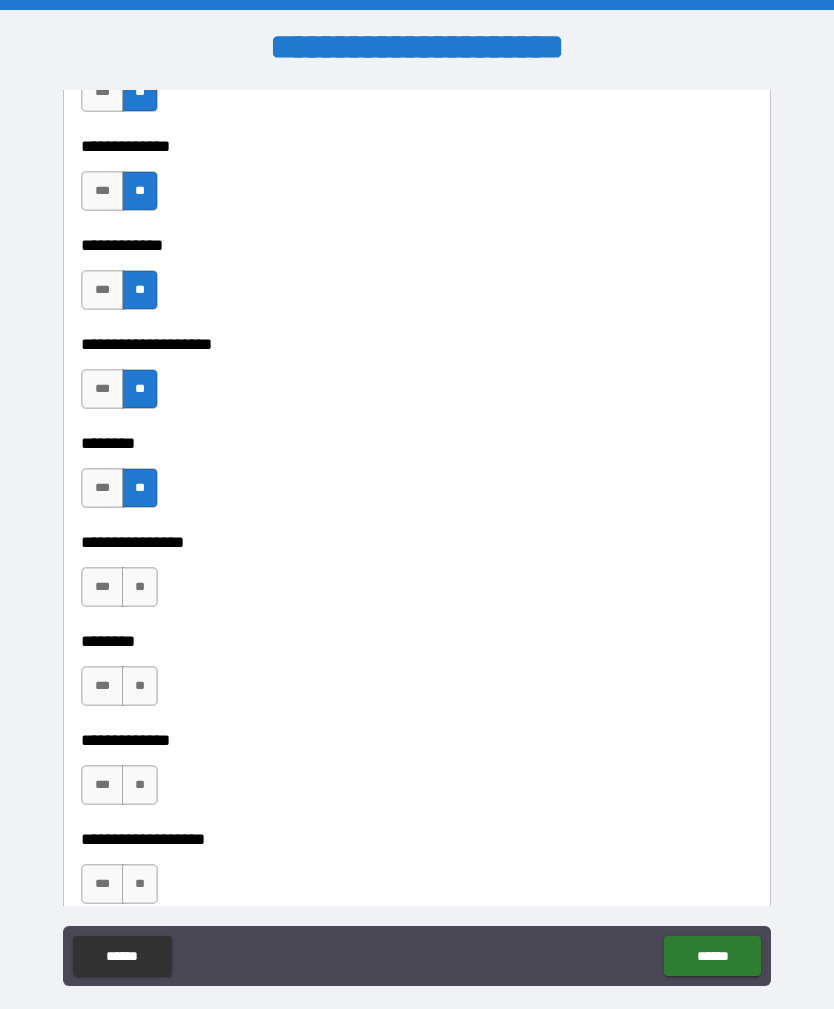 click on "**" at bounding box center (140, 587) 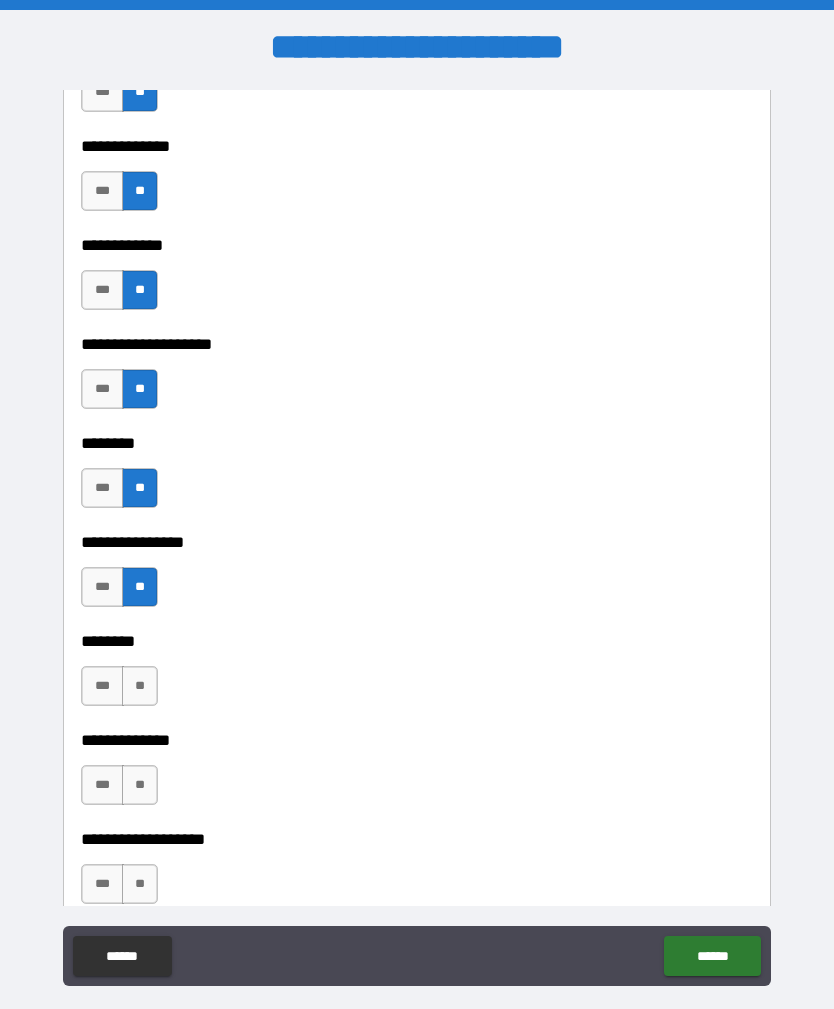 click on "**" at bounding box center [140, 686] 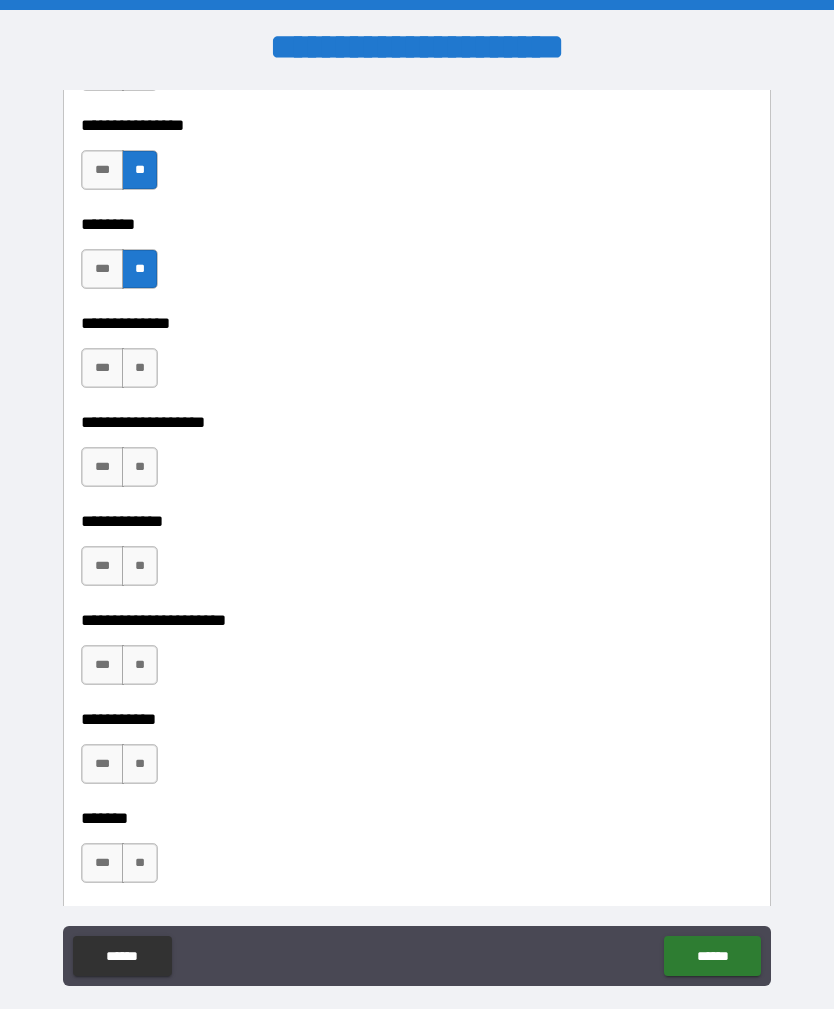 scroll, scrollTop: 6292, scrollLeft: 0, axis: vertical 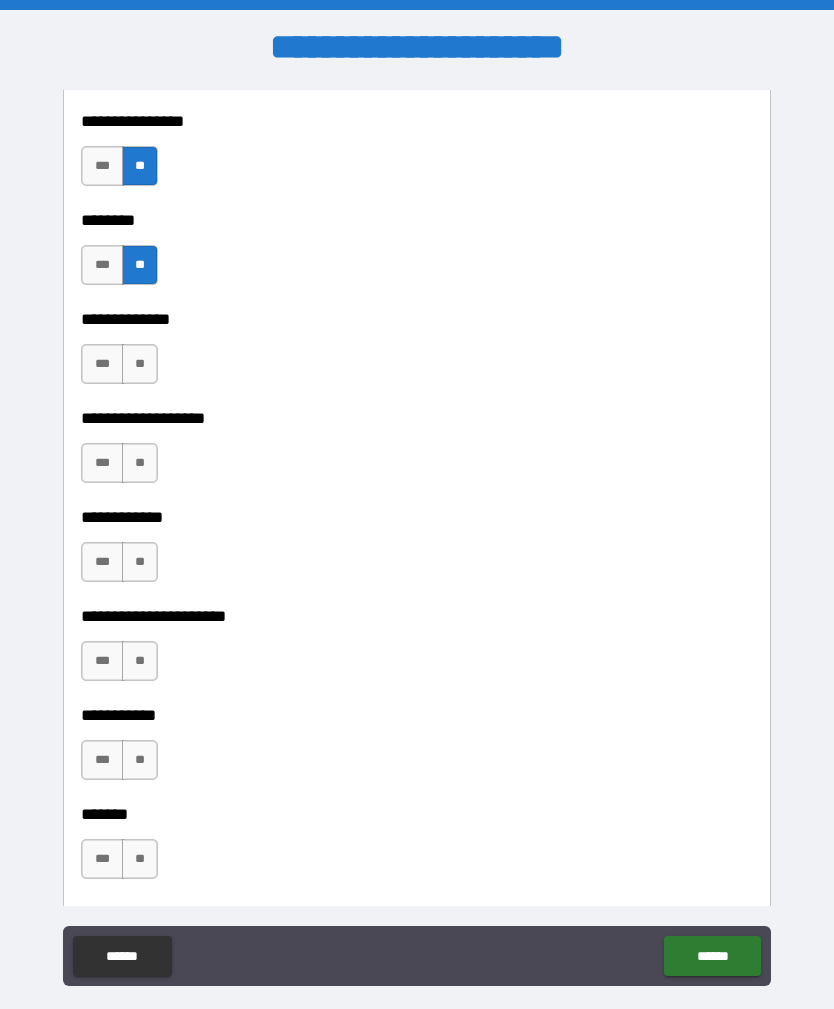 click on "**" at bounding box center [140, 364] 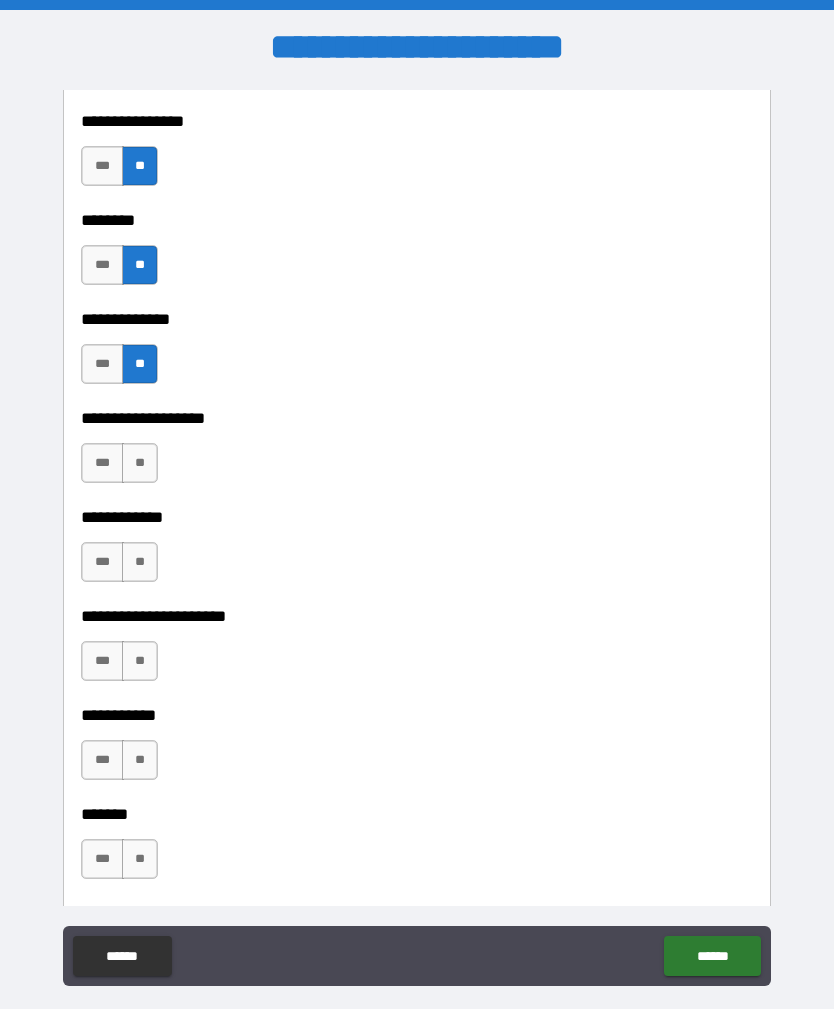 click on "**" at bounding box center (140, 463) 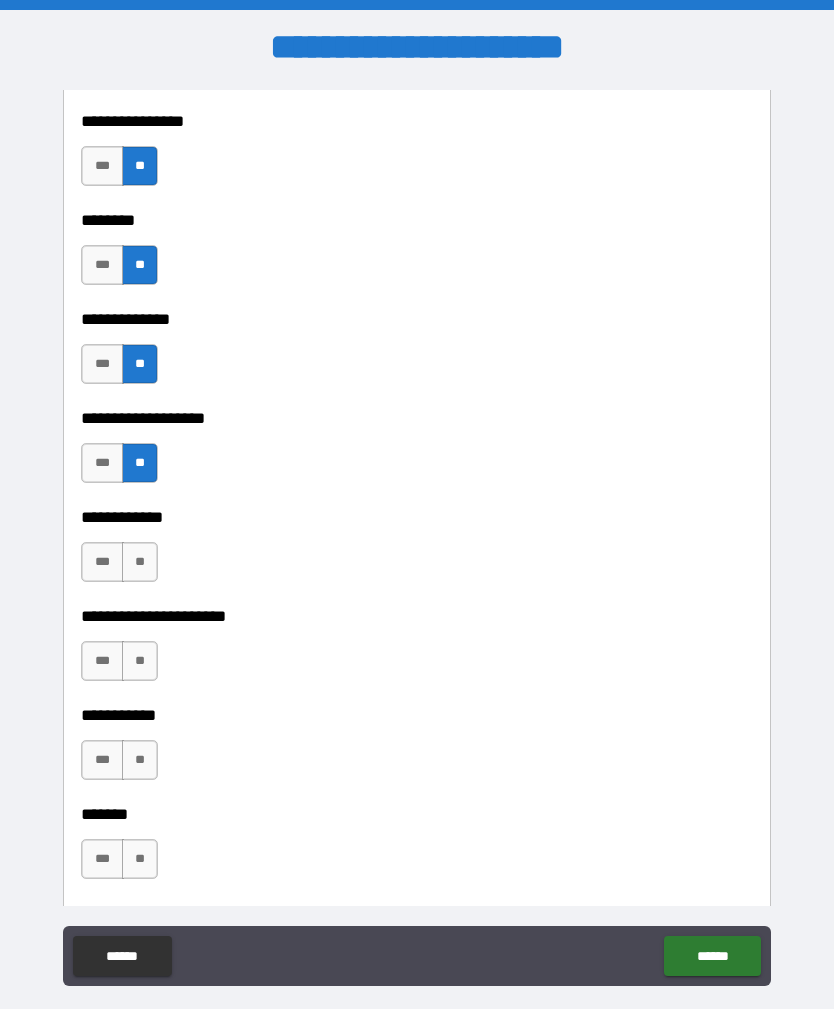 click on "**" at bounding box center (140, 562) 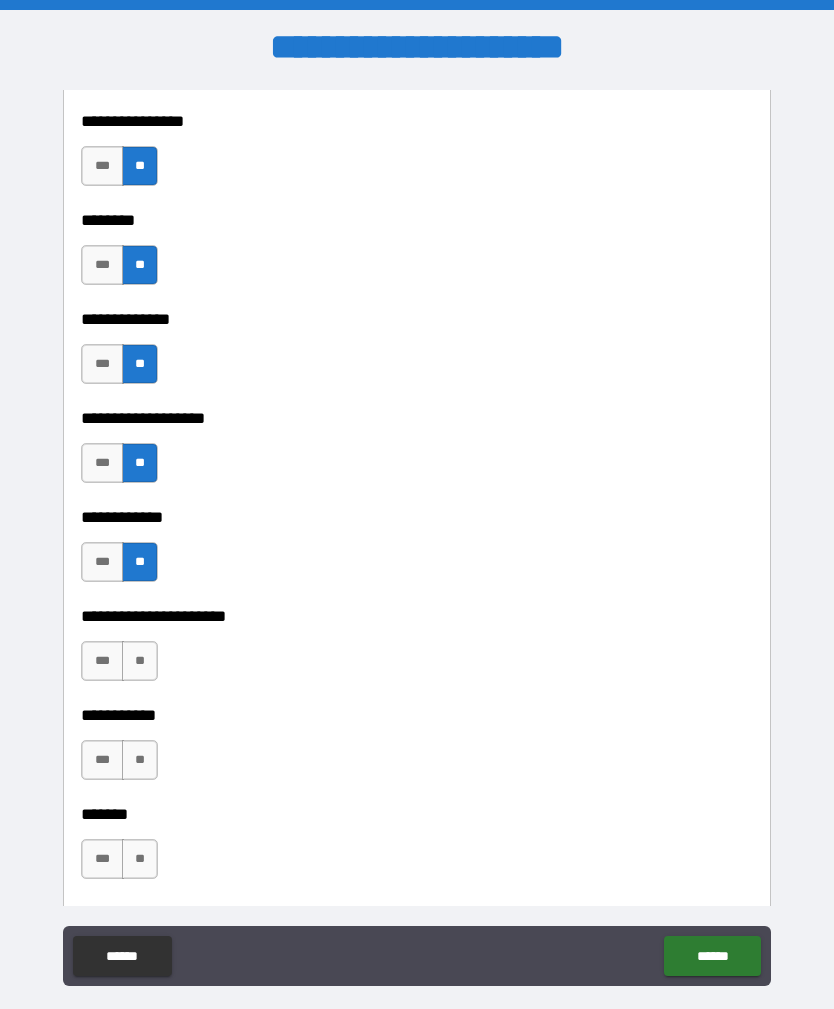 click on "**" at bounding box center (140, 661) 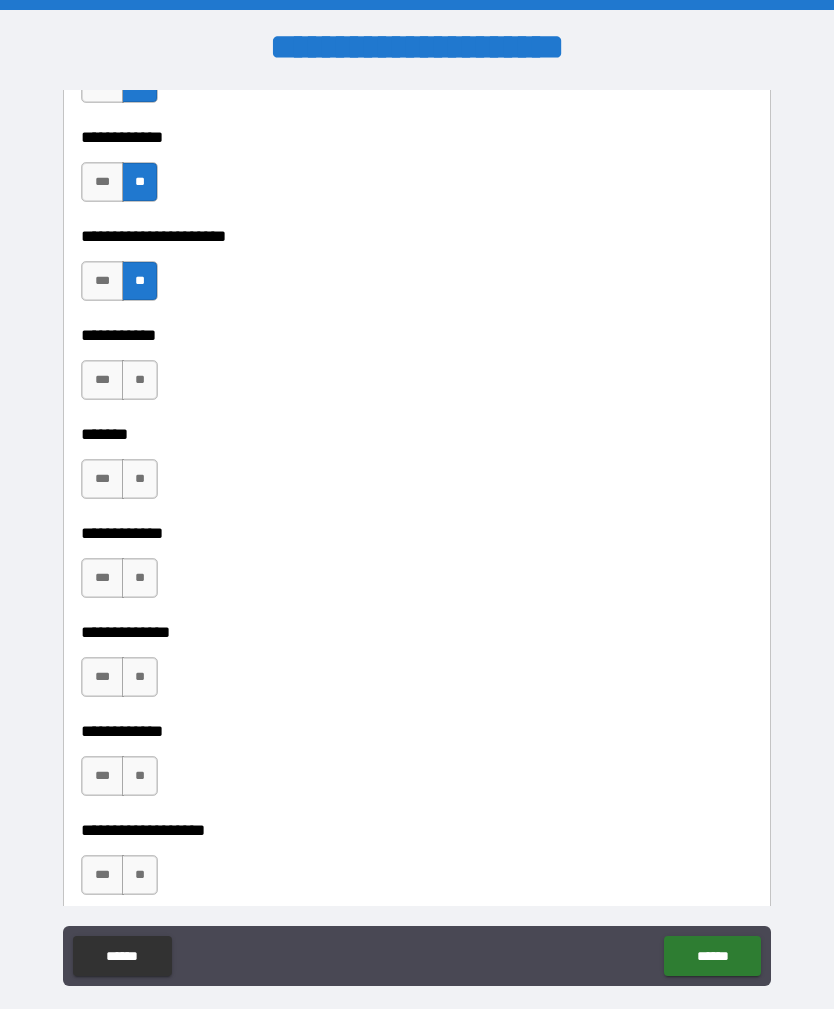 scroll, scrollTop: 6678, scrollLeft: 0, axis: vertical 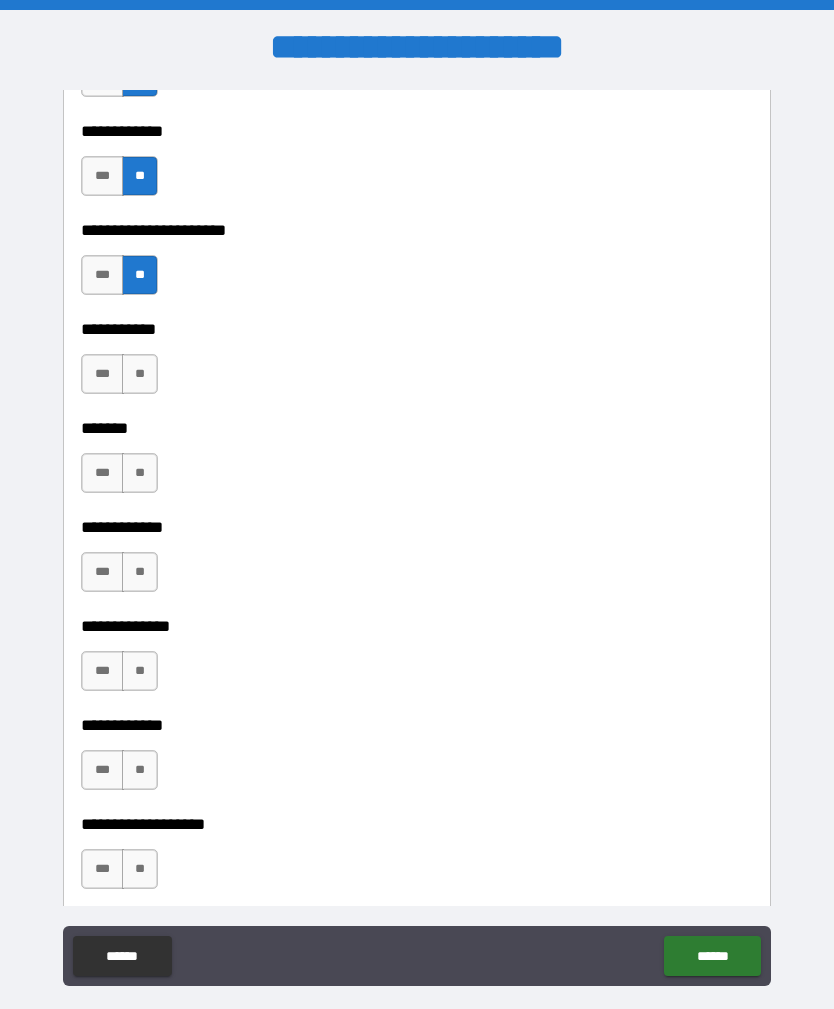 click on "**" at bounding box center [140, 374] 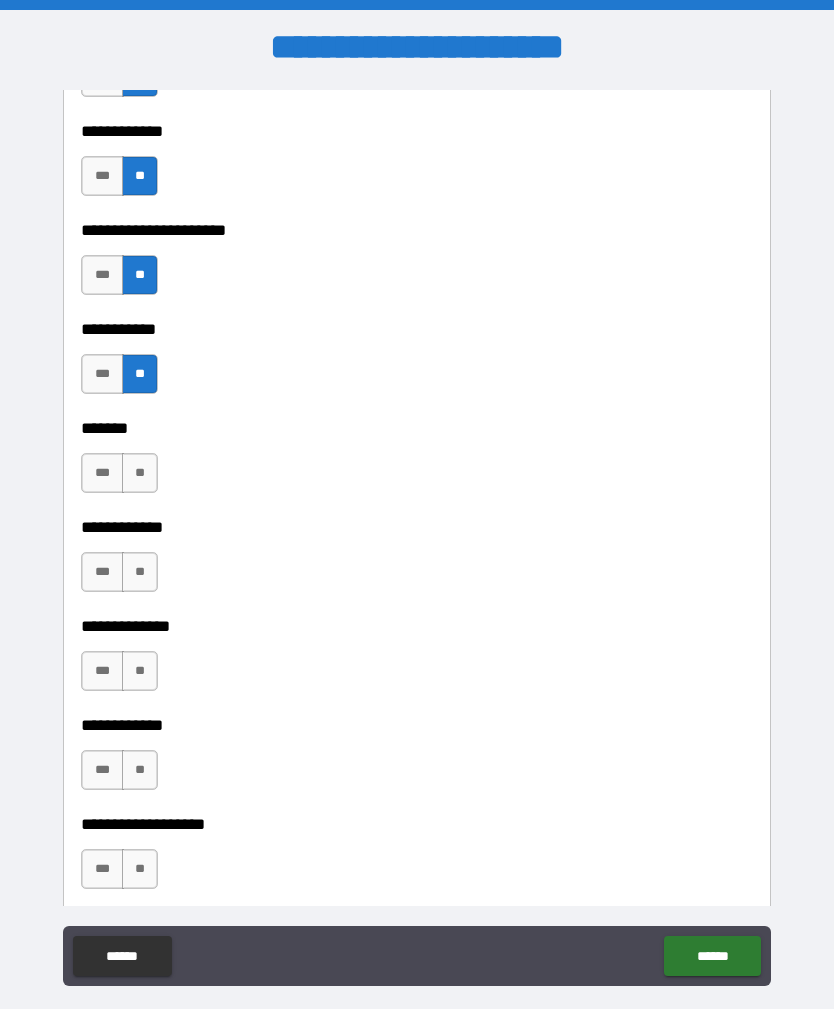 click on "**" at bounding box center (140, 473) 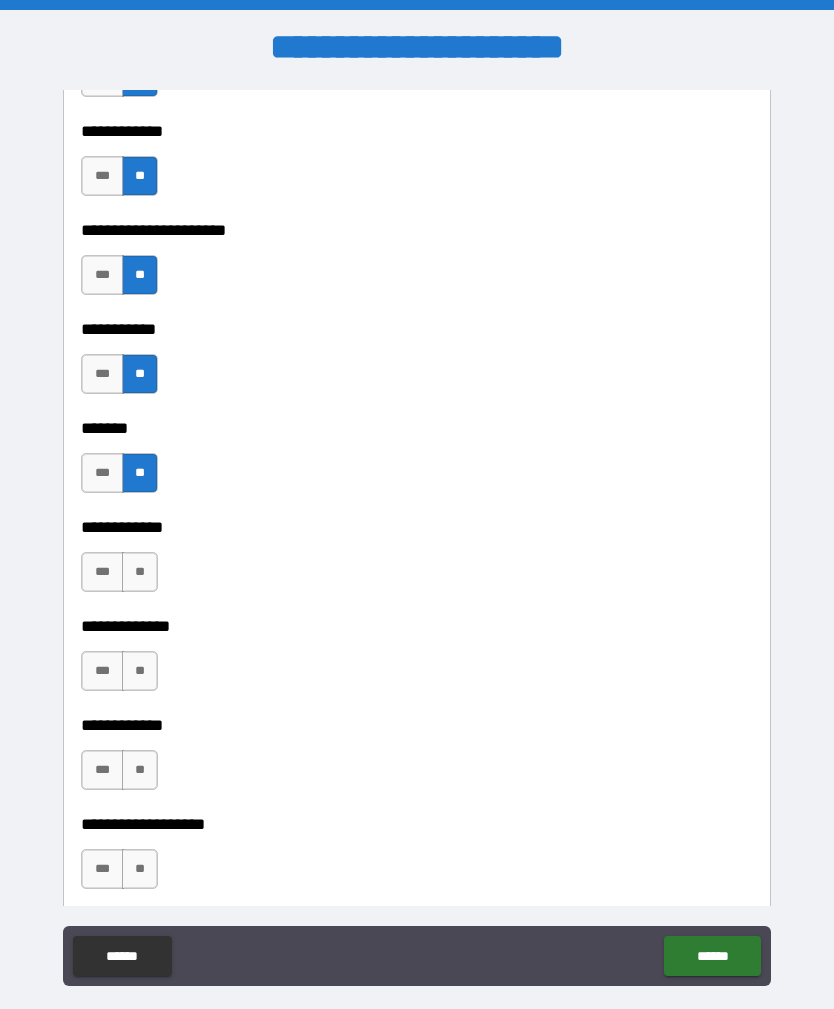 click on "**" at bounding box center [140, 572] 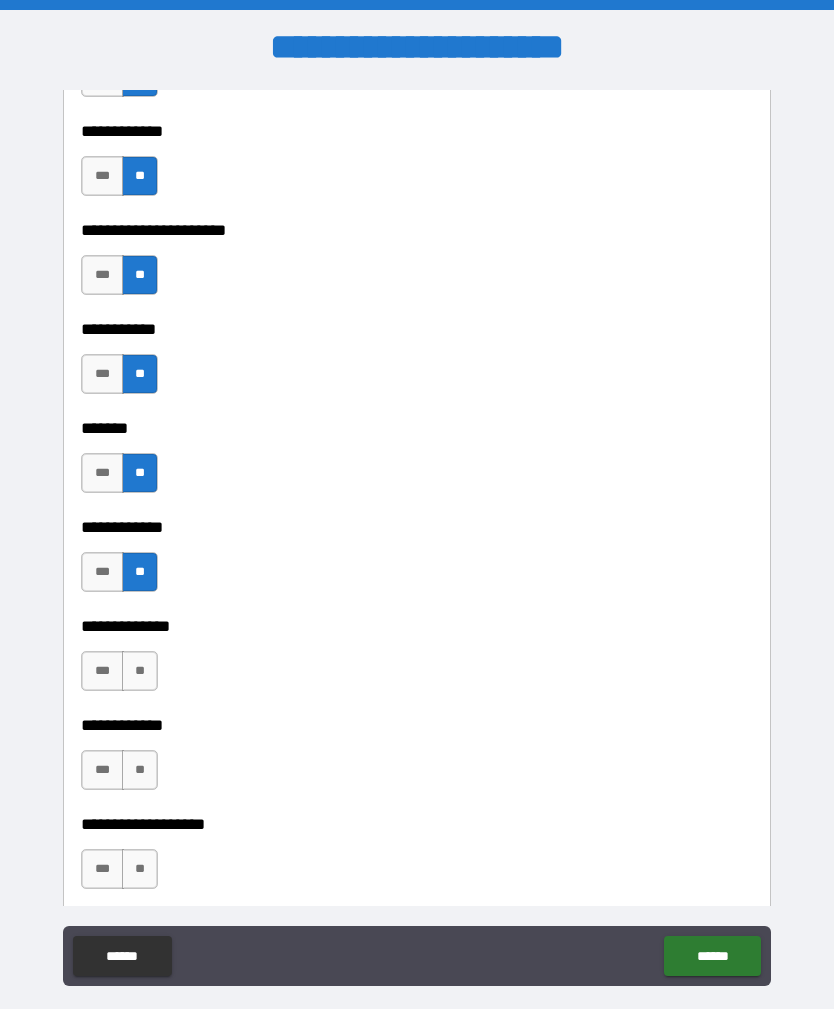 click on "**" at bounding box center (140, 671) 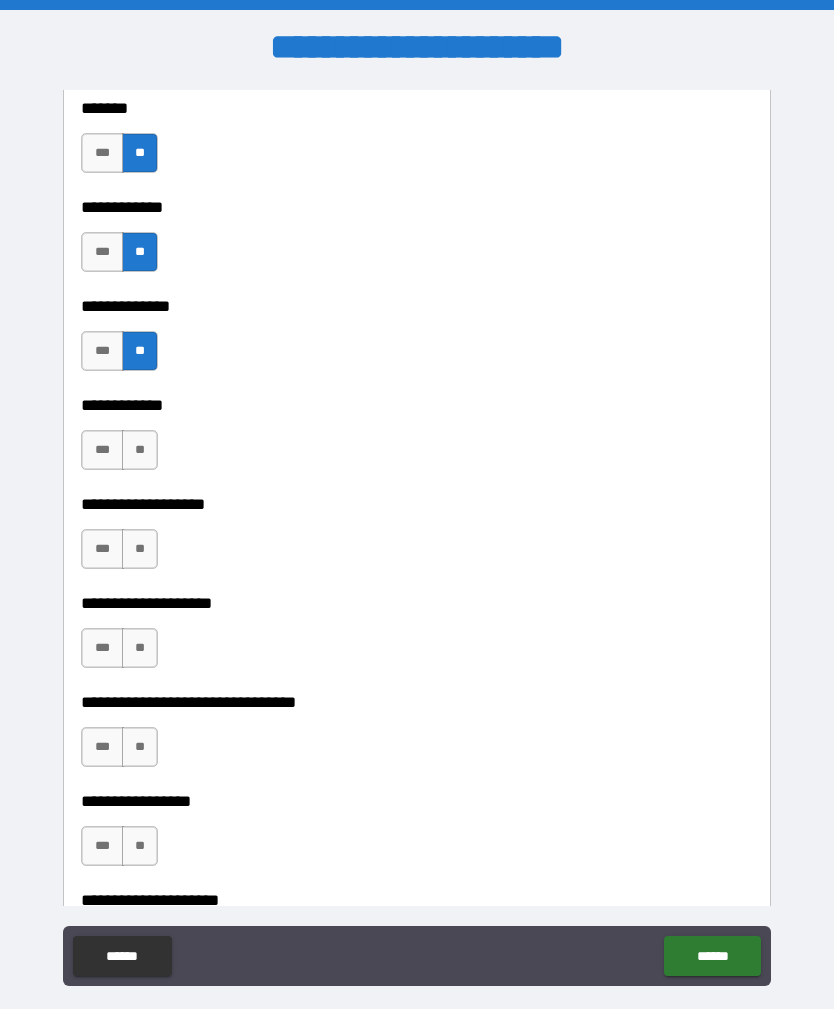 scroll, scrollTop: 7051, scrollLeft: 0, axis: vertical 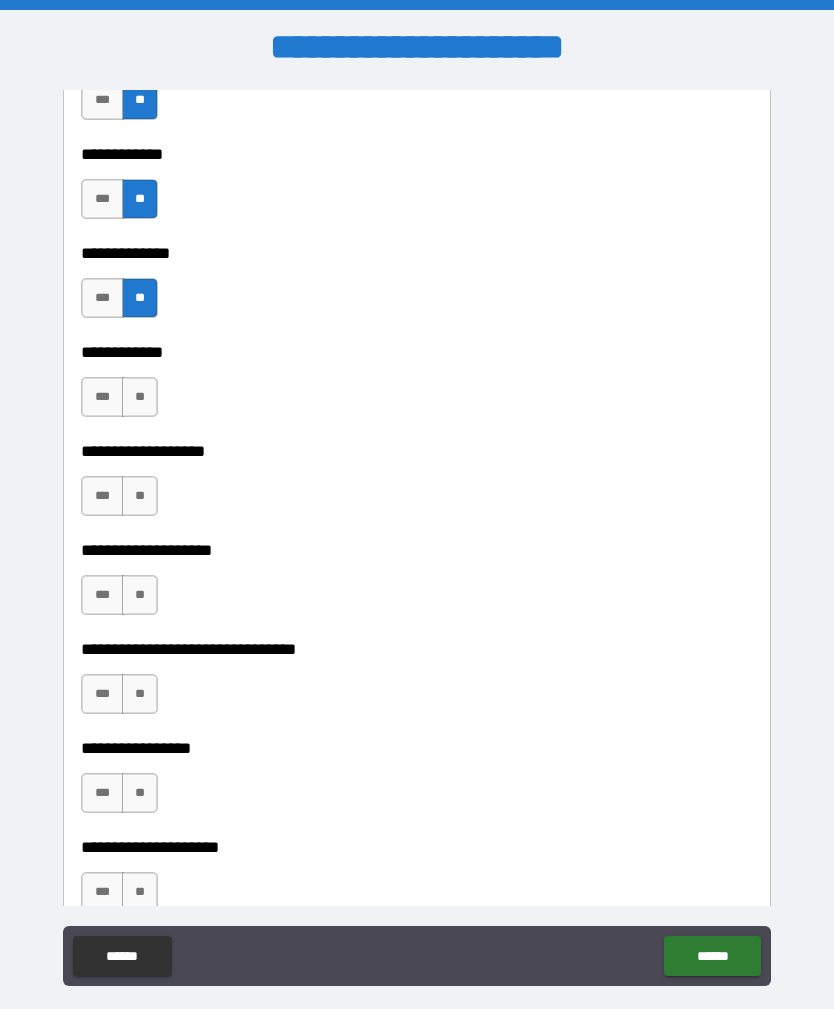 click on "**" at bounding box center [140, 397] 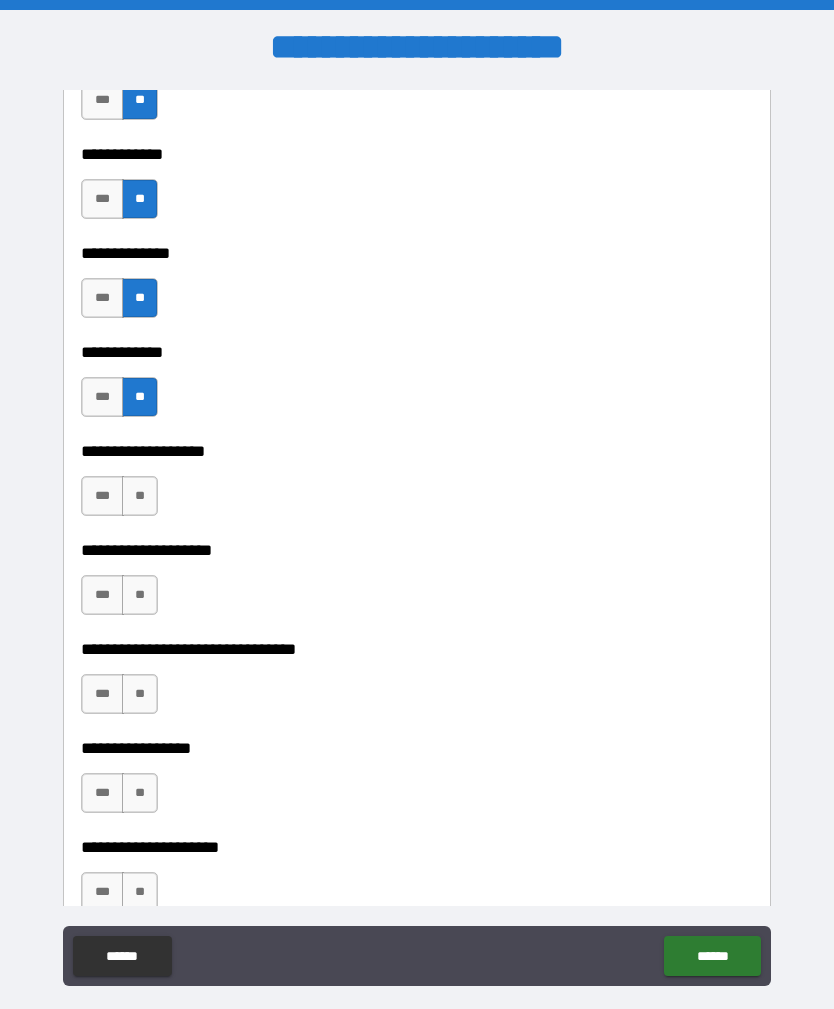 click on "**" at bounding box center [140, 496] 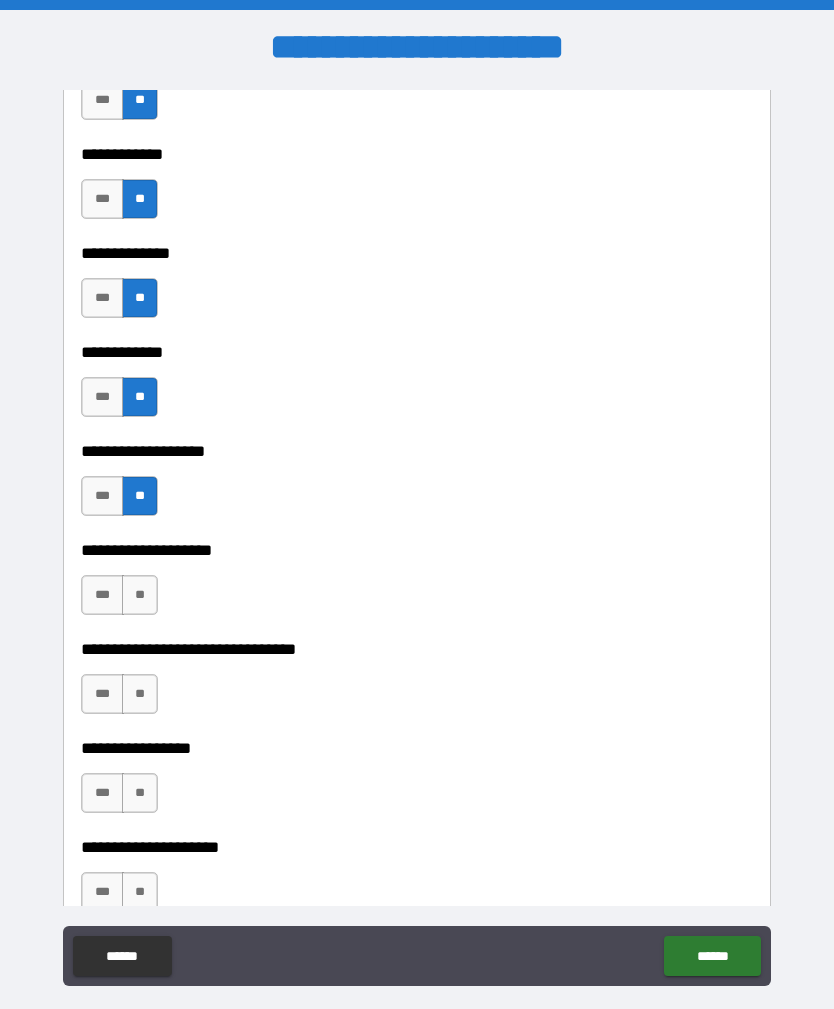 click on "**" at bounding box center (140, 595) 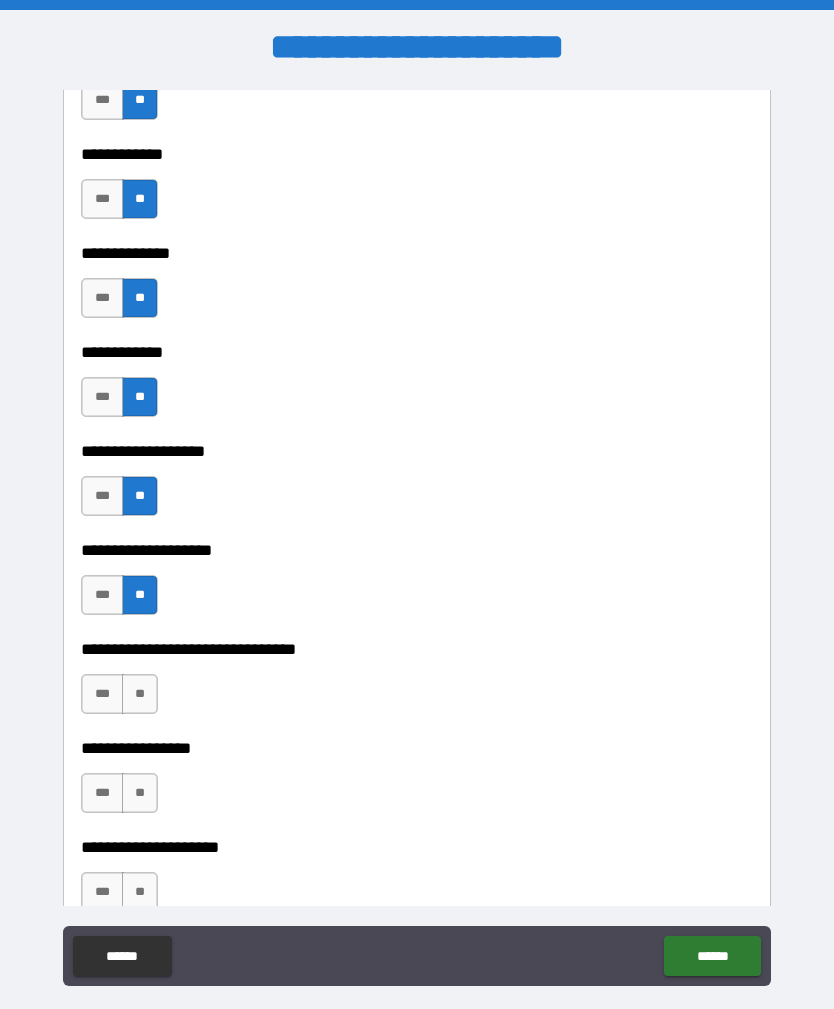 click on "**" at bounding box center (140, 694) 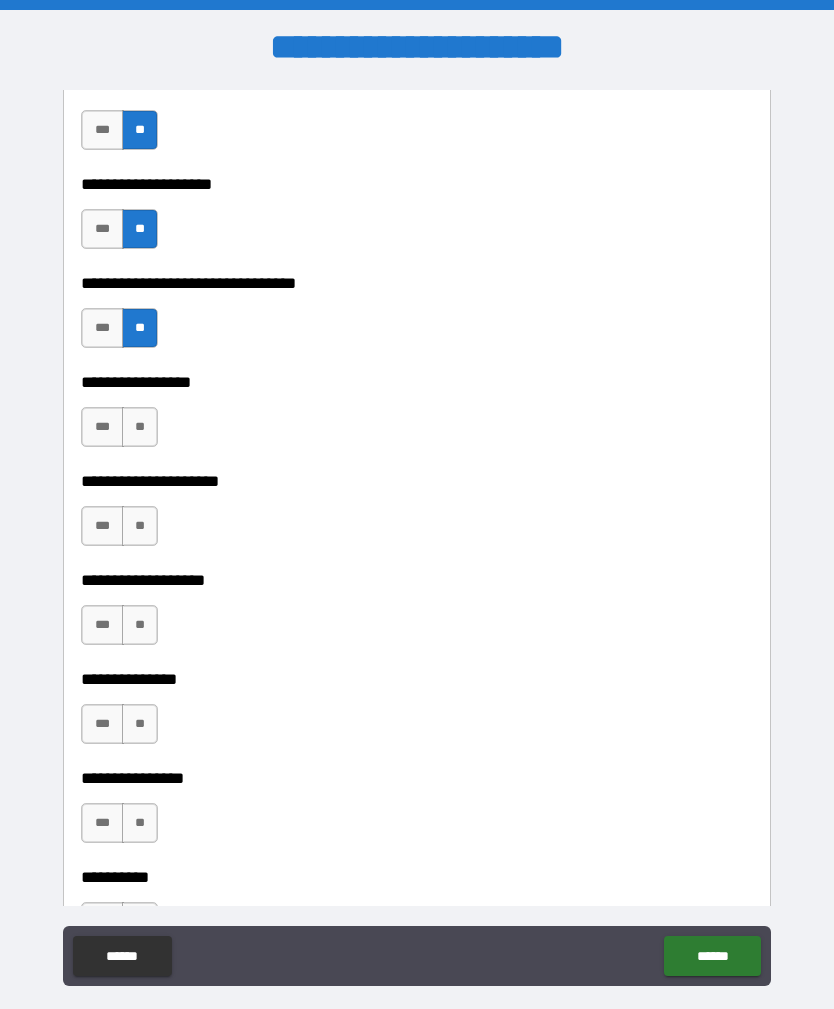 scroll, scrollTop: 7437, scrollLeft: 0, axis: vertical 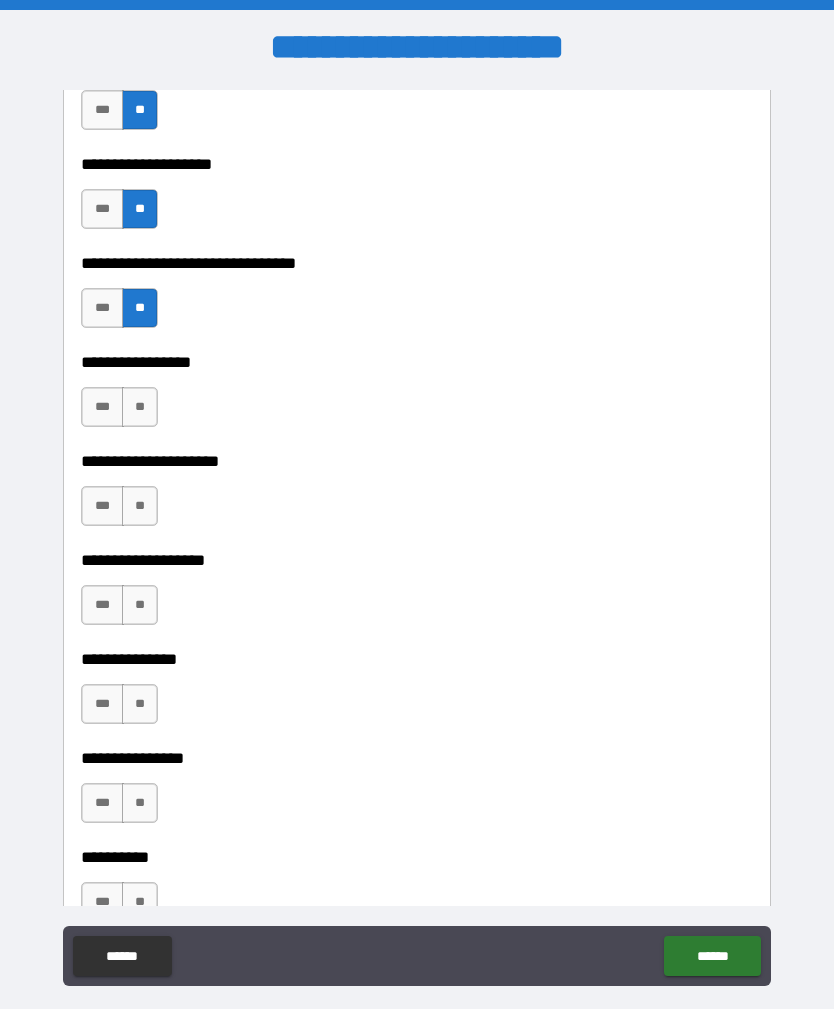 click on "**" at bounding box center (140, 407) 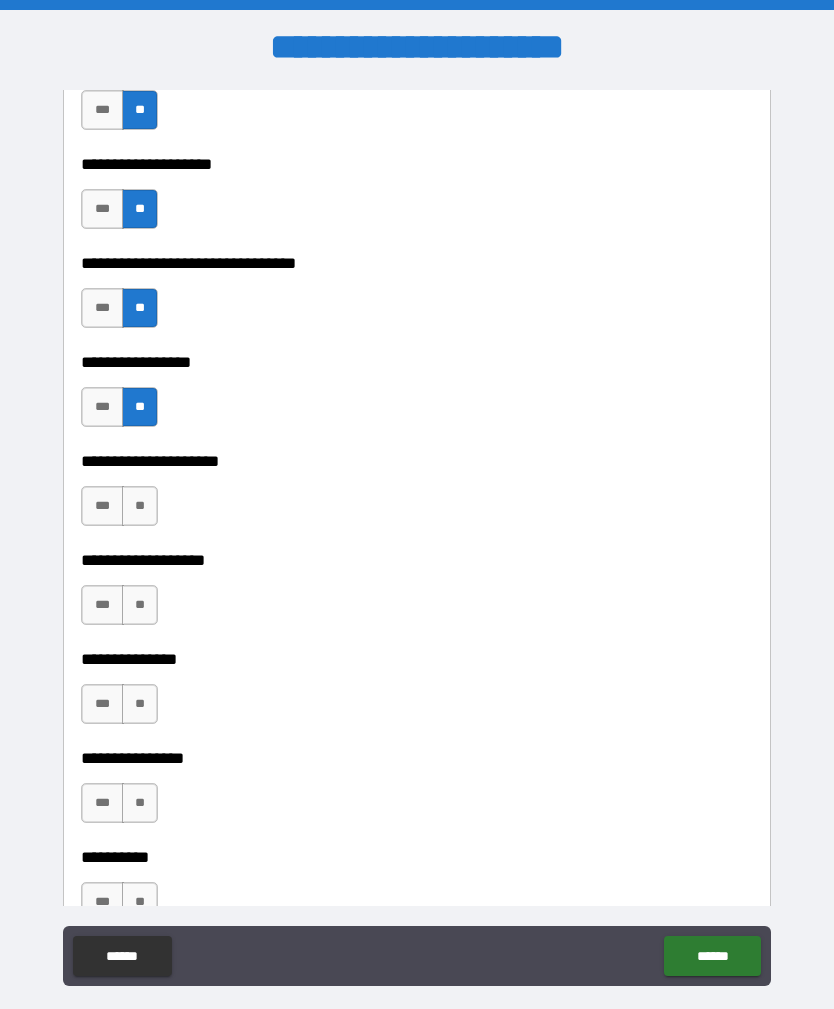 click on "**" at bounding box center [140, 506] 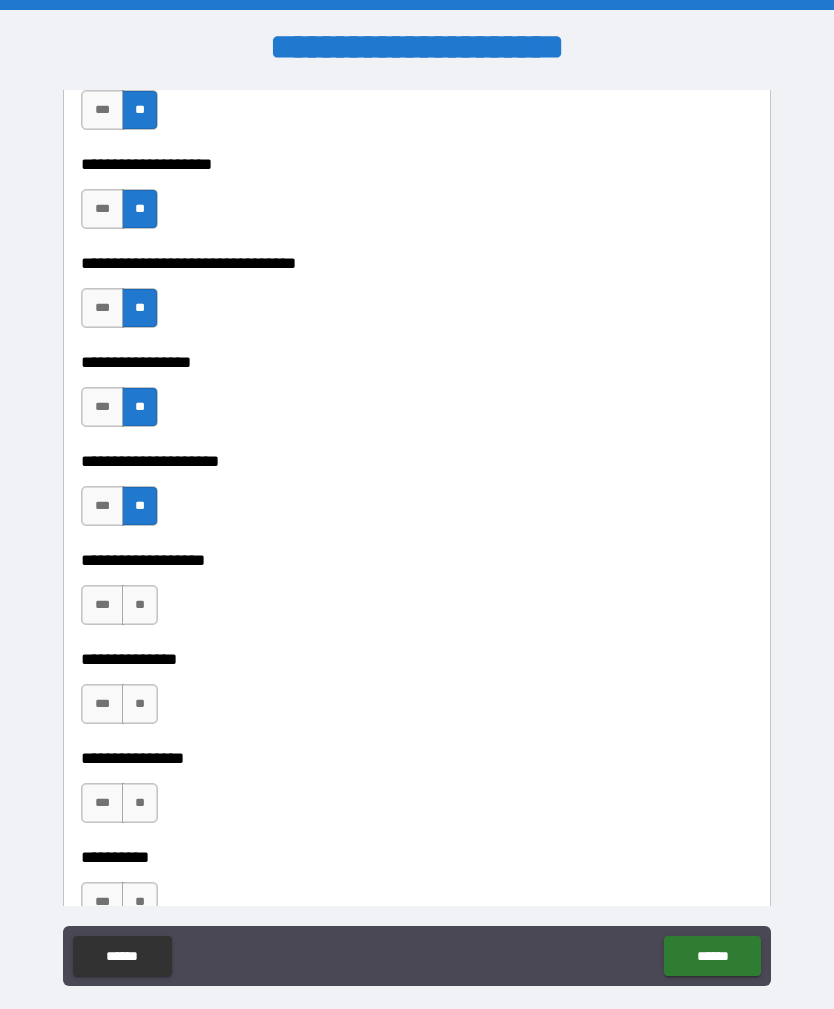 click on "**" at bounding box center (140, 605) 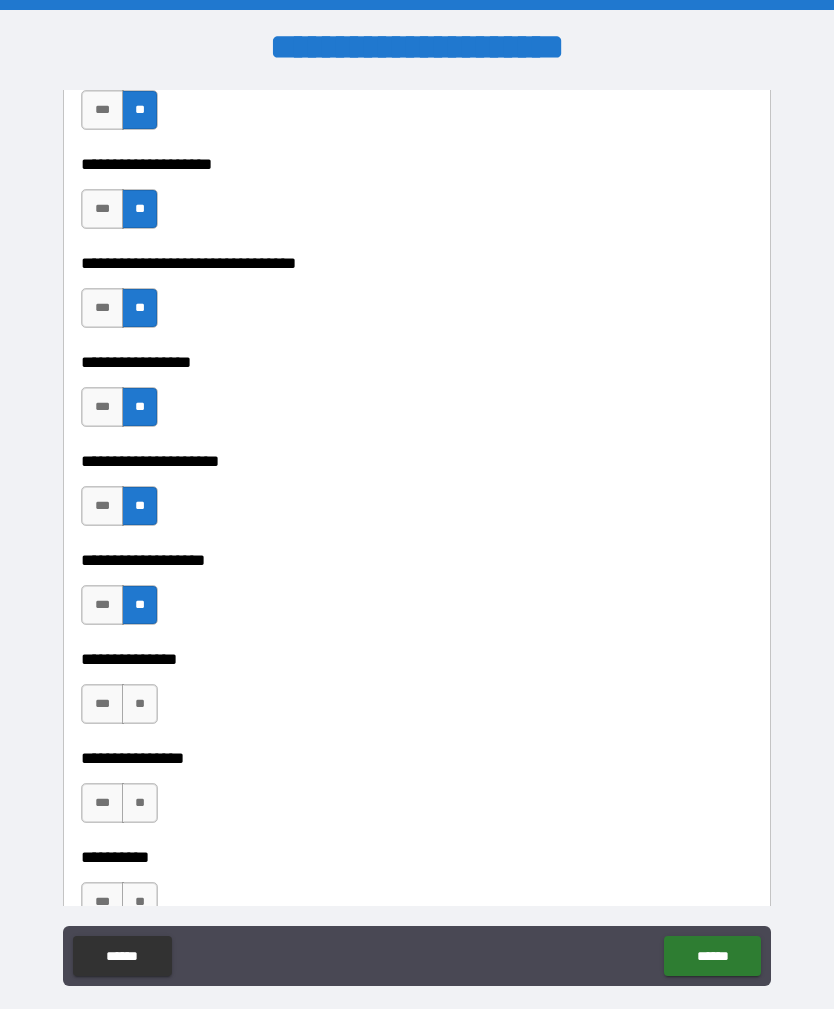 click on "**" at bounding box center [140, 704] 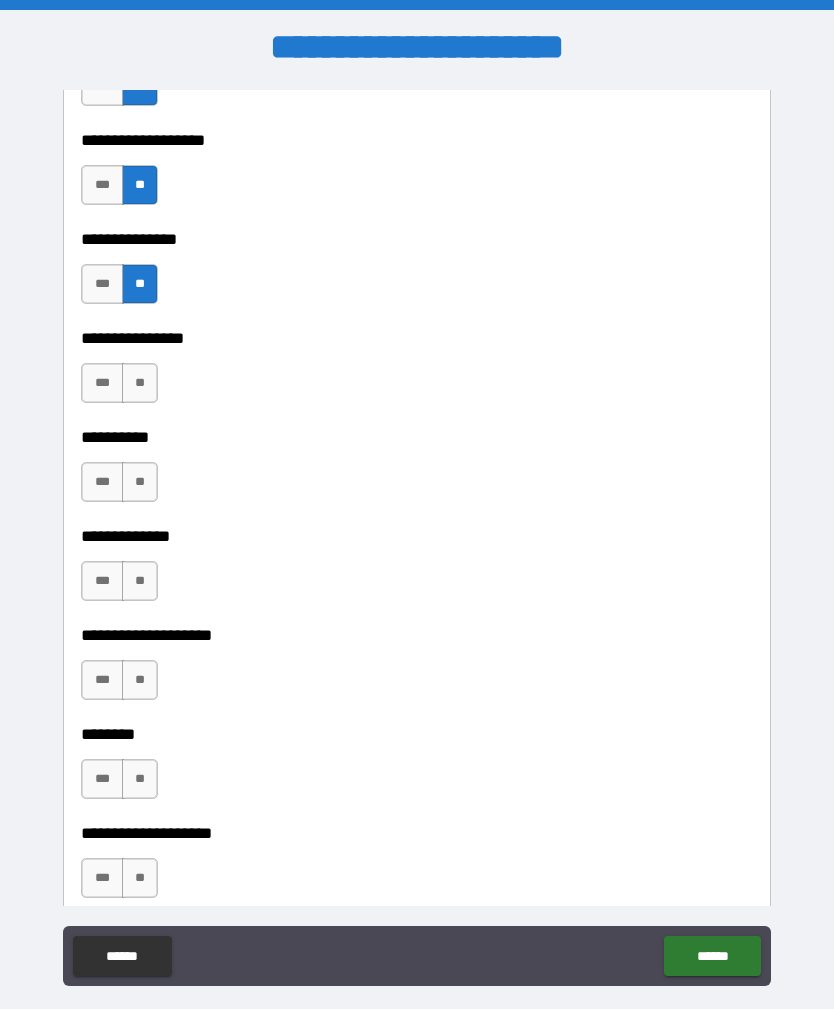 scroll, scrollTop: 7884, scrollLeft: 0, axis: vertical 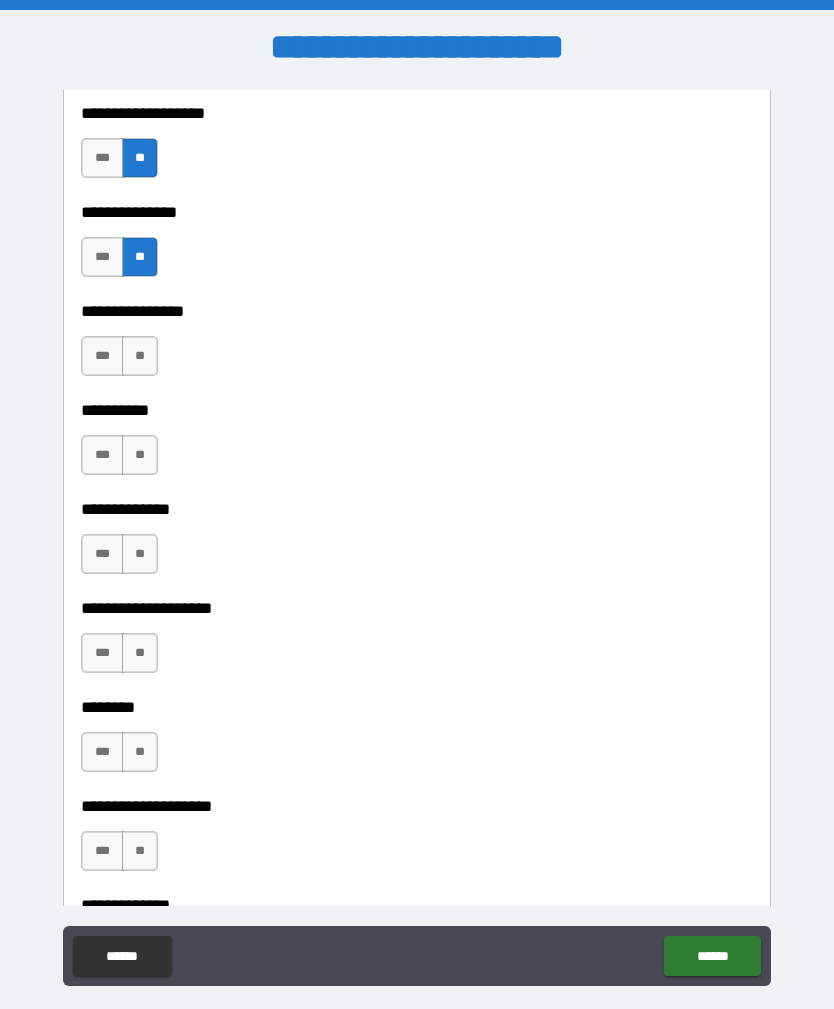 click on "**" at bounding box center [140, 356] 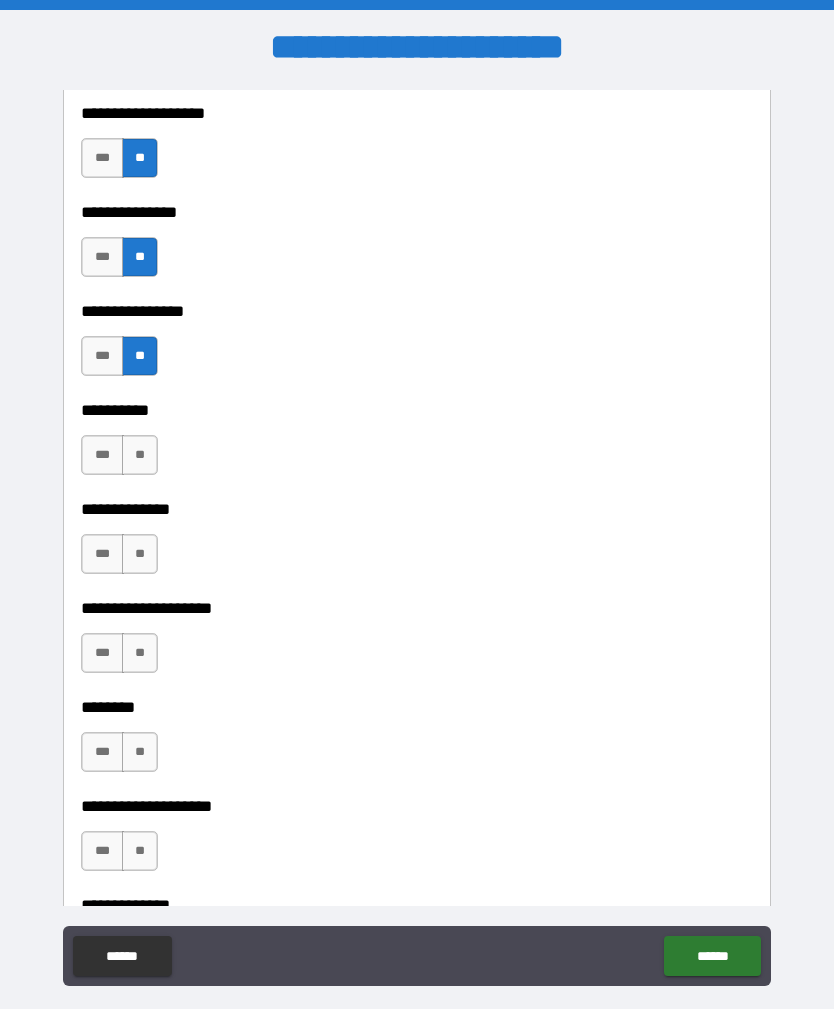 click on "**" at bounding box center (140, 455) 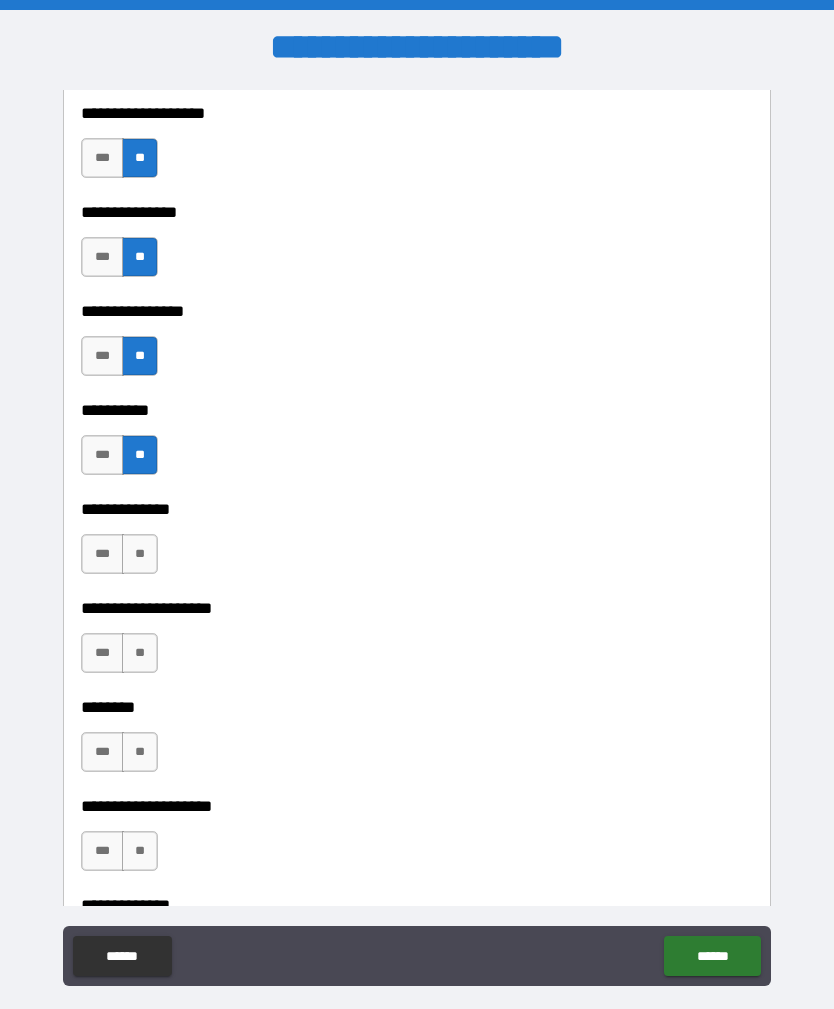 click on "**" at bounding box center [140, 554] 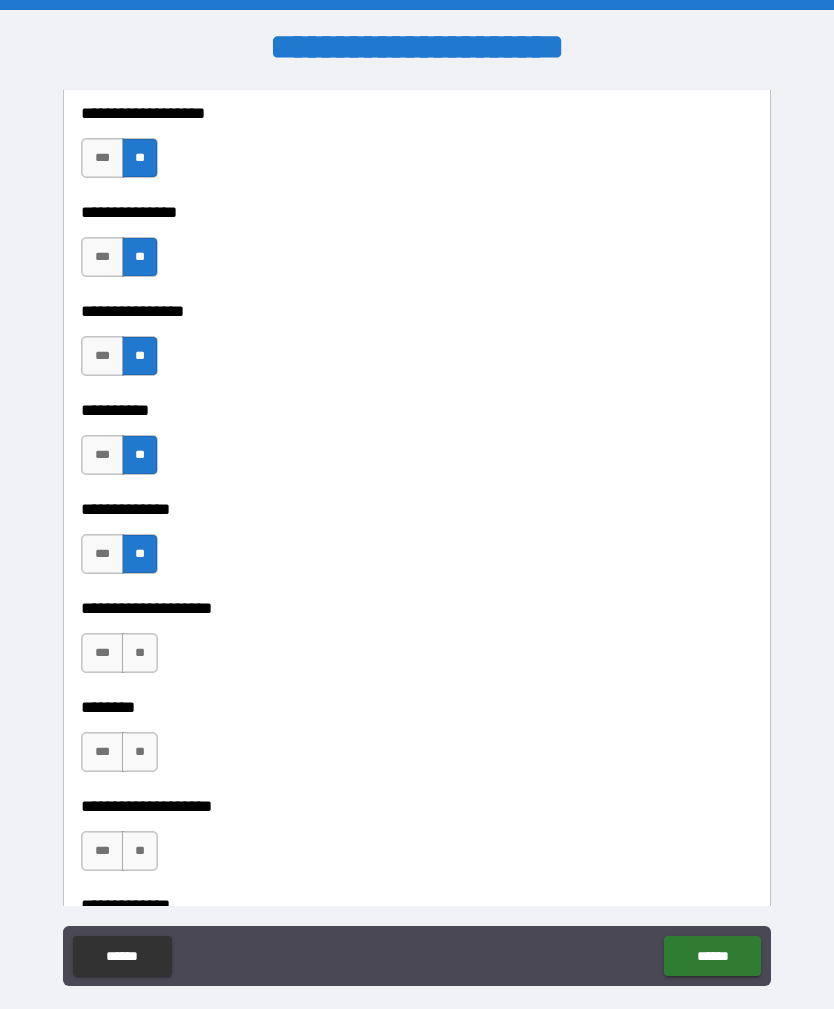 click on "**" at bounding box center [140, 653] 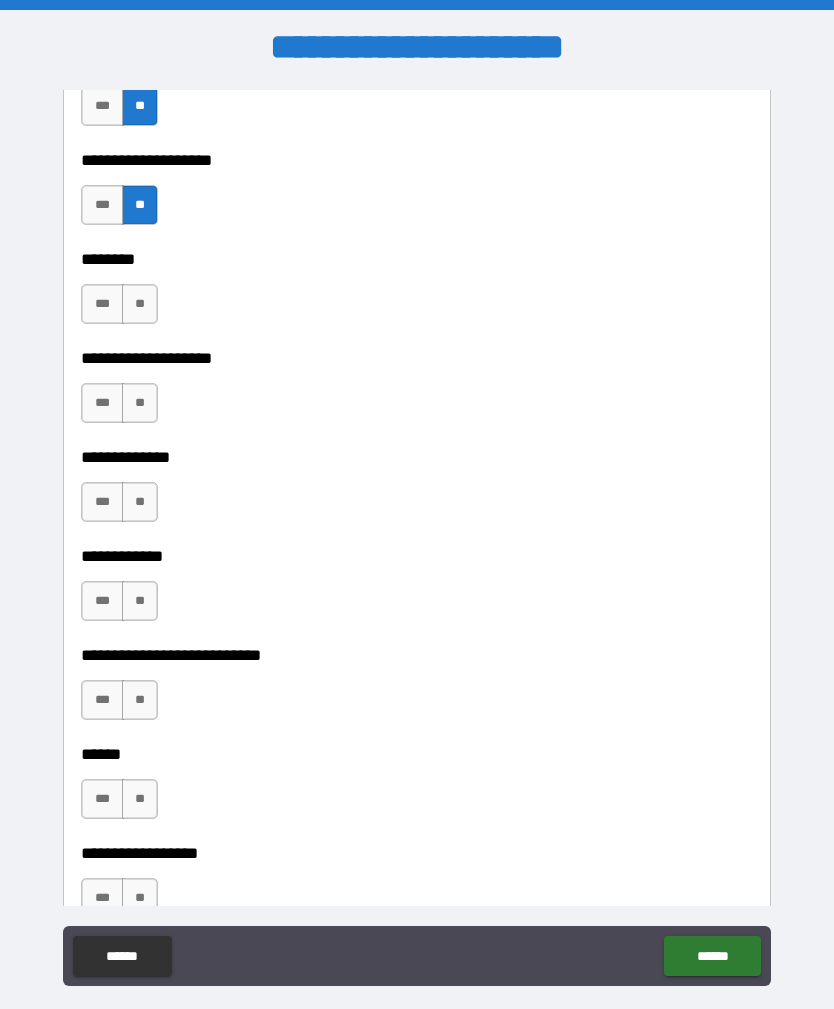 scroll, scrollTop: 8339, scrollLeft: 0, axis: vertical 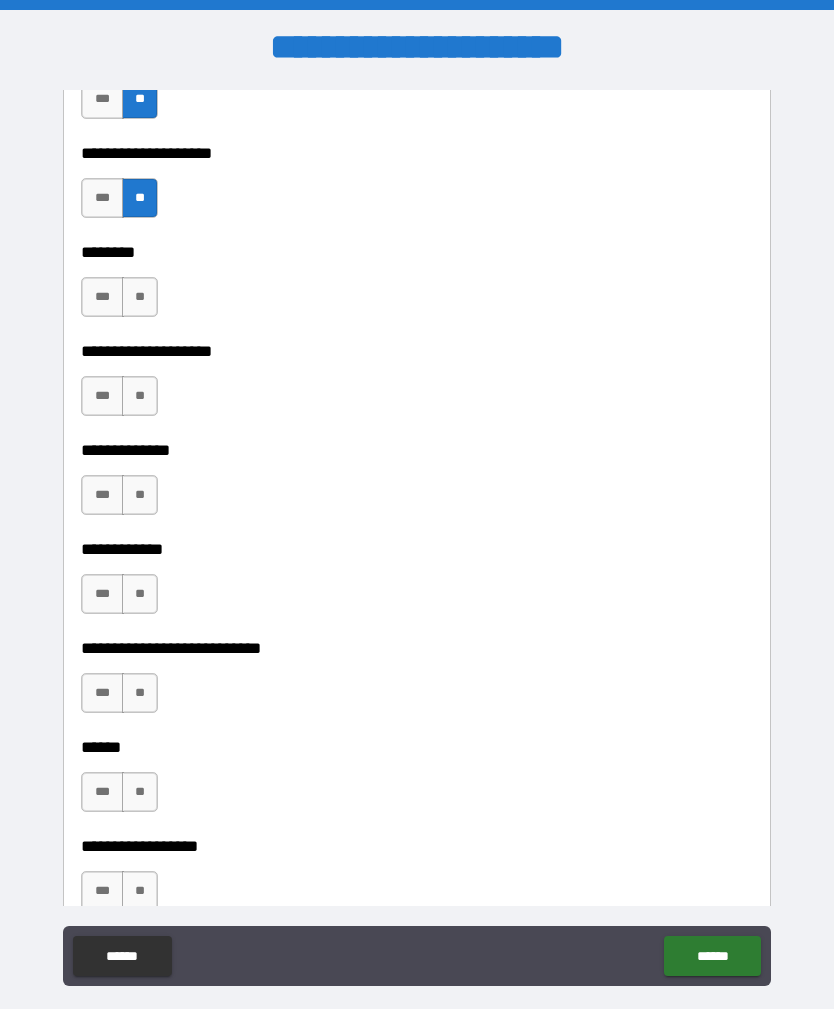 click on "**" at bounding box center (140, 297) 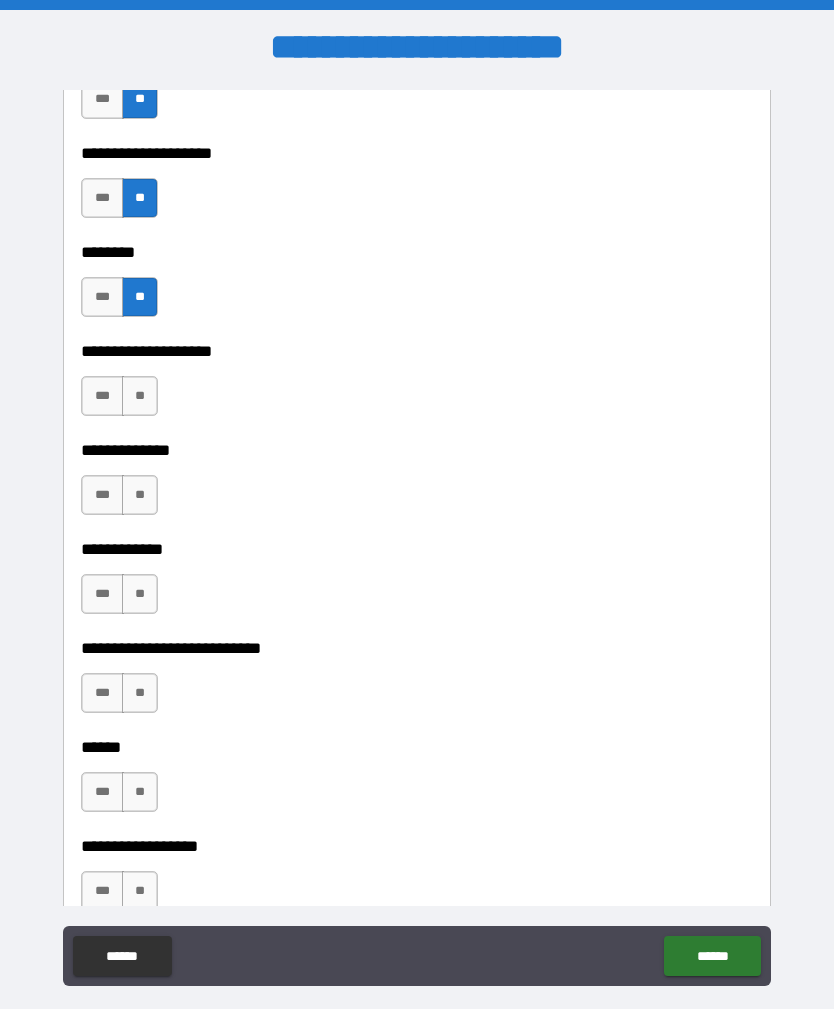 click on "**" at bounding box center (140, 396) 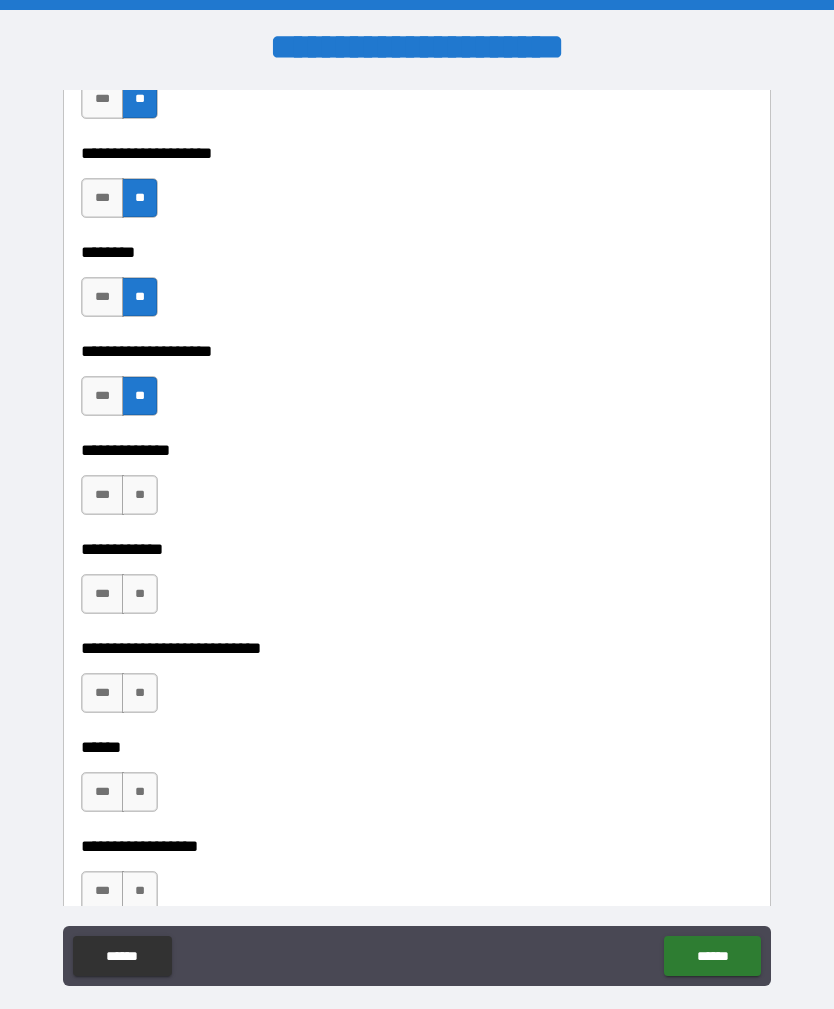 click on "**" at bounding box center (140, 495) 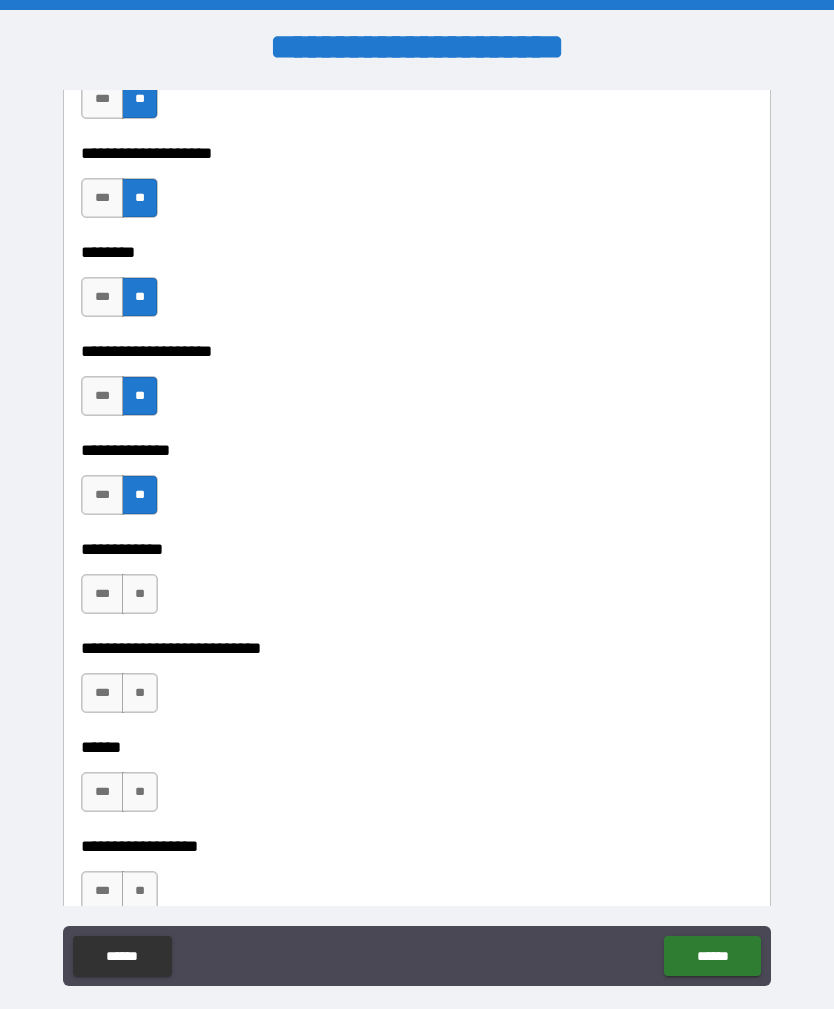 click on "**" at bounding box center [140, 594] 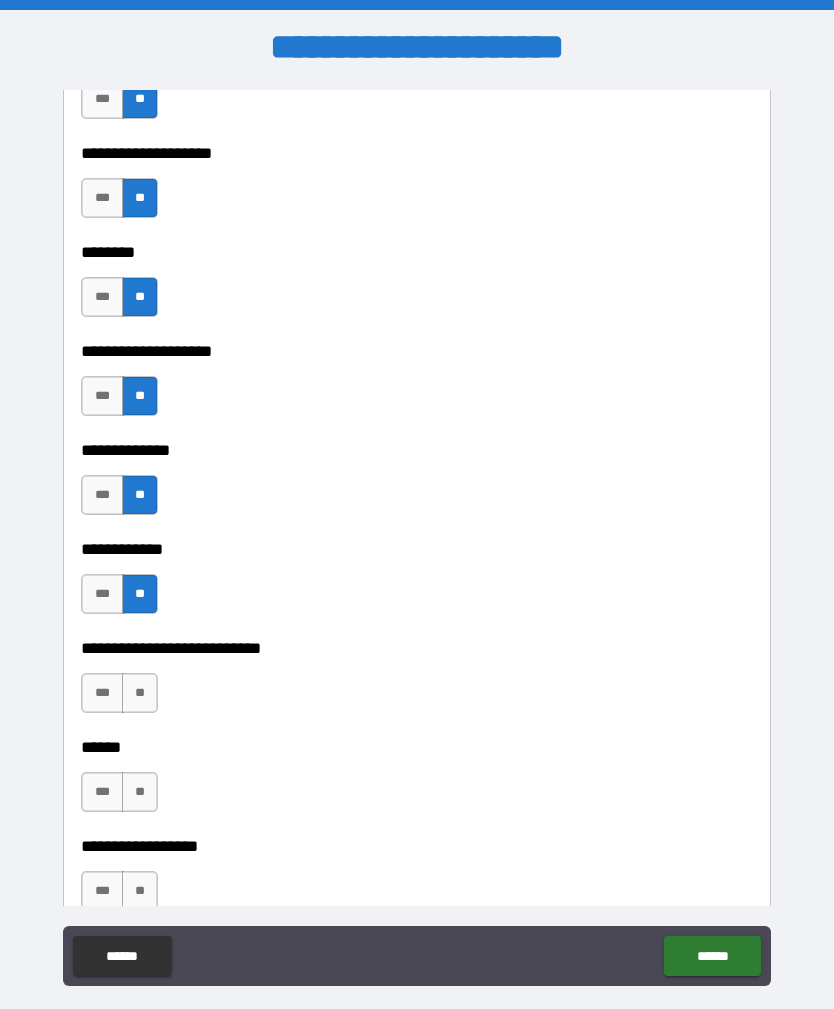 click on "**" at bounding box center [140, 693] 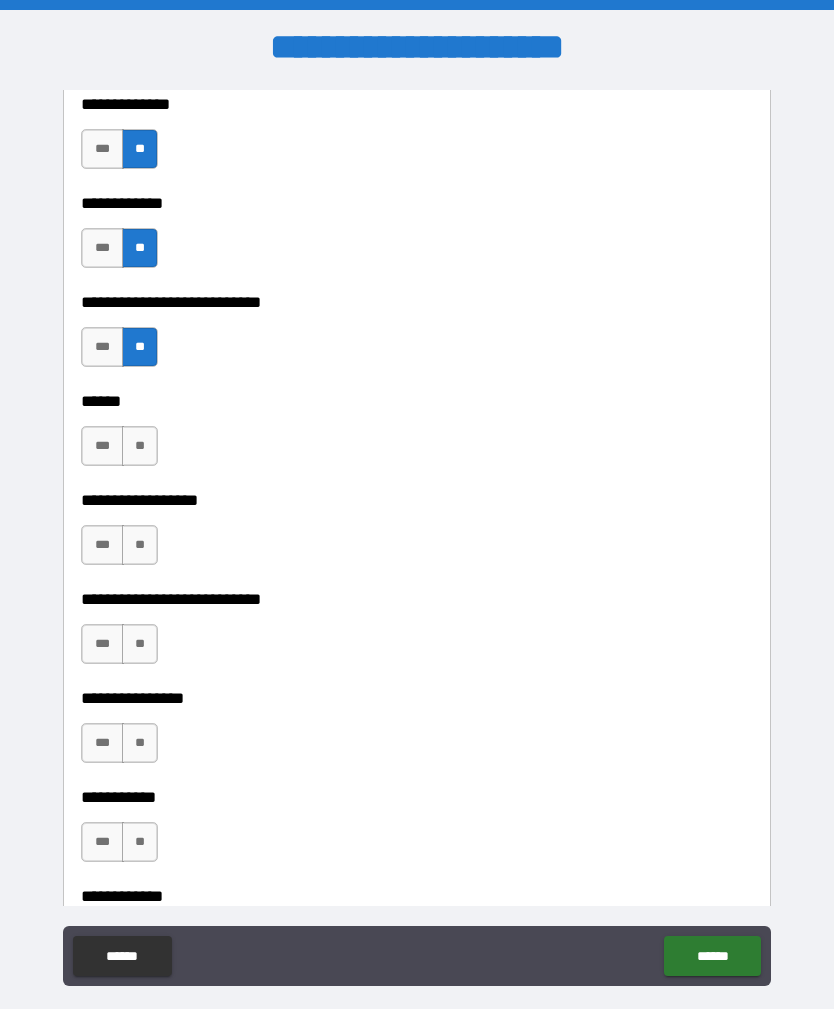 scroll, scrollTop: 8721, scrollLeft: 0, axis: vertical 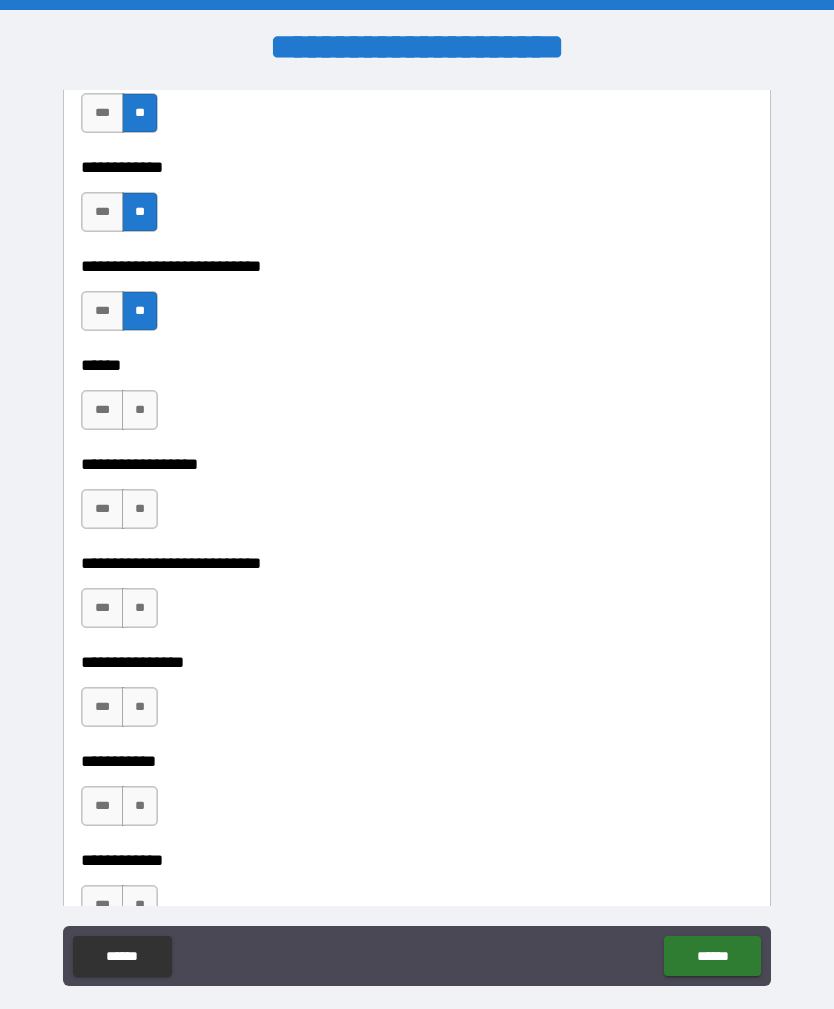 click on "***" at bounding box center [102, 311] 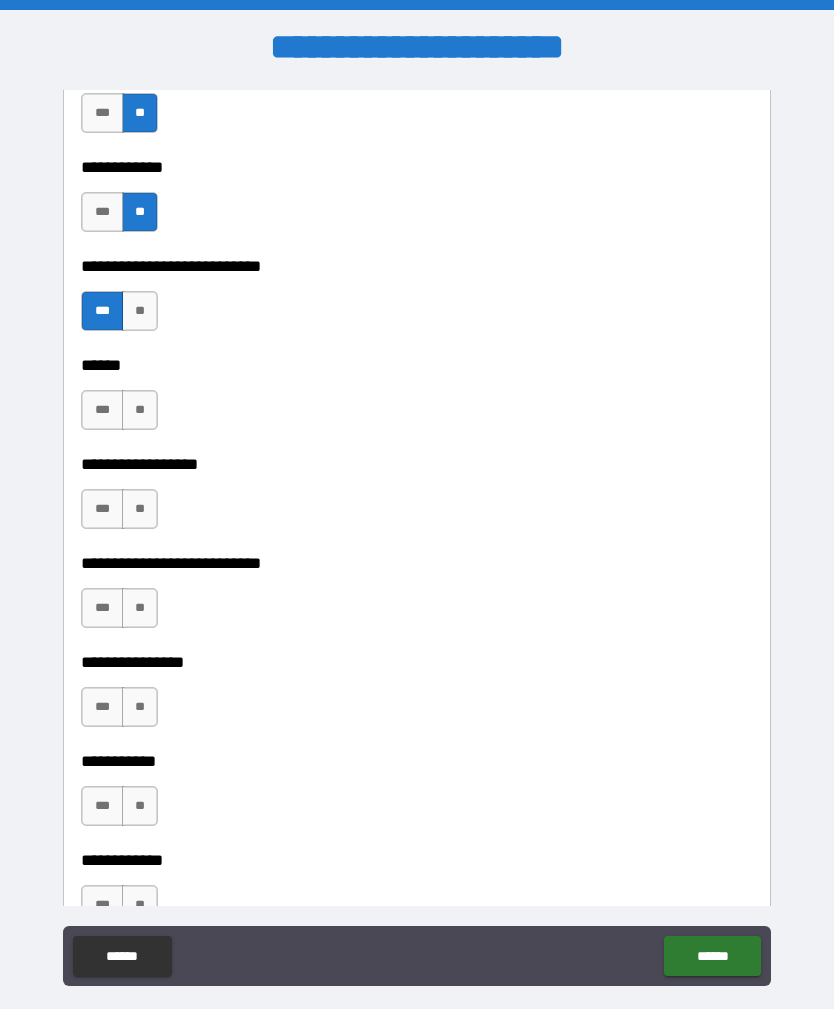 click on "**" at bounding box center [140, 410] 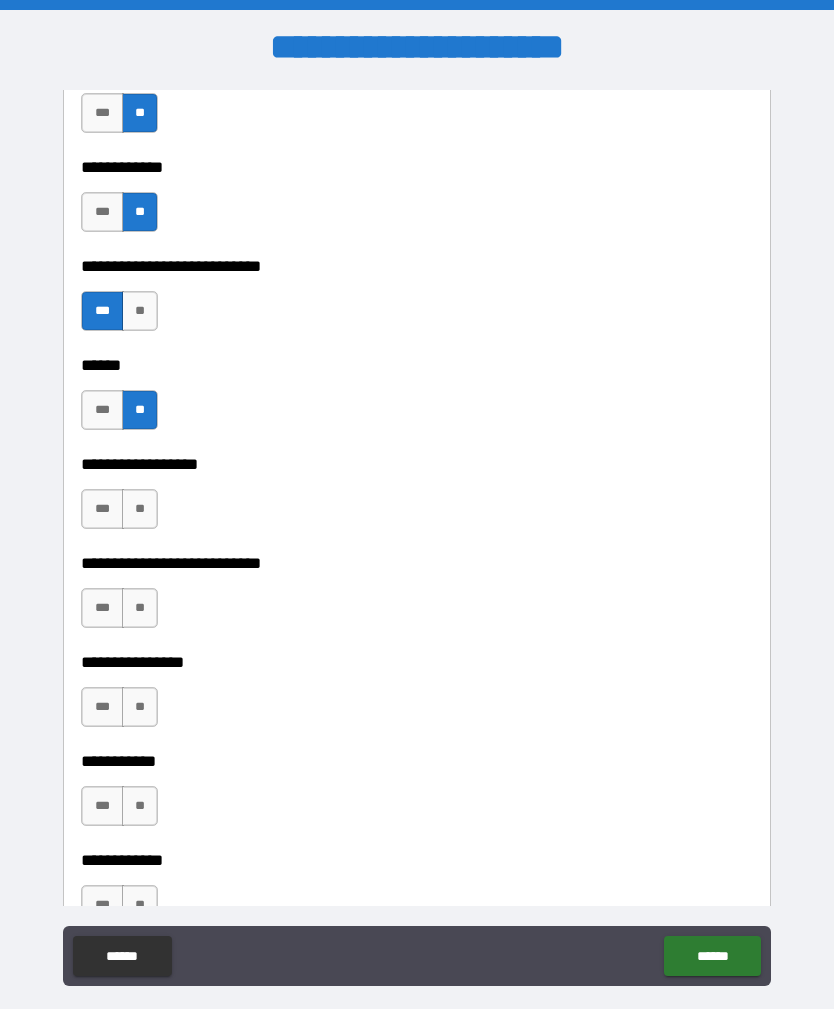 click on "**" at bounding box center (140, 509) 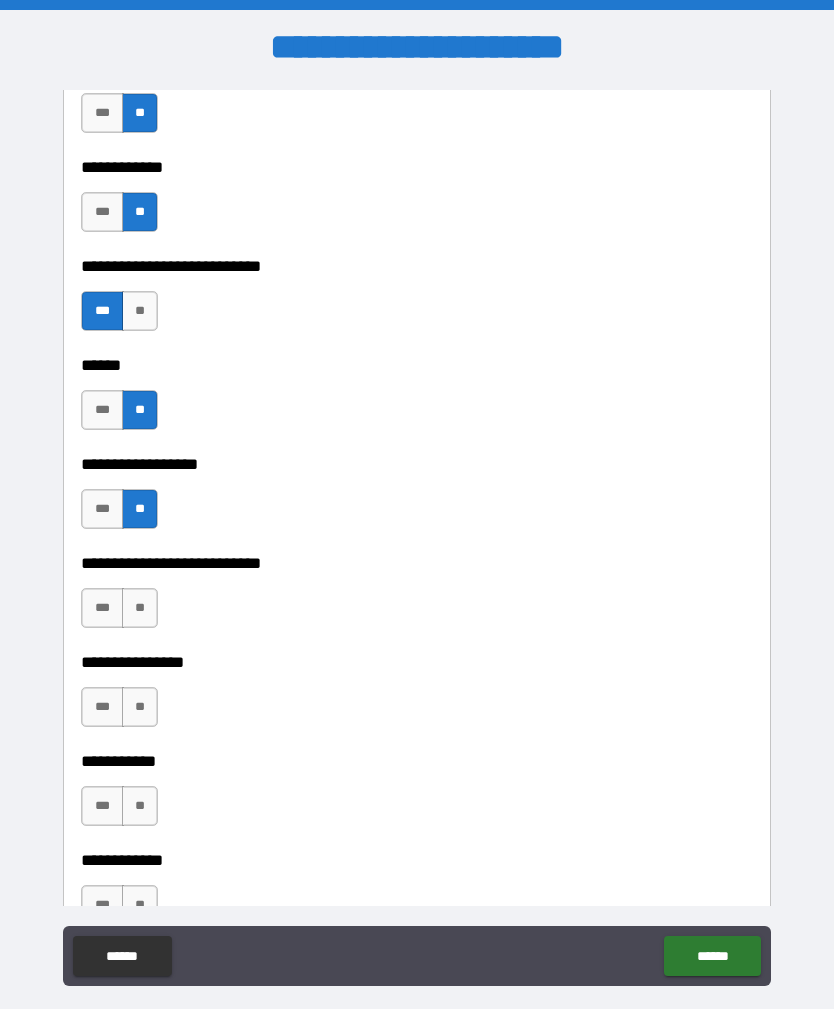 click on "**" at bounding box center (140, 608) 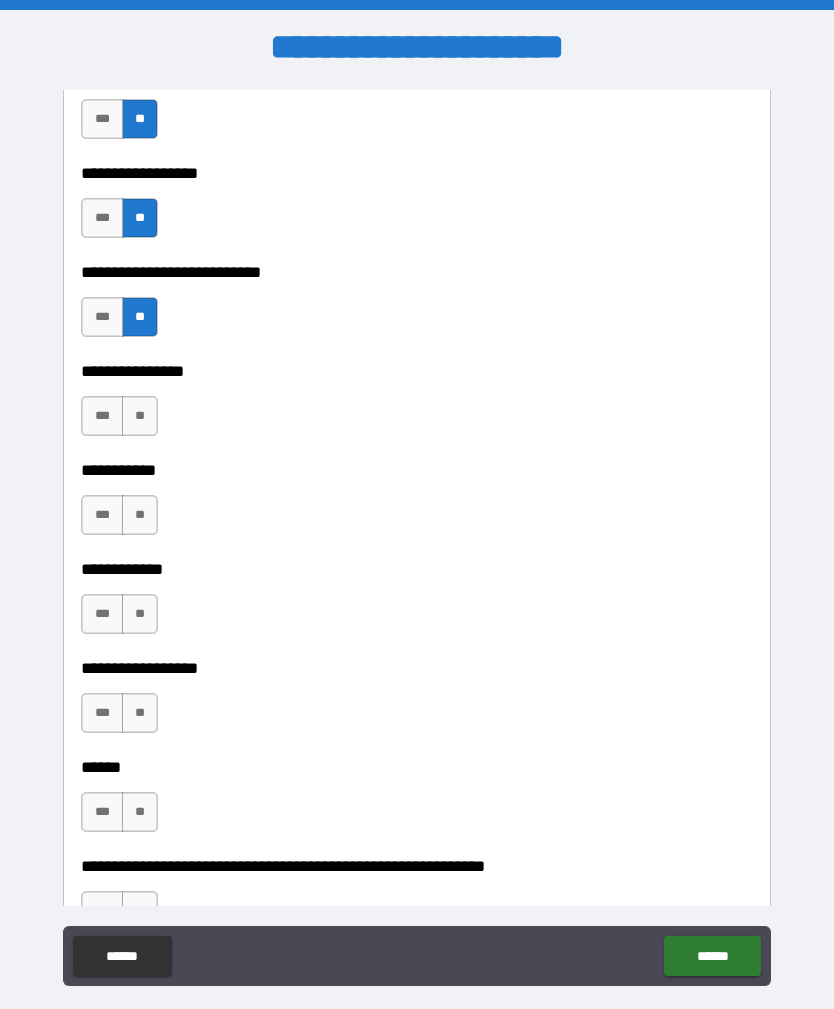 scroll, scrollTop: 9122, scrollLeft: 0, axis: vertical 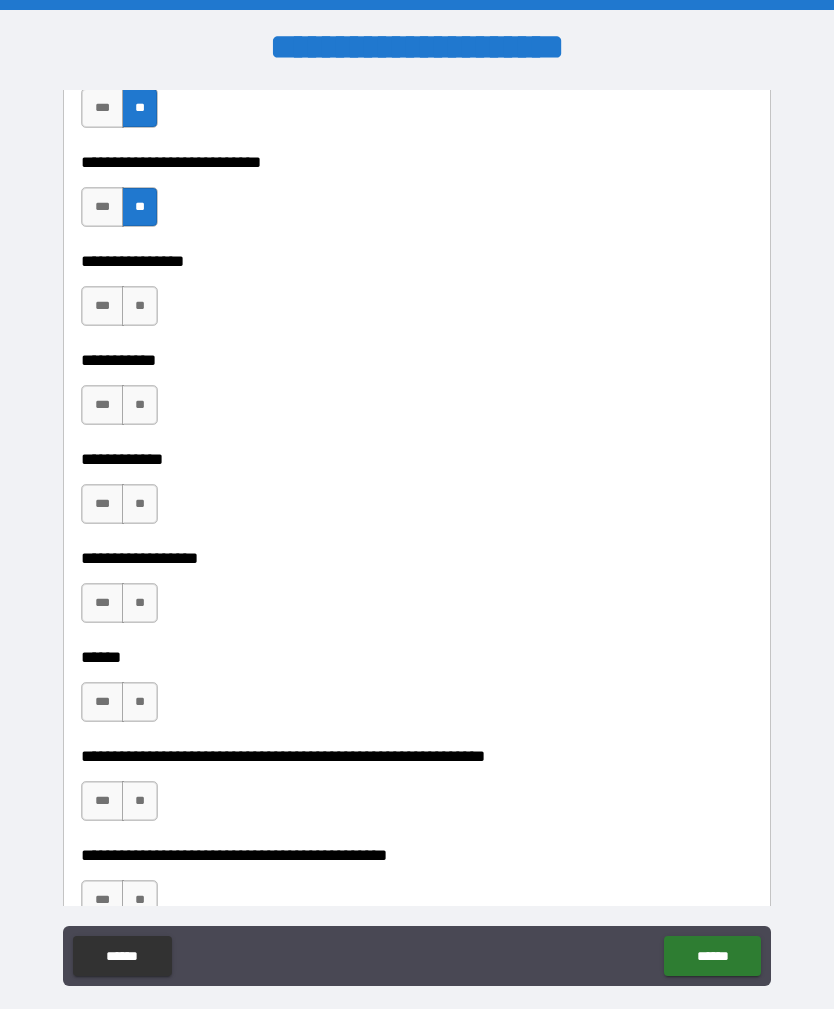 click on "**" at bounding box center [140, 306] 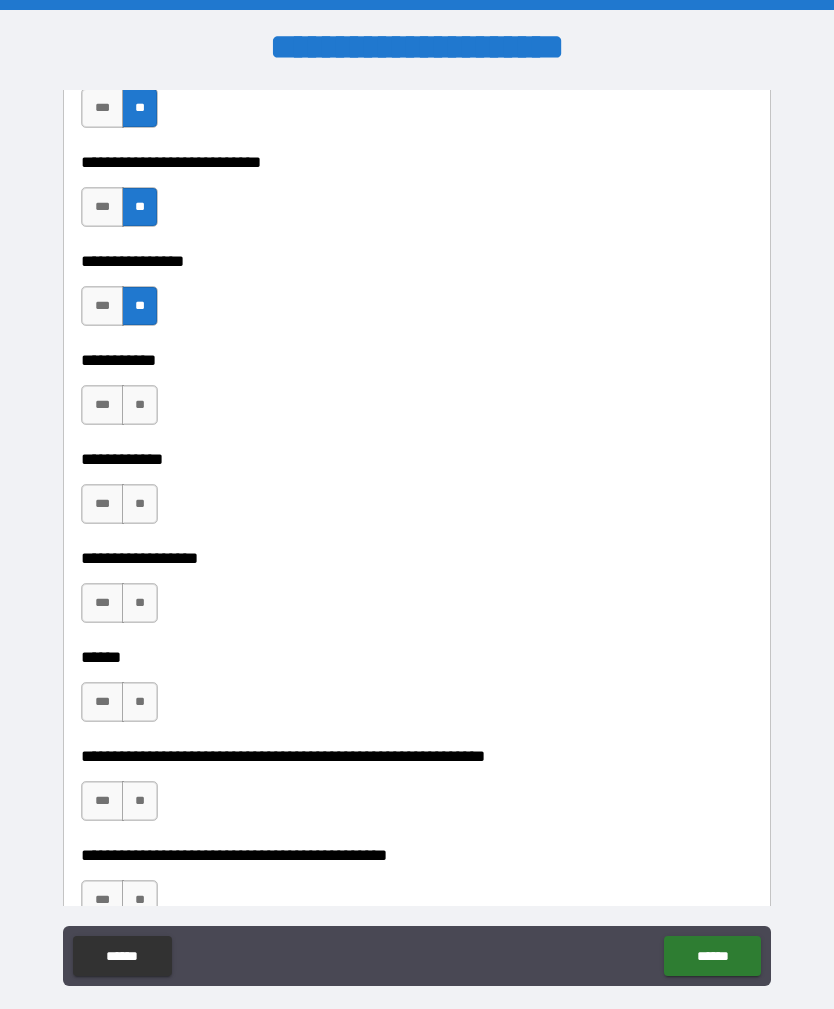 click on "**" at bounding box center (140, 405) 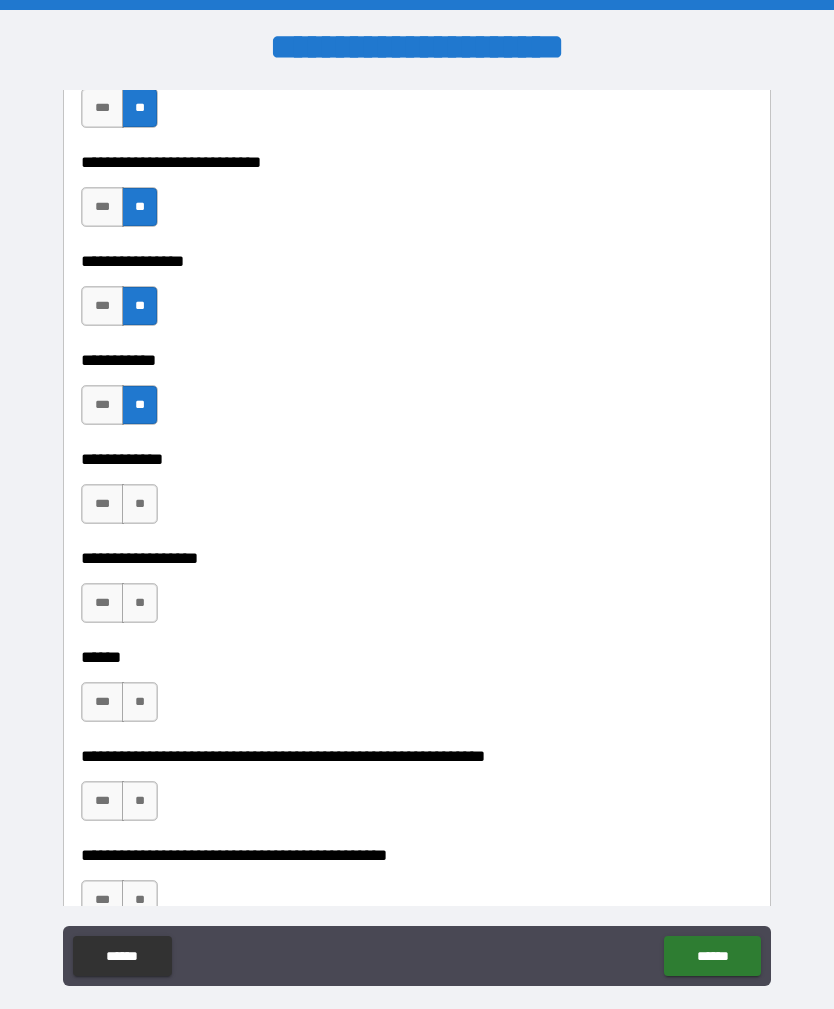 click on "**" at bounding box center [140, 504] 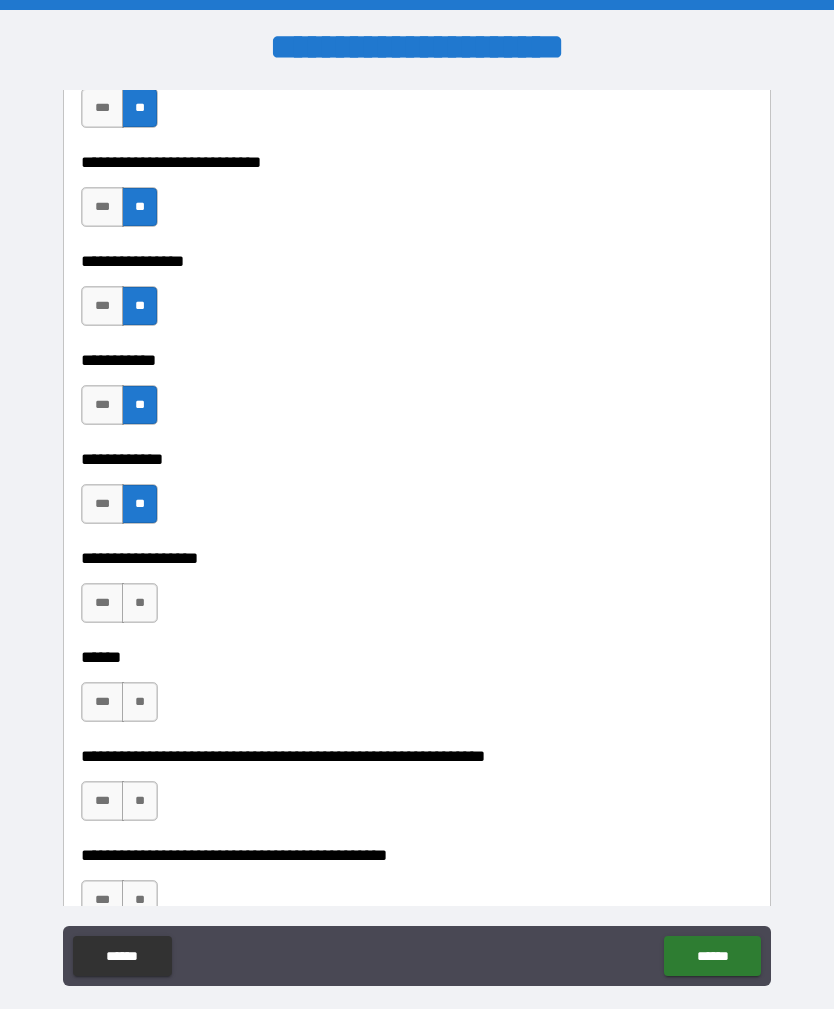 click on "**" at bounding box center (140, 603) 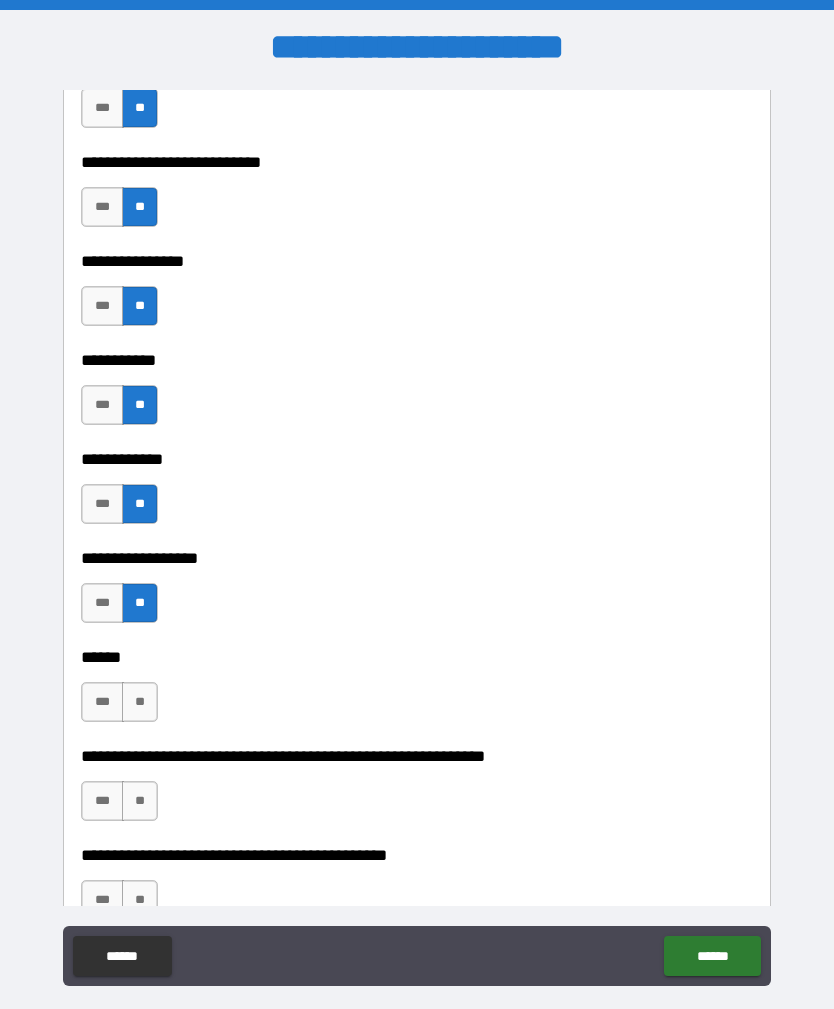 click on "**" at bounding box center [140, 702] 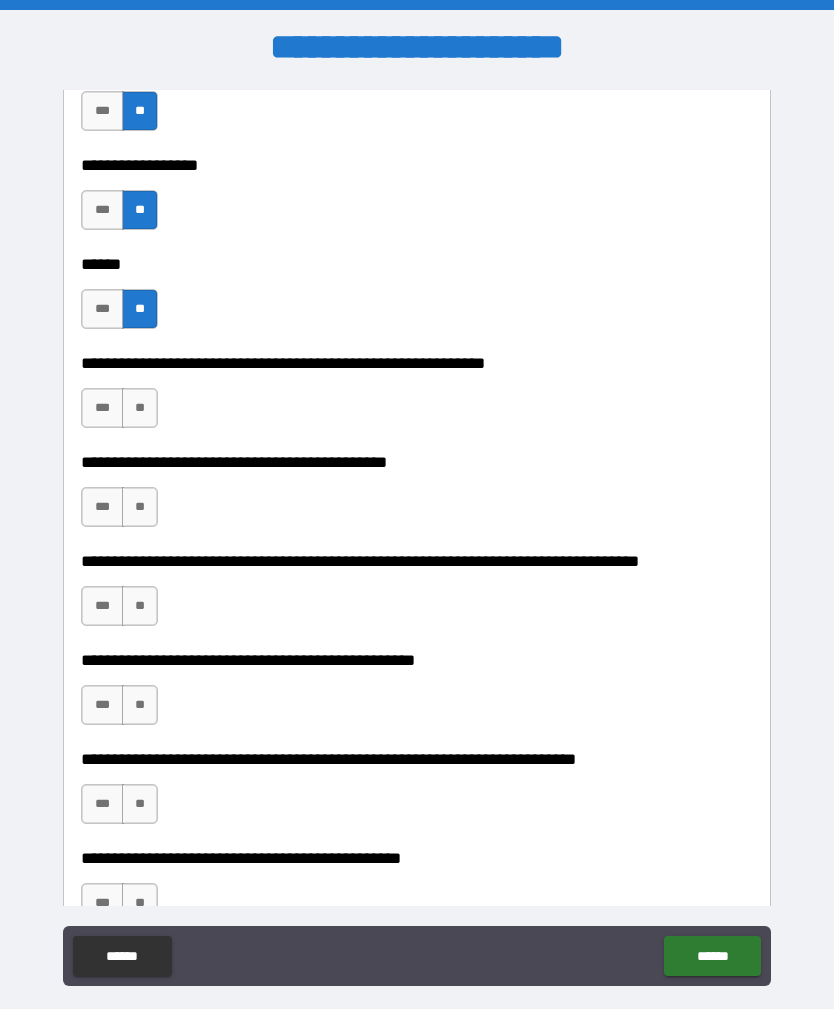 scroll, scrollTop: 9517, scrollLeft: 0, axis: vertical 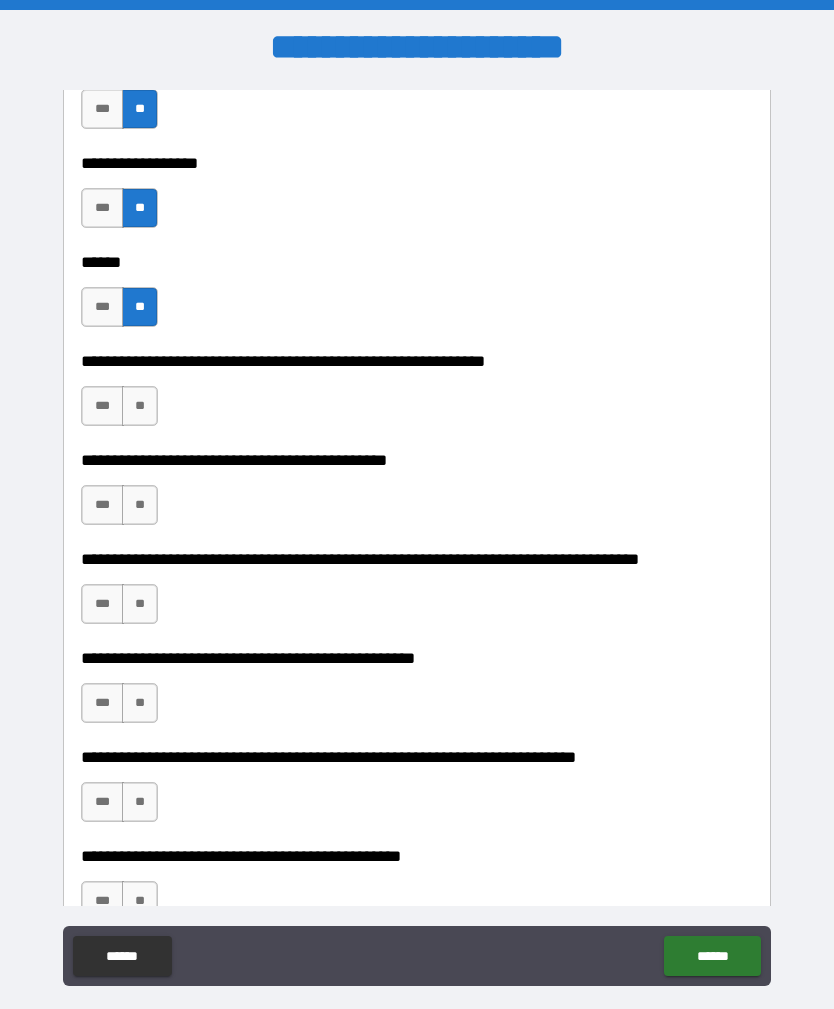 click on "**" at bounding box center (140, 406) 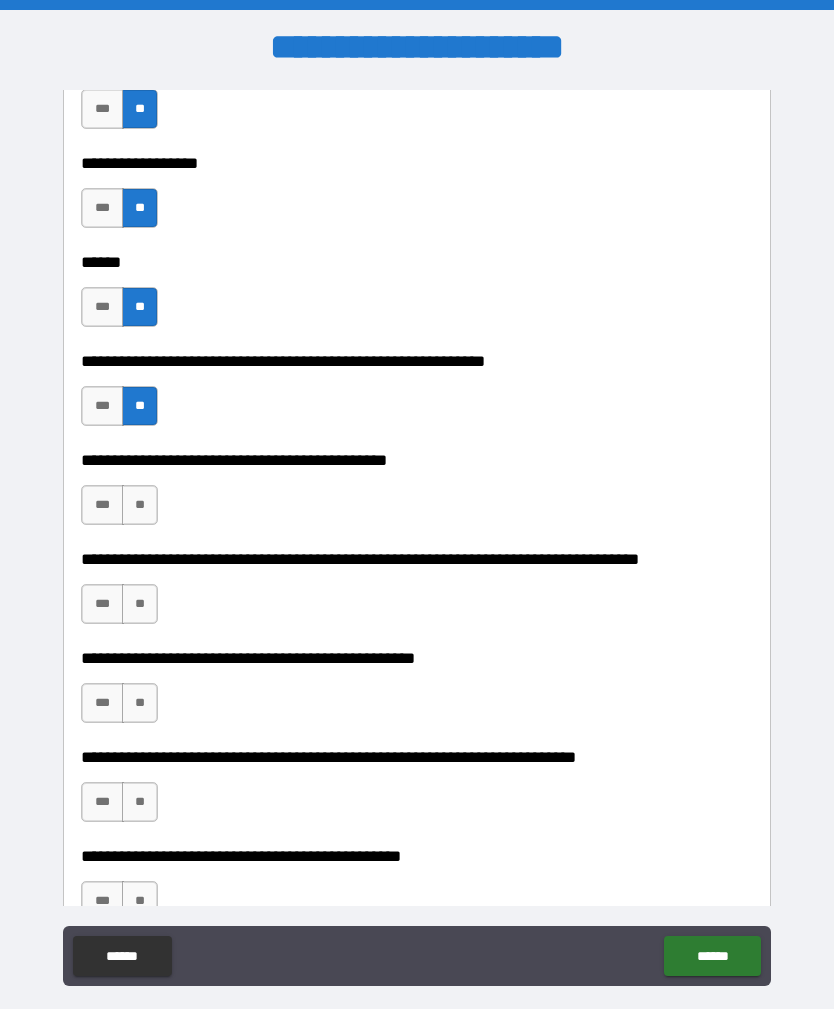 click on "***" at bounding box center (102, 505) 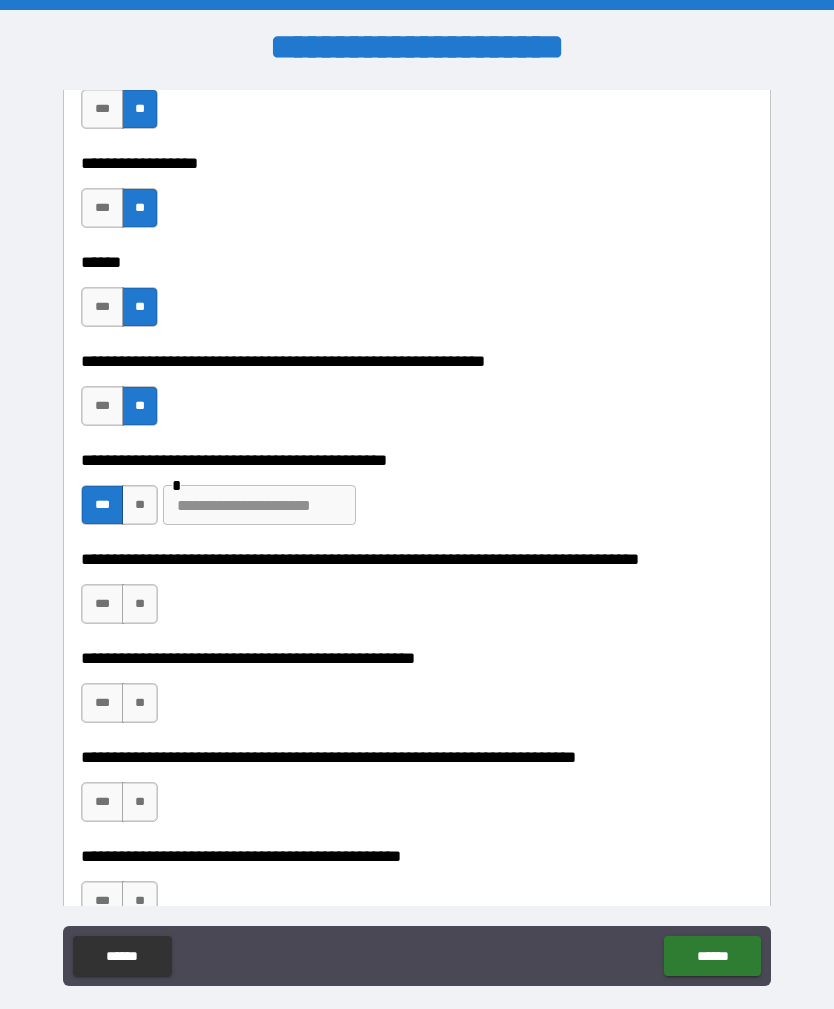 click at bounding box center [259, 505] 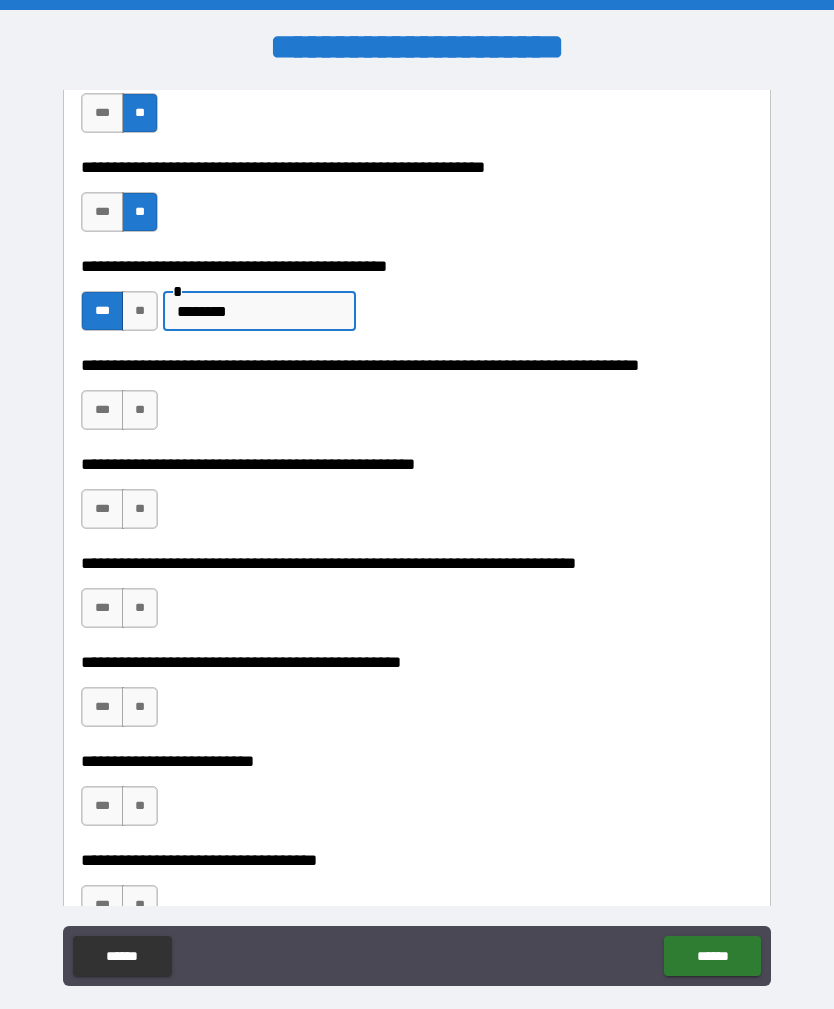 scroll, scrollTop: 9790, scrollLeft: 0, axis: vertical 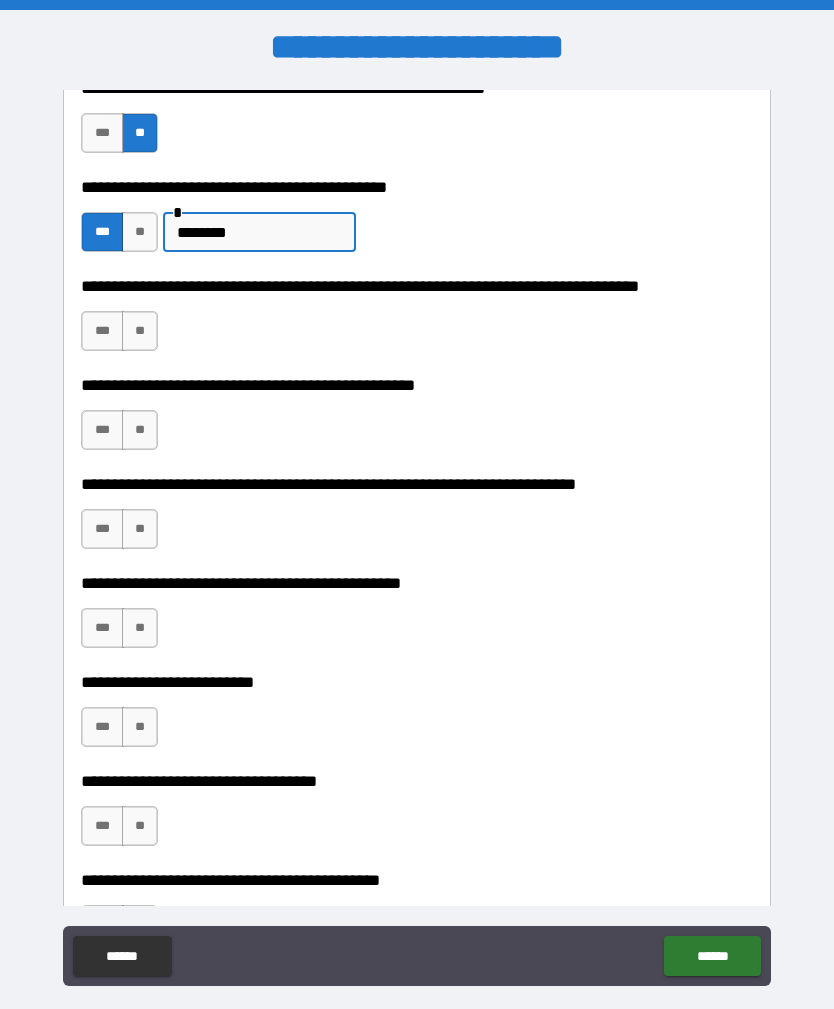 type on "********" 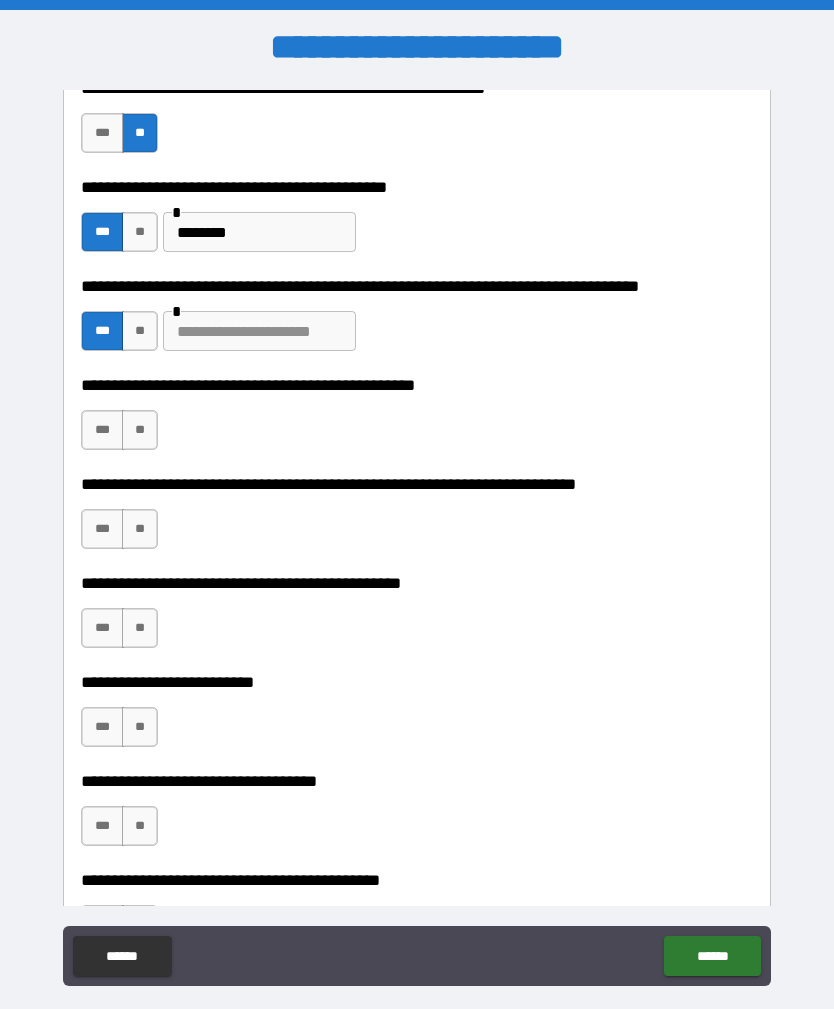 click at bounding box center (259, 331) 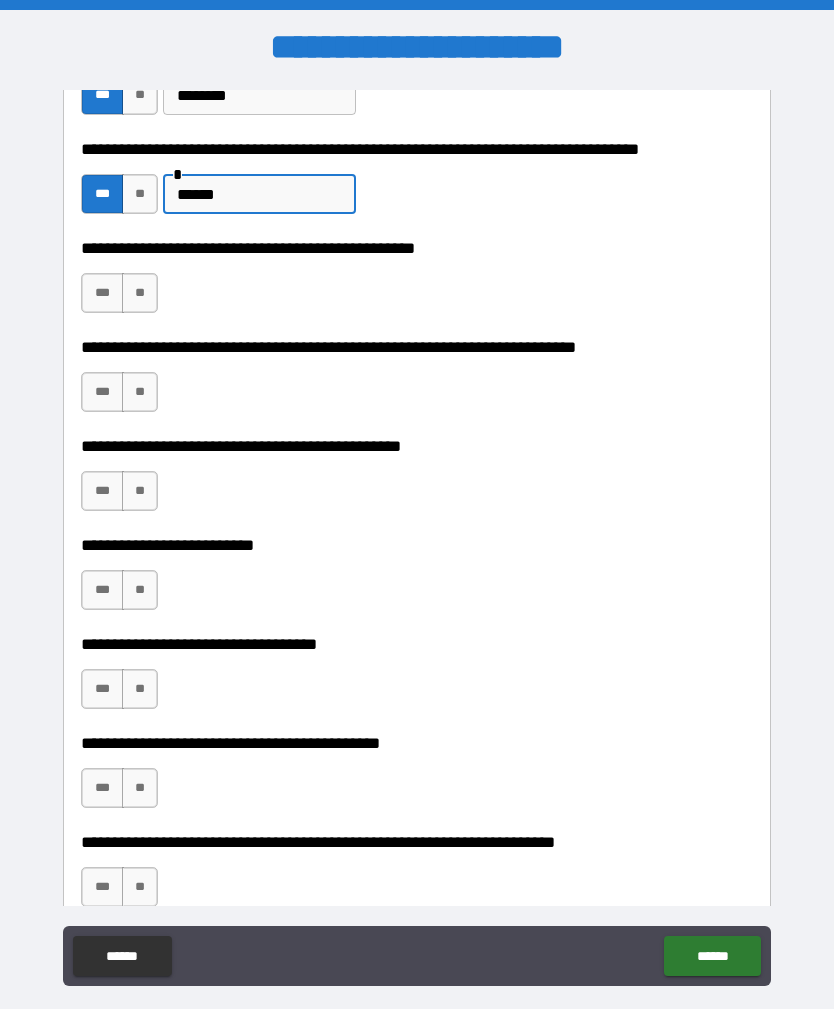 scroll, scrollTop: 9928, scrollLeft: 0, axis: vertical 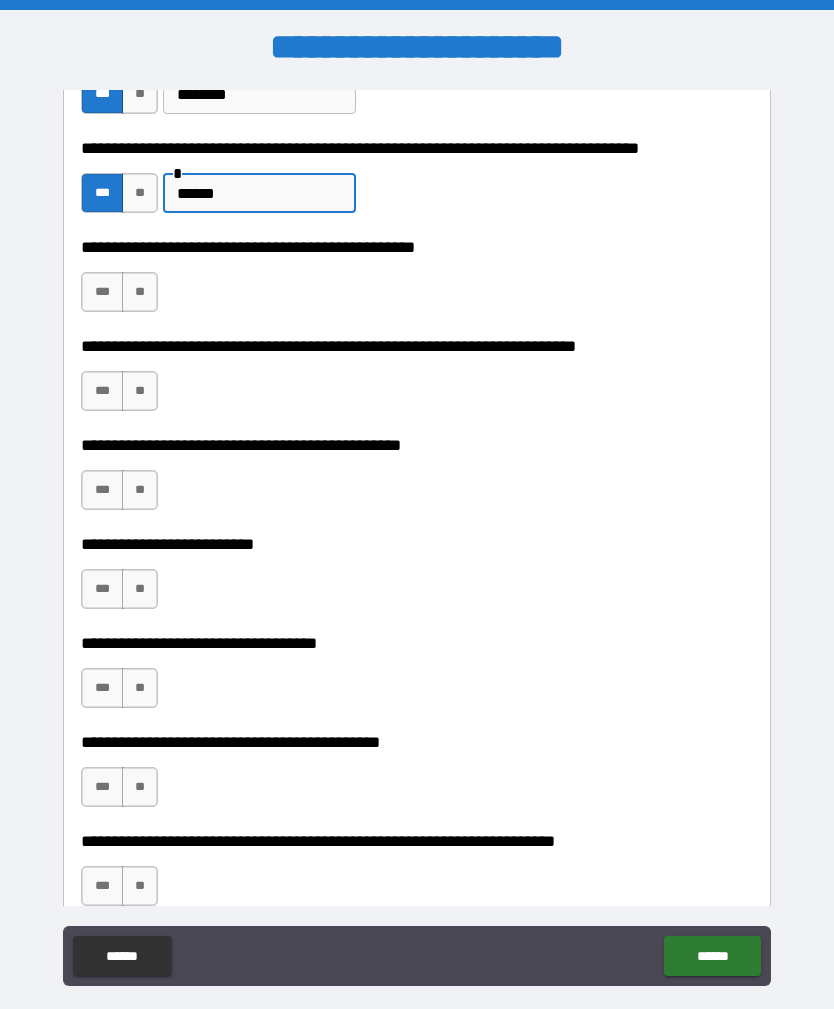 type on "******" 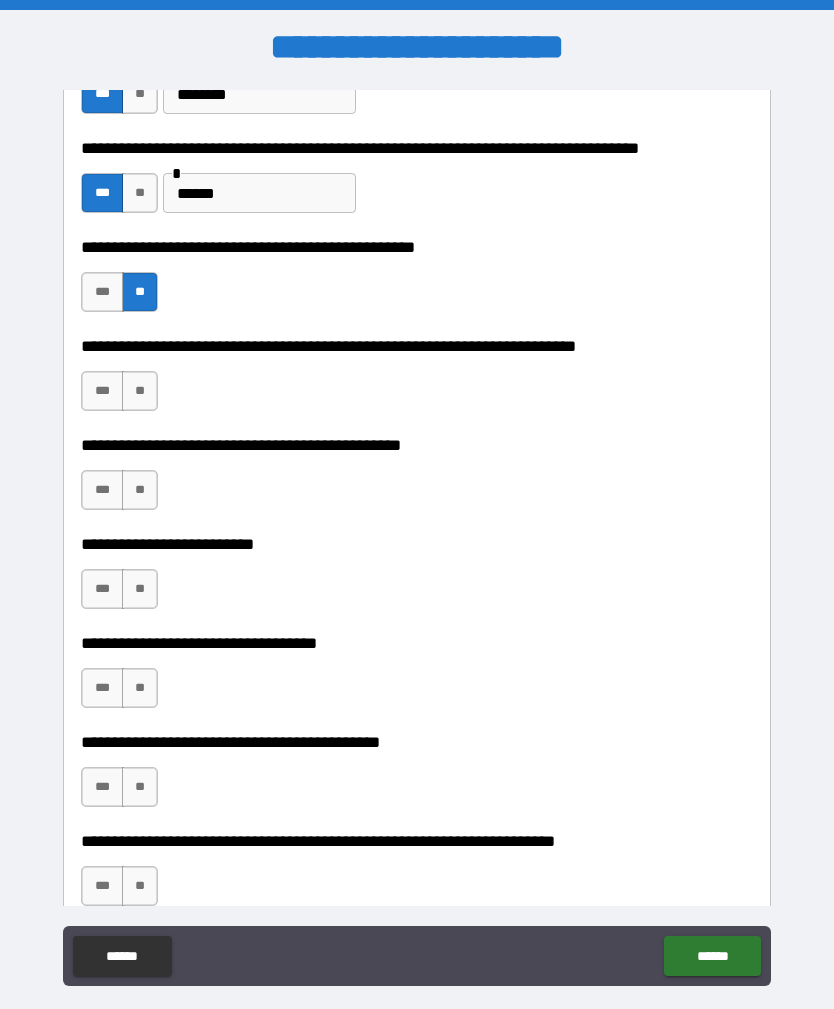 click on "**" at bounding box center [140, 391] 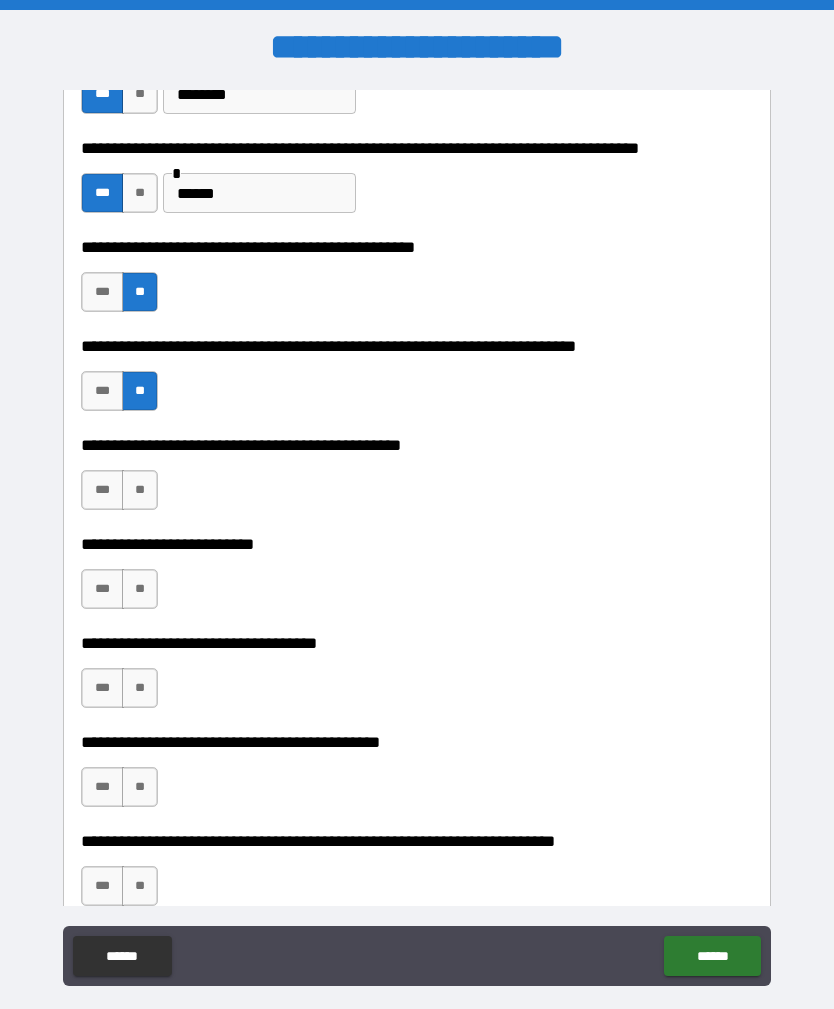 click on "**" at bounding box center [140, 490] 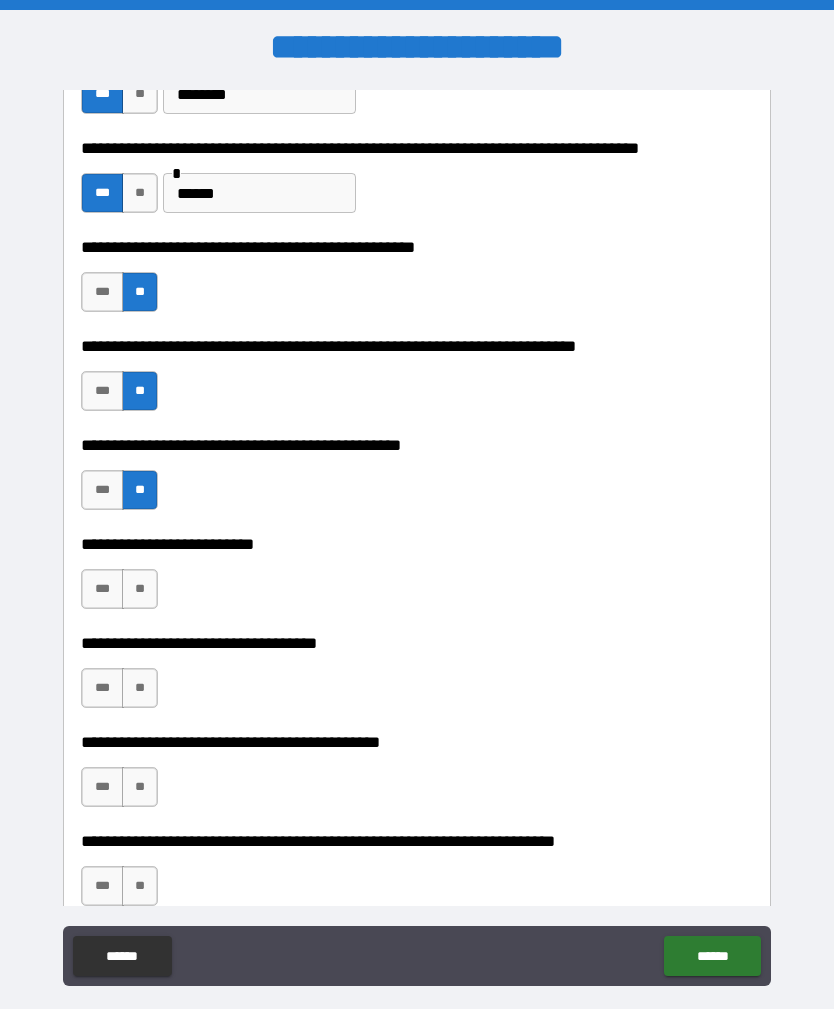 click on "**" at bounding box center [140, 589] 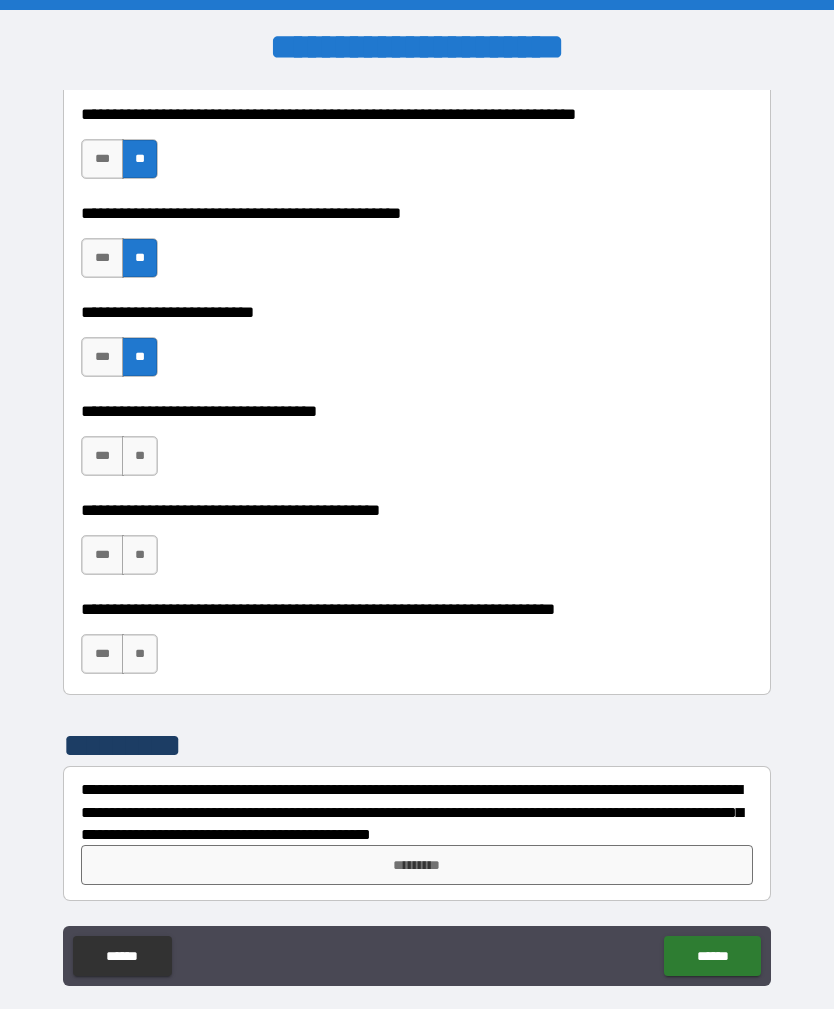 scroll, scrollTop: 10160, scrollLeft: 0, axis: vertical 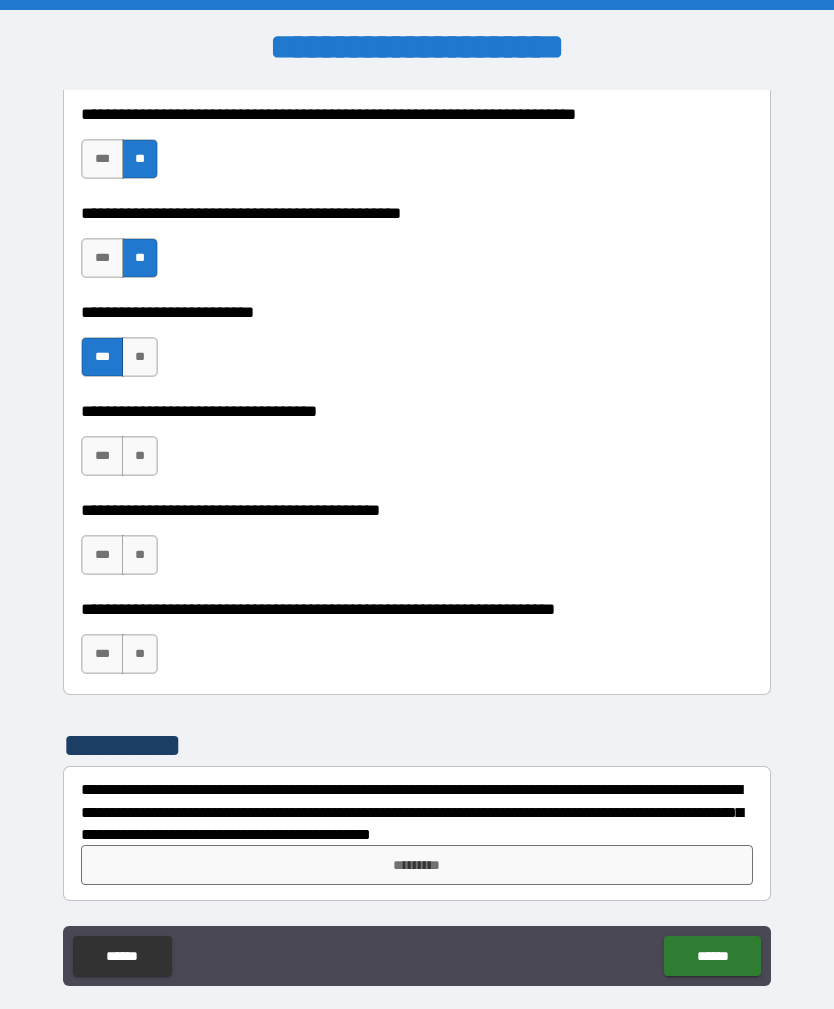 click on "**" at bounding box center [140, 456] 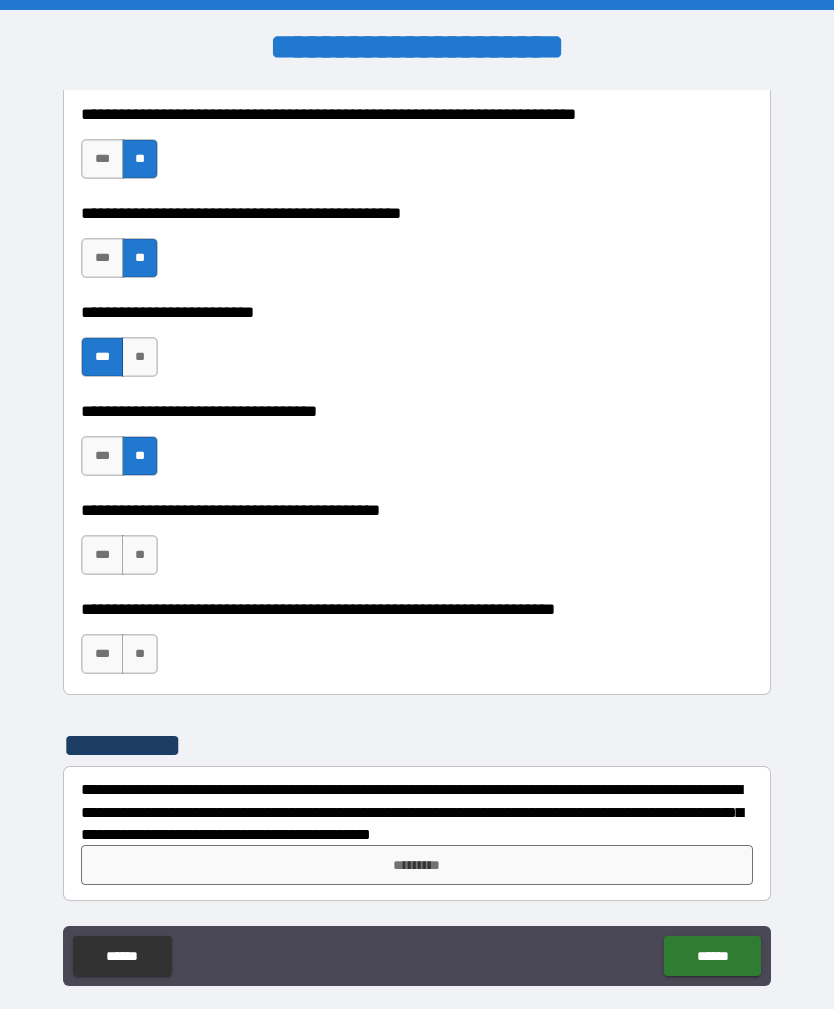 click on "**" at bounding box center [140, 555] 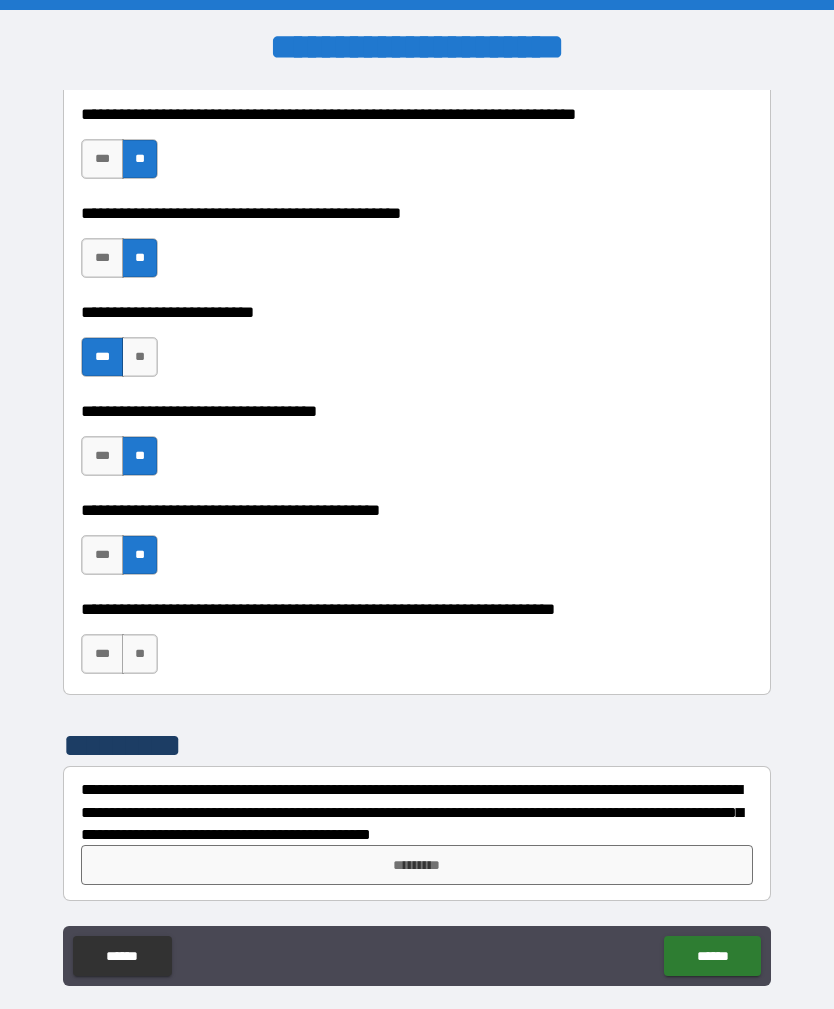 click on "**" at bounding box center [140, 654] 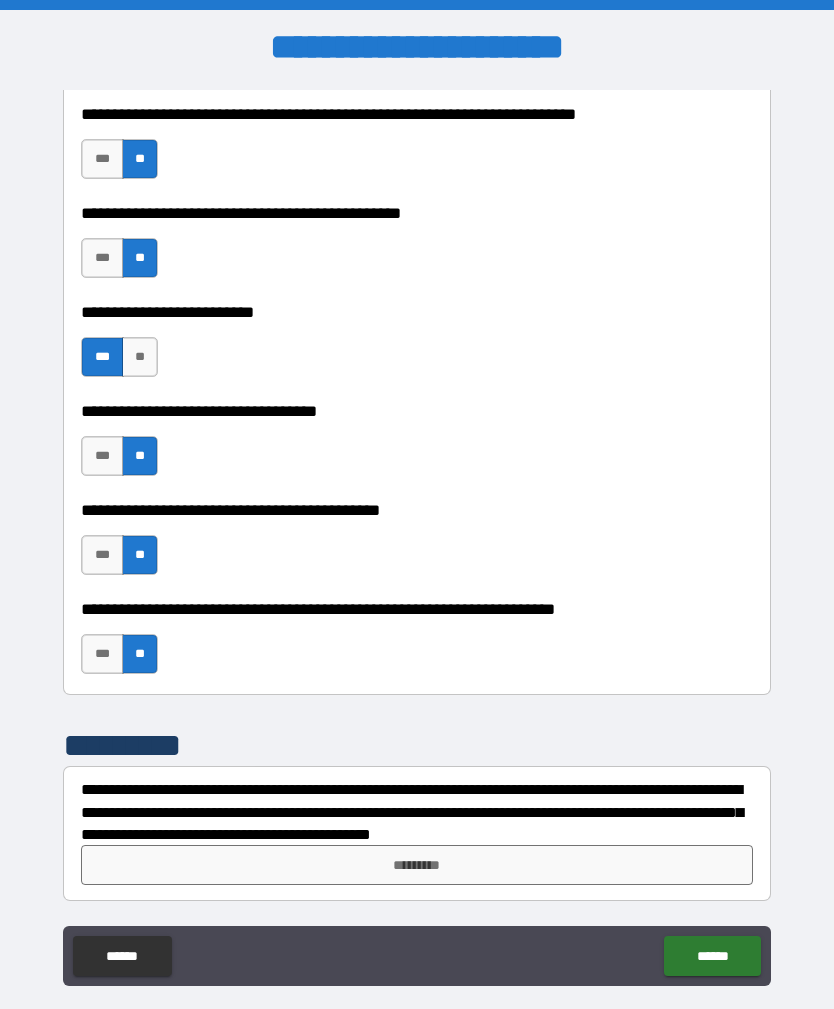 click on "*********" at bounding box center (417, 865) 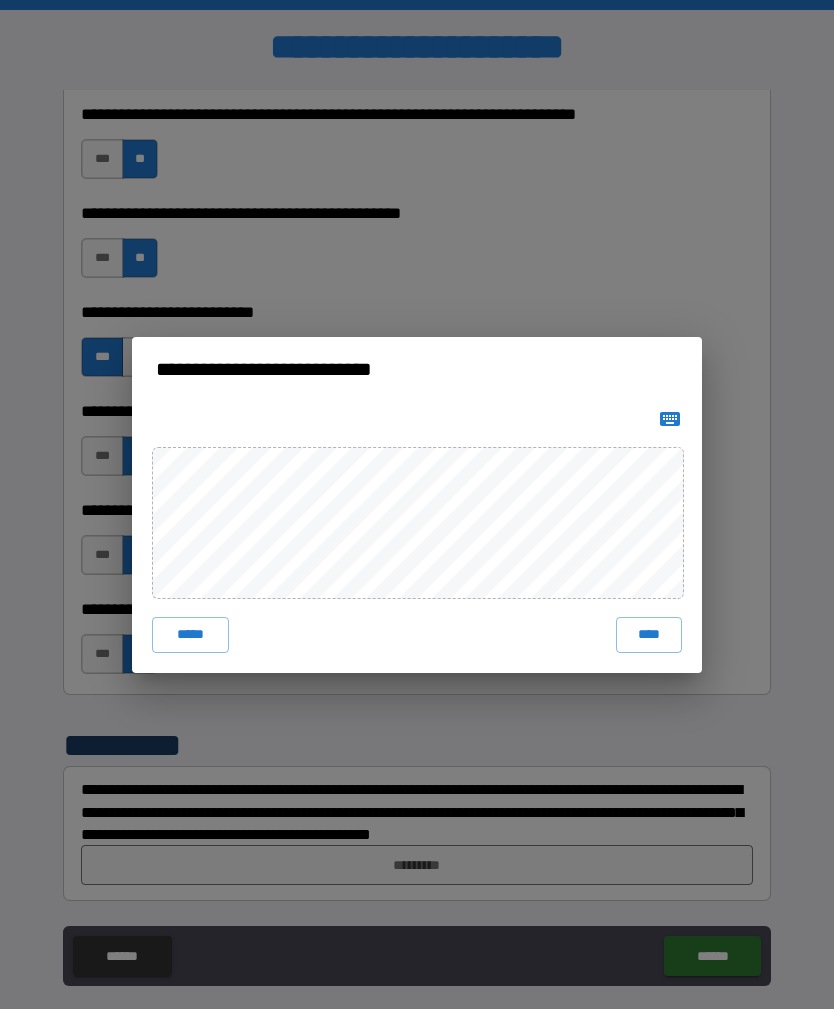 click on "****" at bounding box center [649, 635] 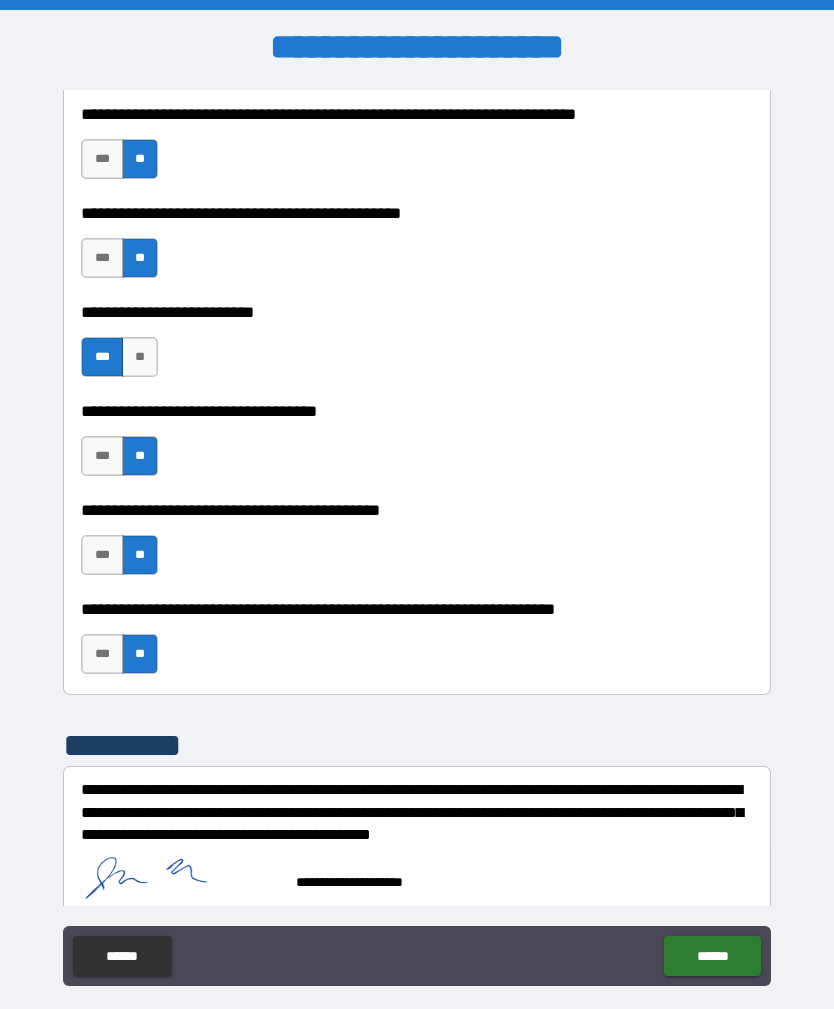 click on "******" at bounding box center (712, 956) 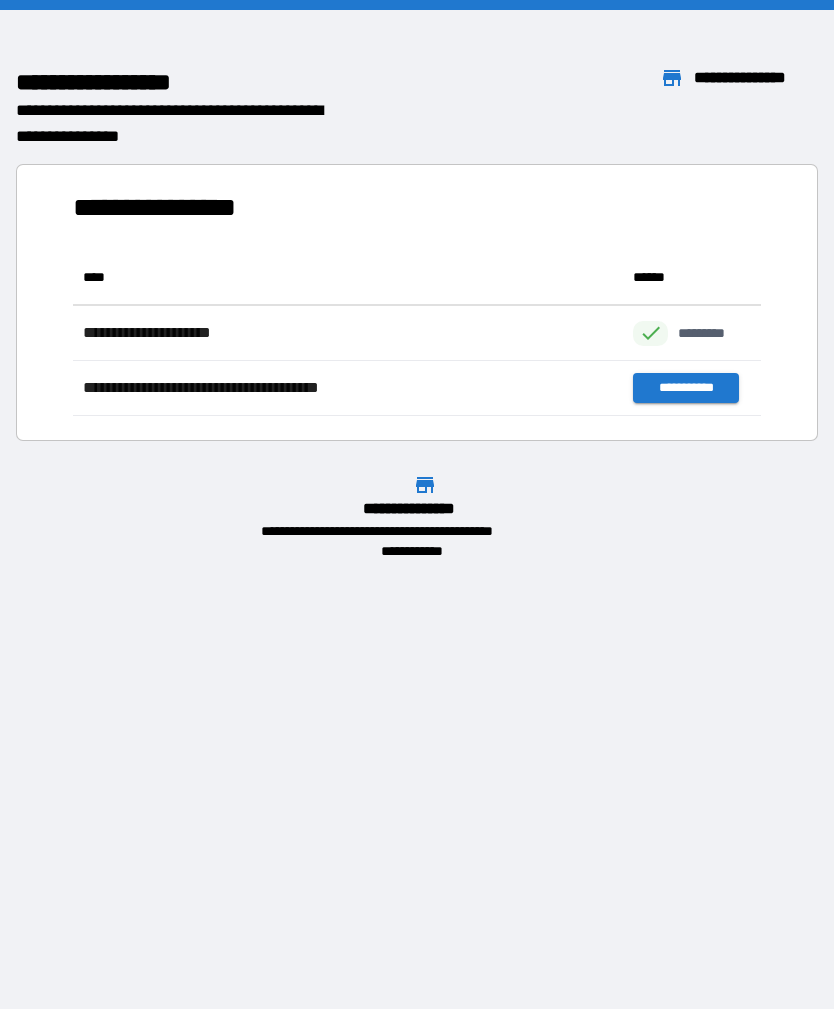 scroll, scrollTop: 1, scrollLeft: 1, axis: both 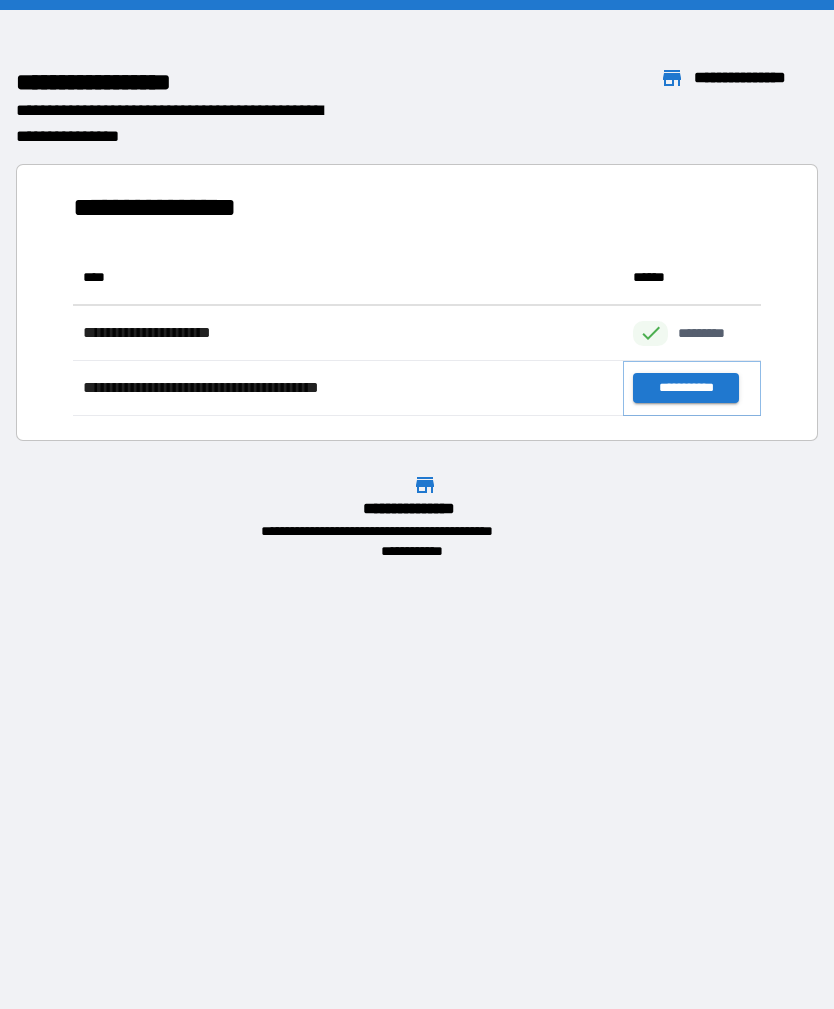 click on "**********" at bounding box center (685, 388) 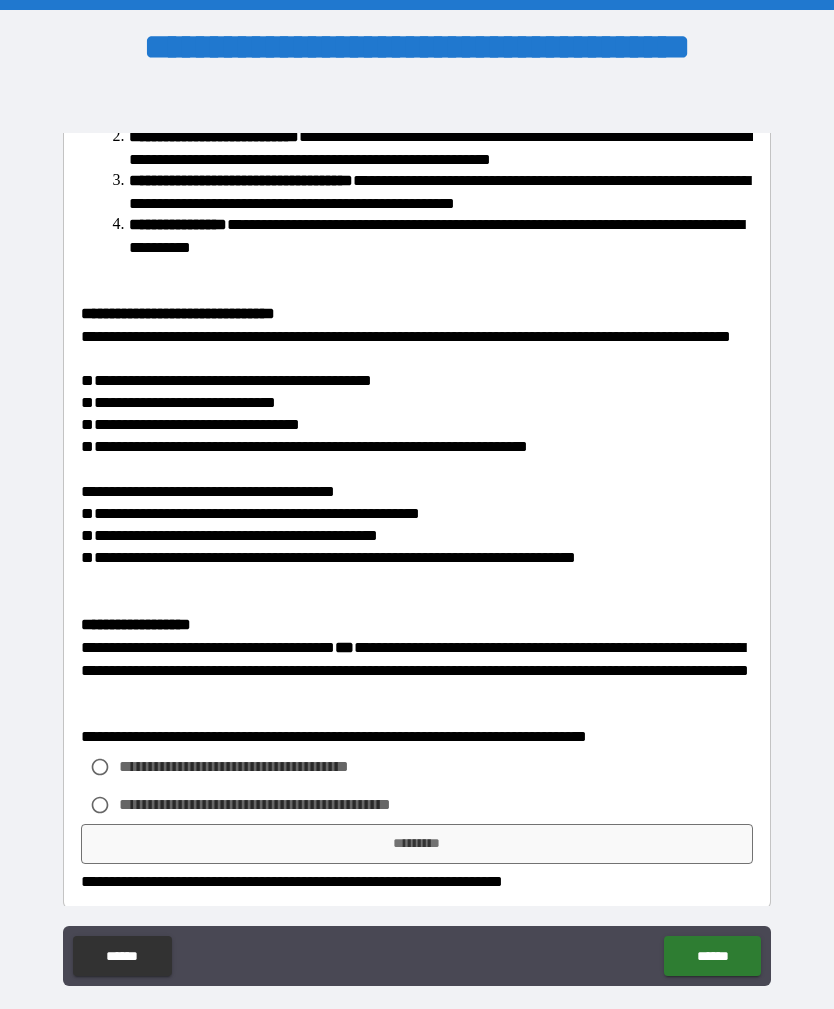 scroll, scrollTop: 701, scrollLeft: 0, axis: vertical 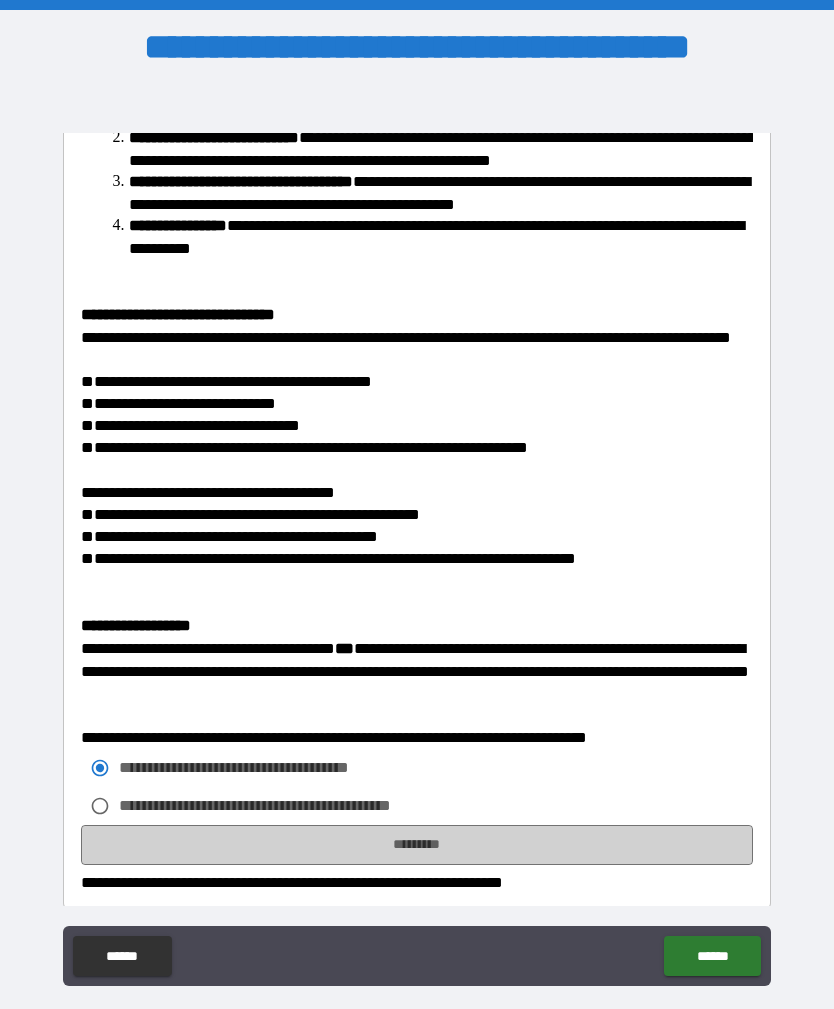 click on "*********" at bounding box center [417, 845] 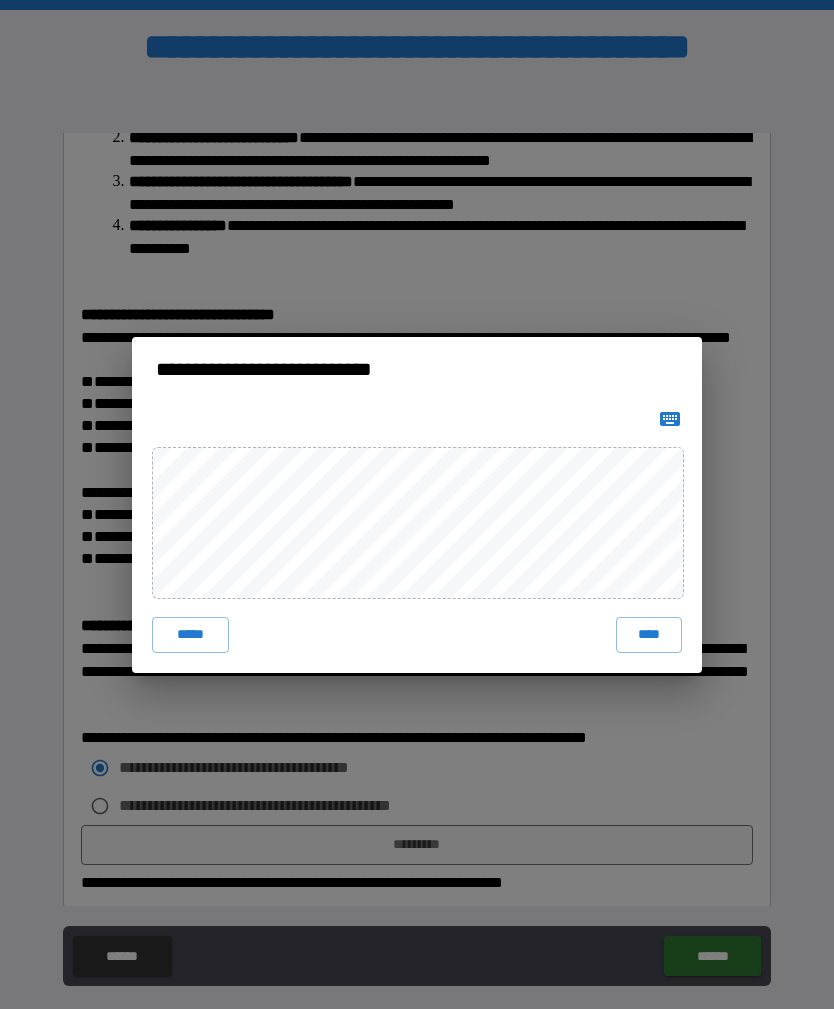 click on "****" at bounding box center (649, 635) 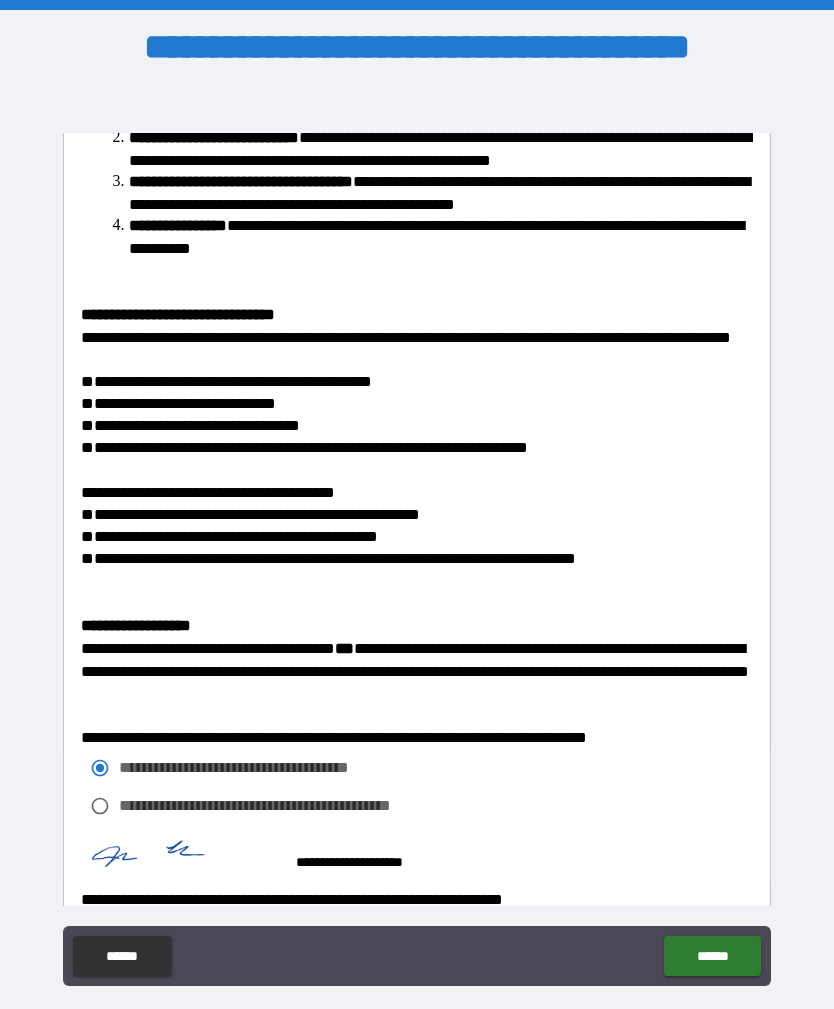 scroll, scrollTop: 691, scrollLeft: 0, axis: vertical 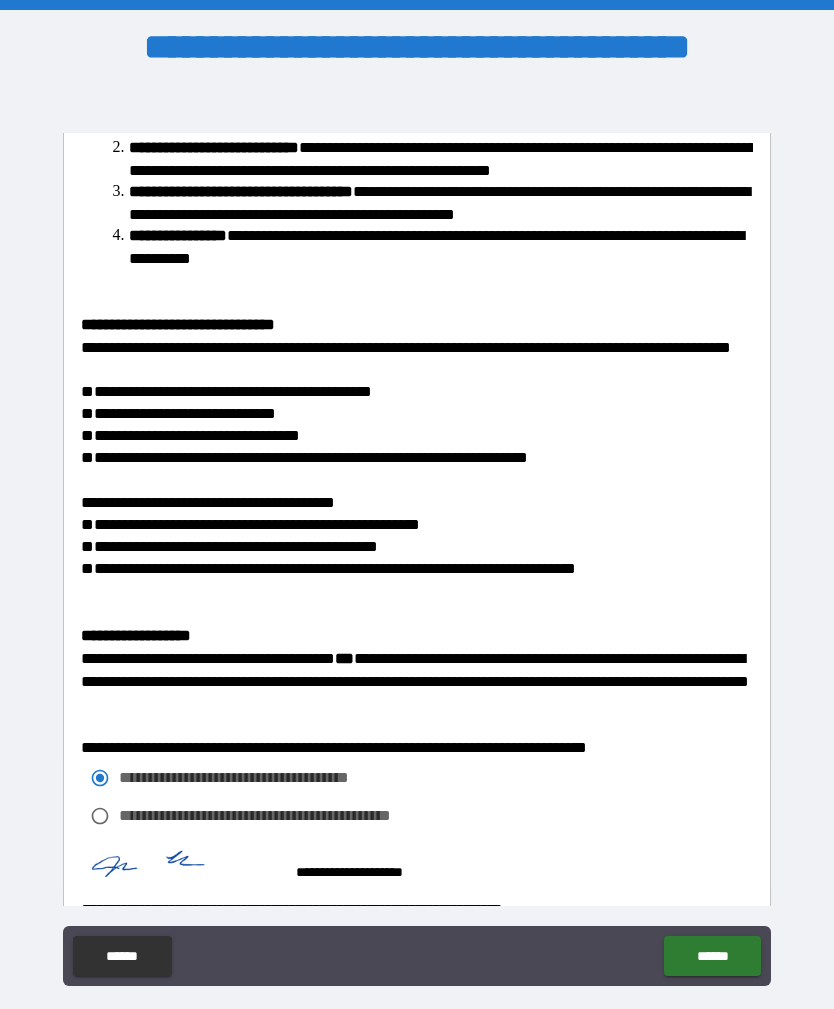 click on "******" at bounding box center (712, 956) 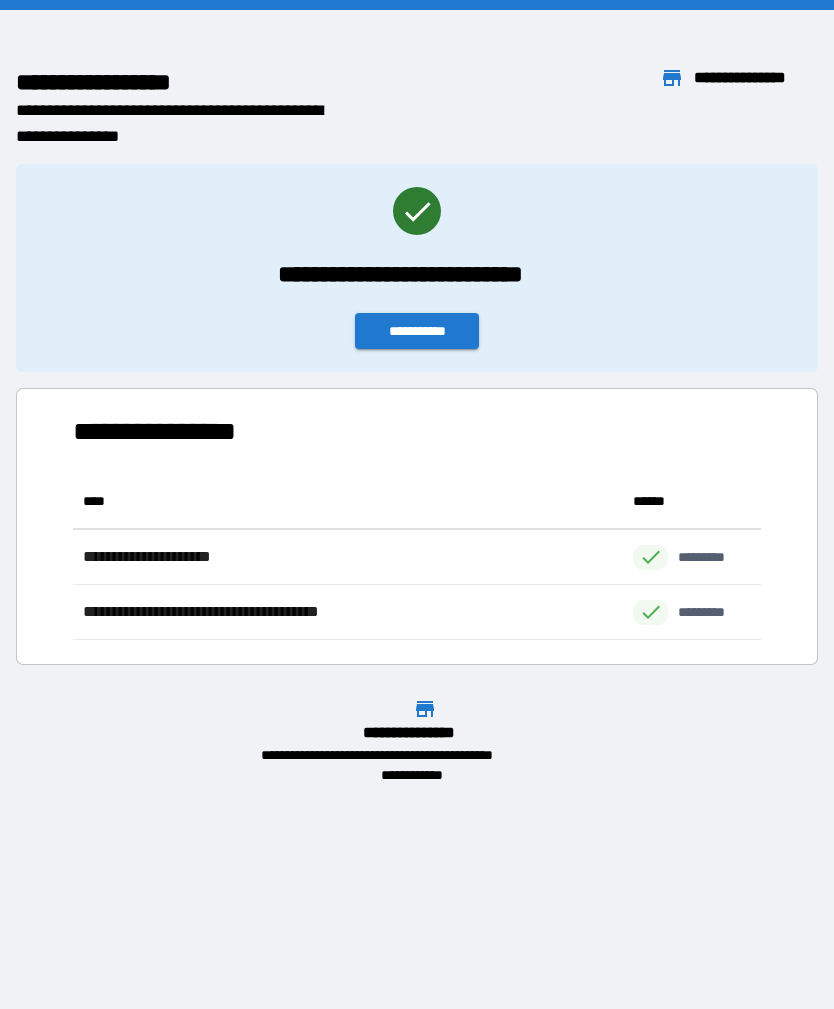 scroll, scrollTop: 1, scrollLeft: 1, axis: both 